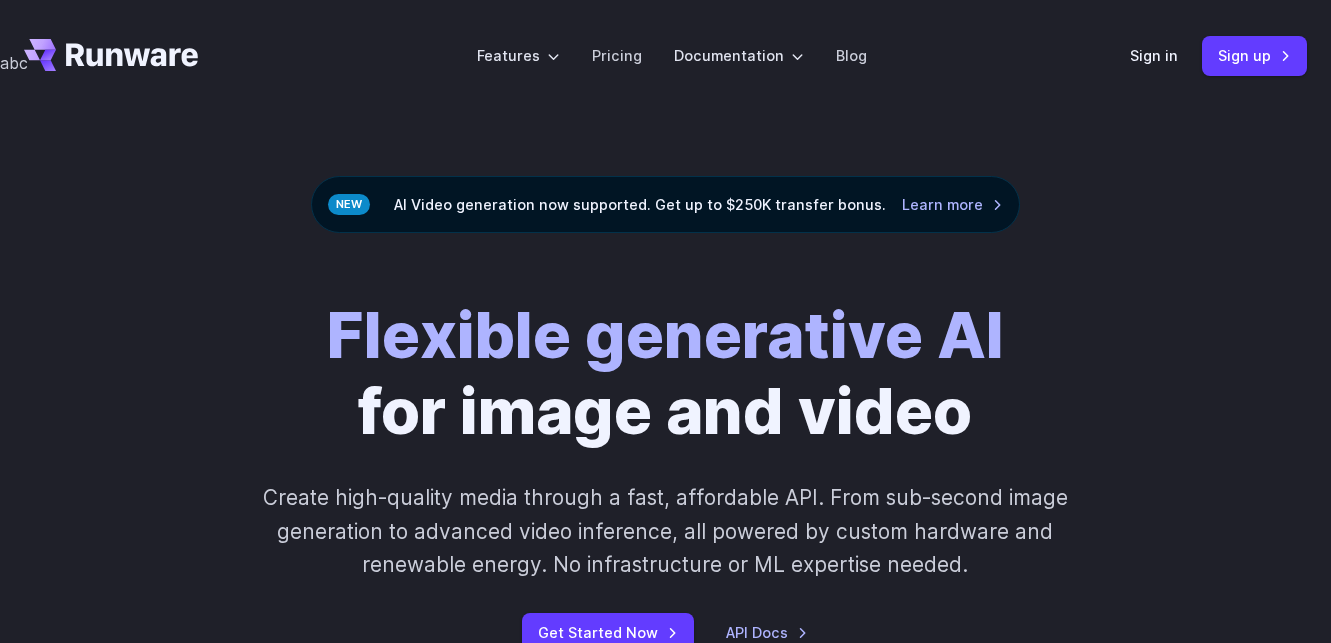 scroll, scrollTop: 0, scrollLeft: 0, axis: both 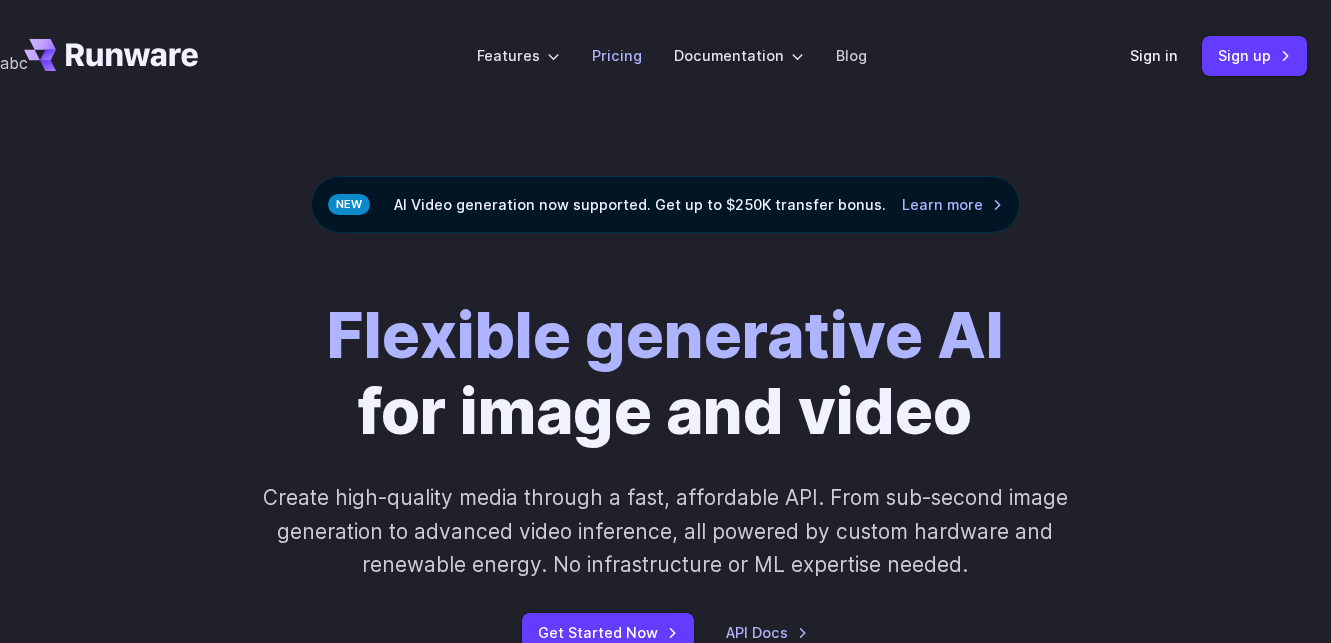 click on "Pricing" at bounding box center [617, 55] 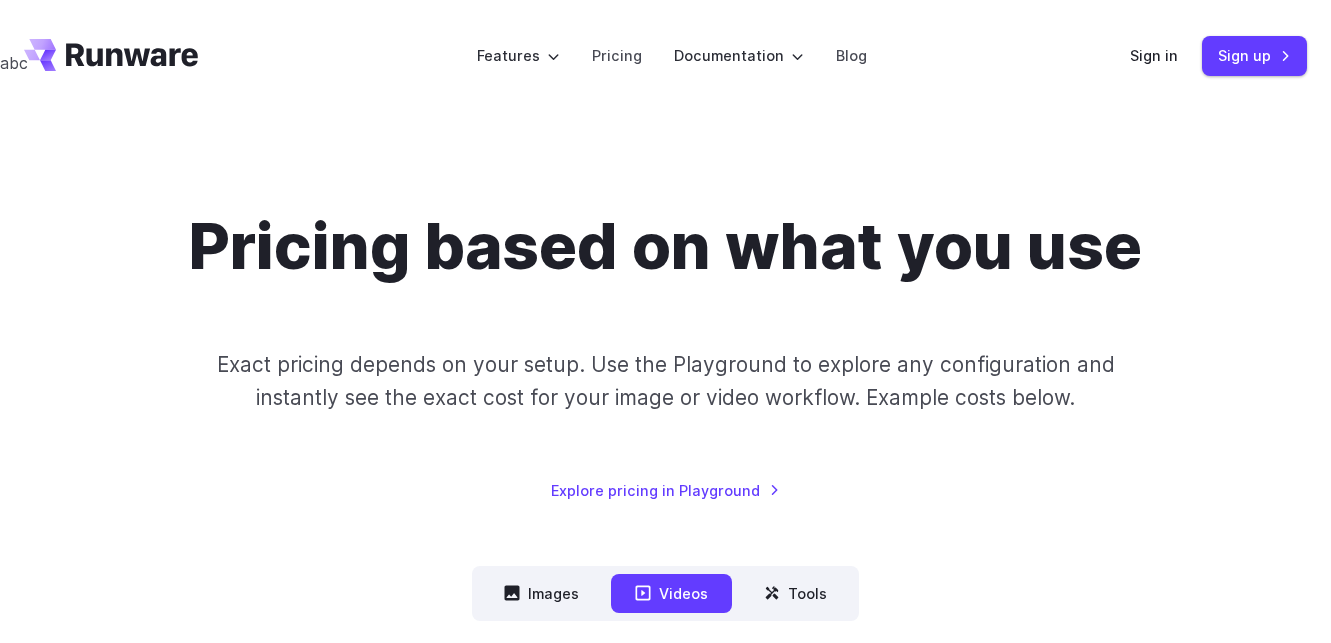 scroll, scrollTop: 0, scrollLeft: 0, axis: both 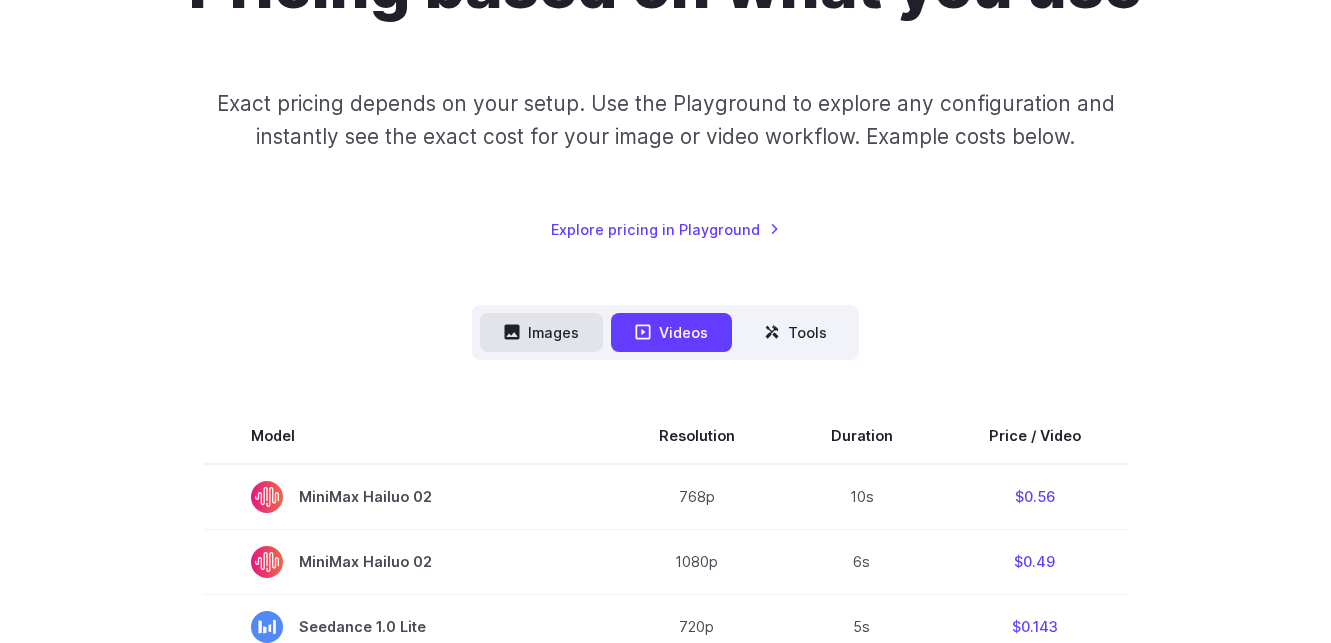 click on "Images" at bounding box center (541, 332) 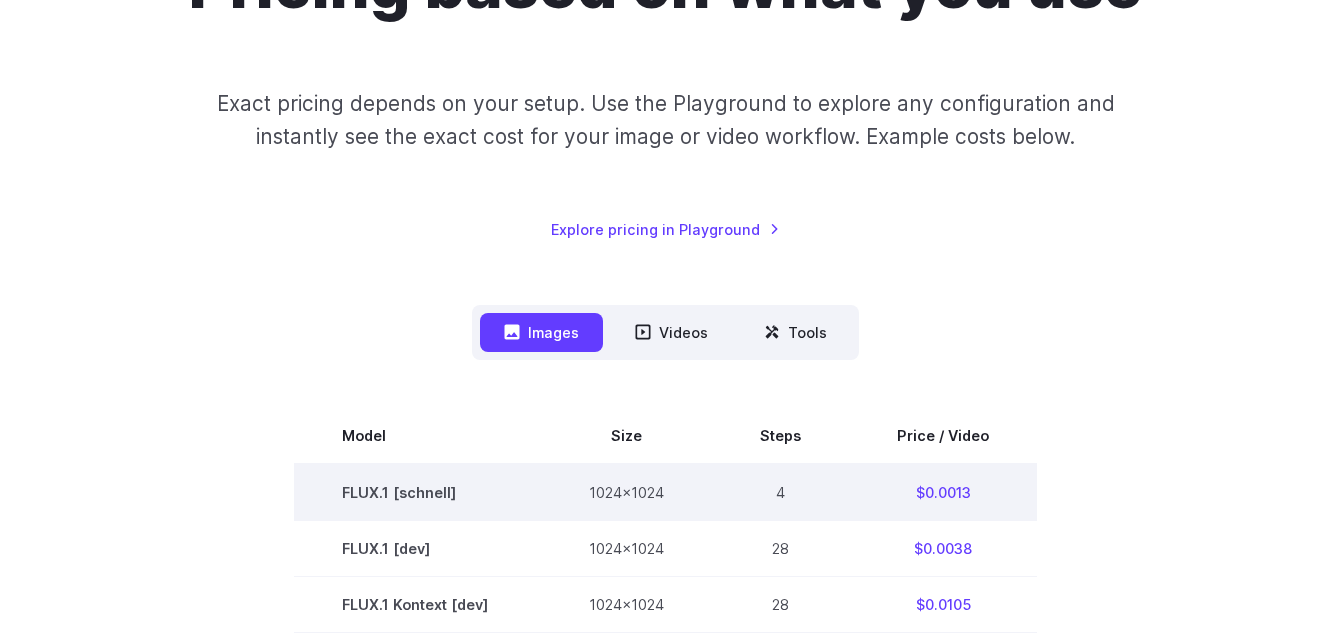 scroll, scrollTop: 277, scrollLeft: 0, axis: vertical 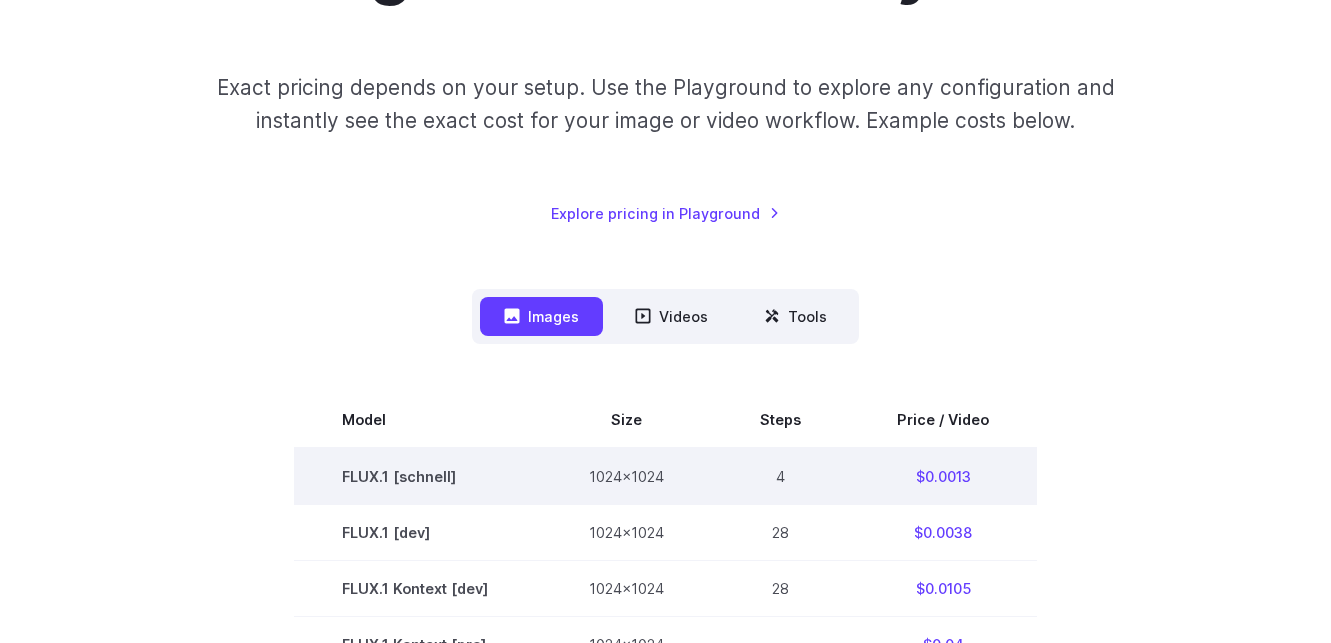 click on "$0.0013" at bounding box center (943, 476) 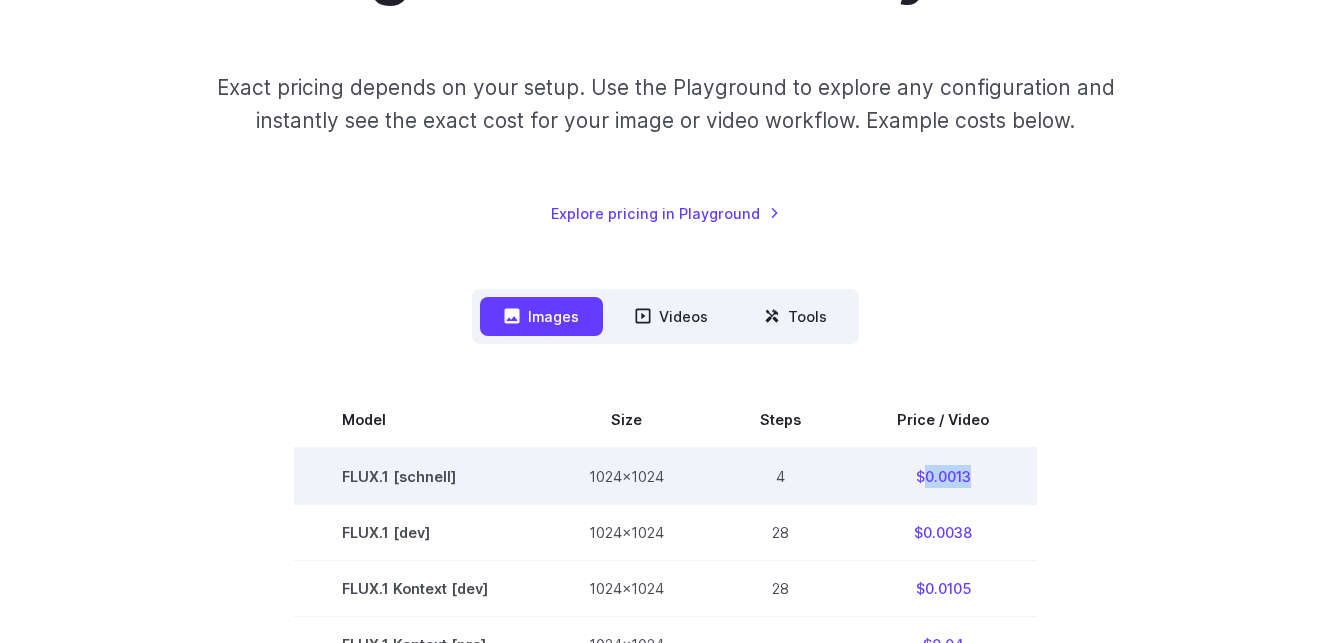 click on "$0.0013" at bounding box center [943, 476] 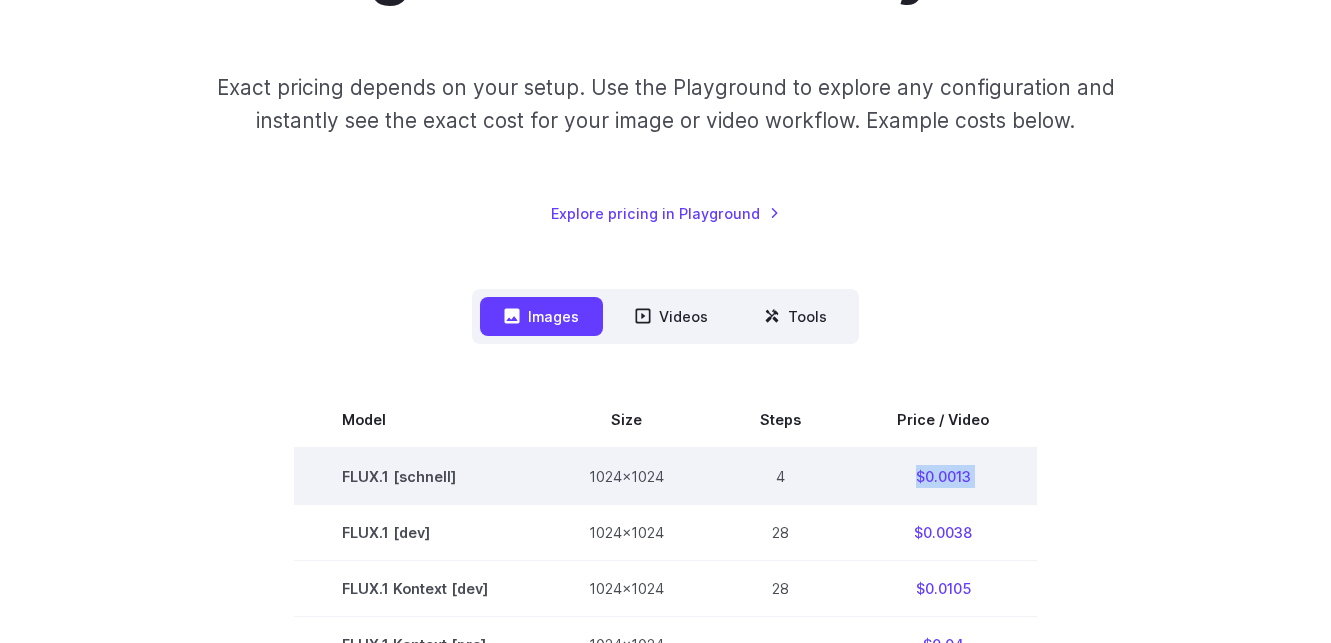 click on "$0.0013" at bounding box center [943, 476] 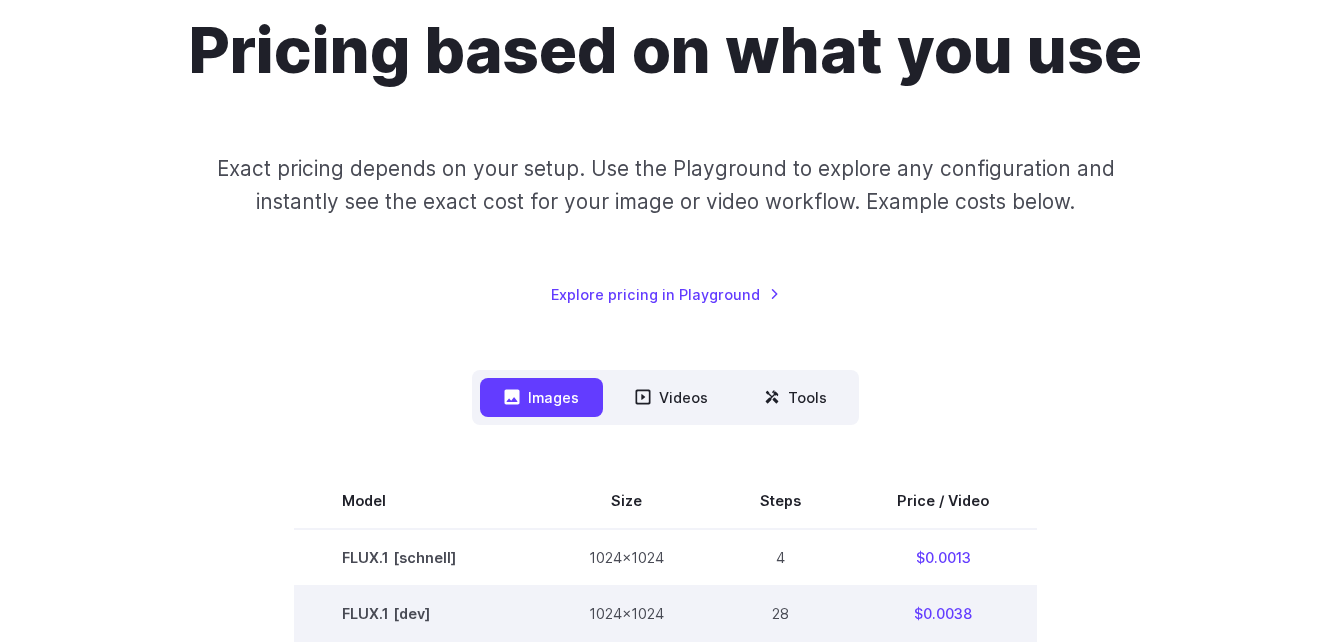 scroll, scrollTop: 0, scrollLeft: 0, axis: both 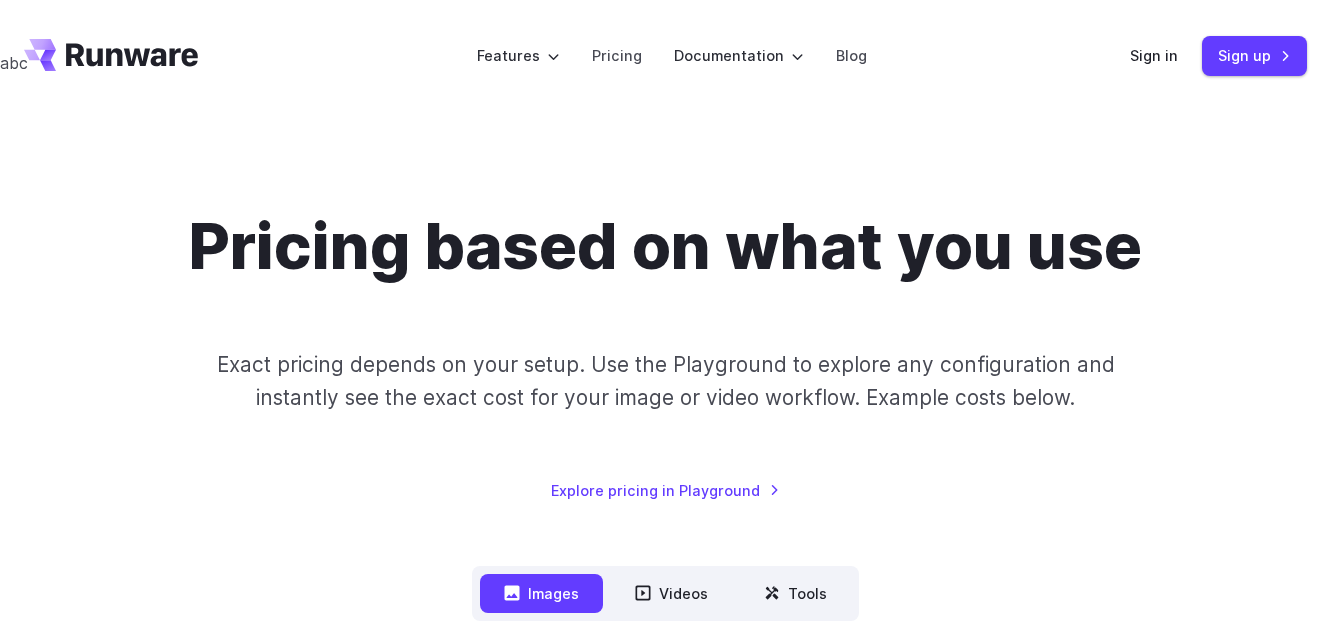 click on "Exact pricing depends on your setup. Use the Playground to explore any configuration and instantly see the exact cost for your image or video workflow. Example costs below." at bounding box center [665, 381] 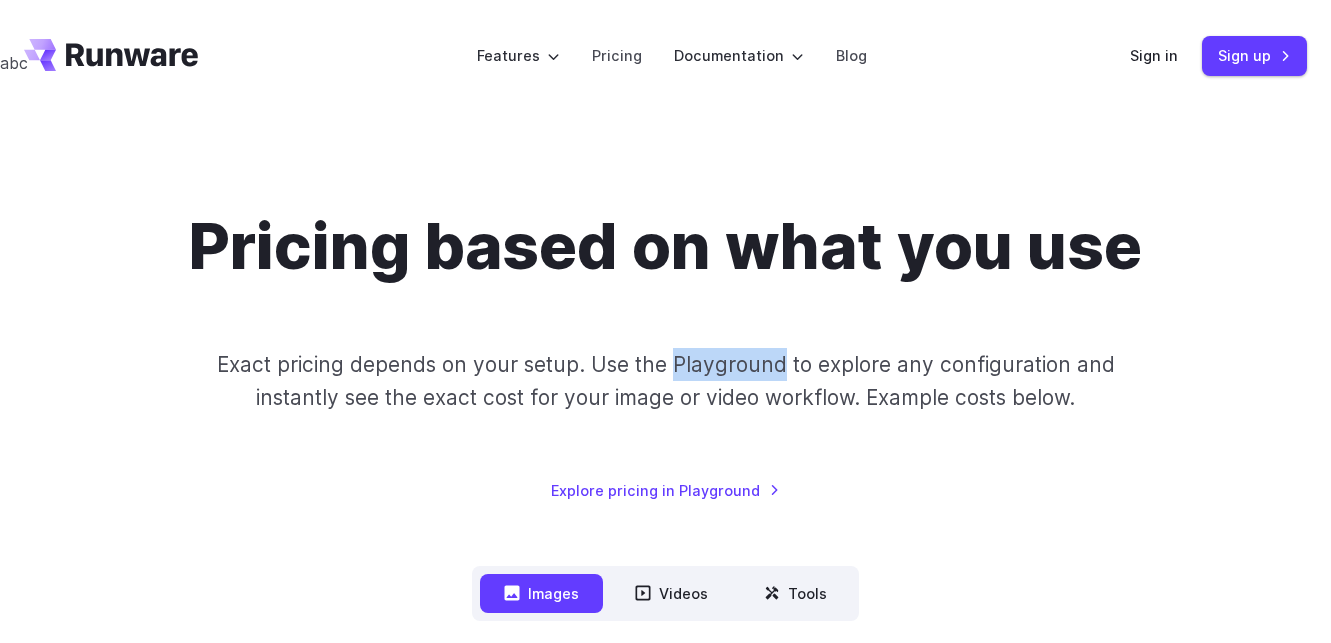 click on "Exact pricing depends on your setup. Use the Playground to explore any configuration and instantly see the exact cost for your image or video workflow. Example costs below." at bounding box center (665, 381) 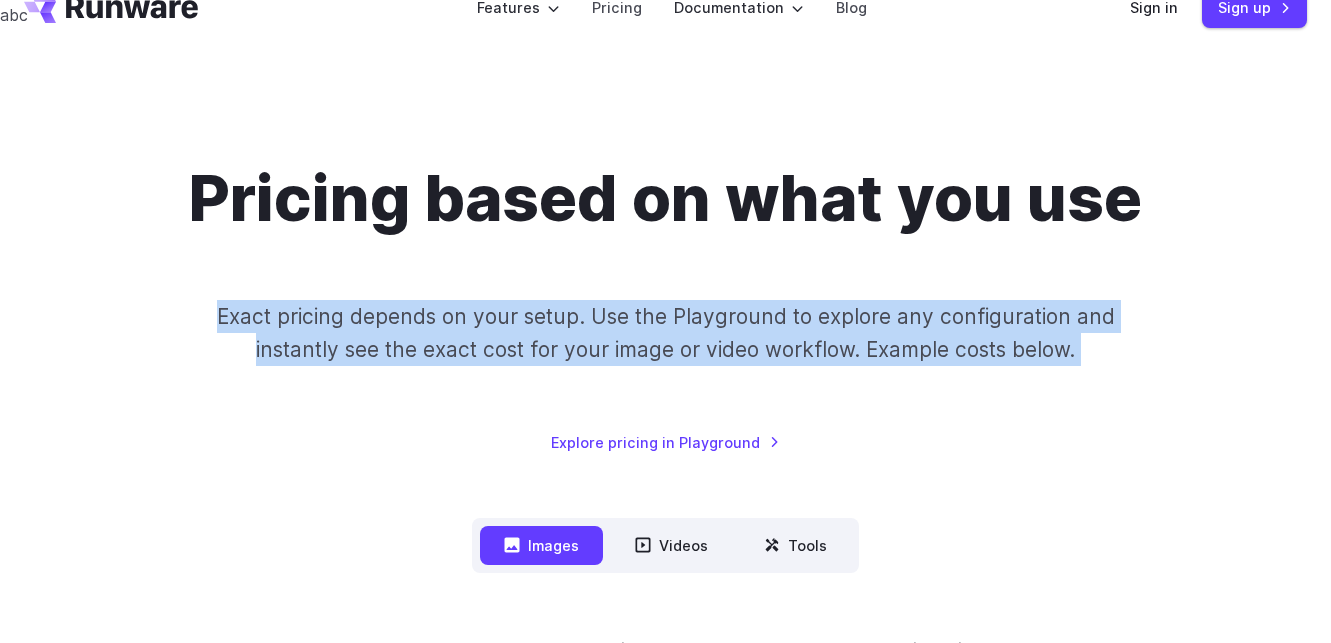 scroll, scrollTop: 51, scrollLeft: 0, axis: vertical 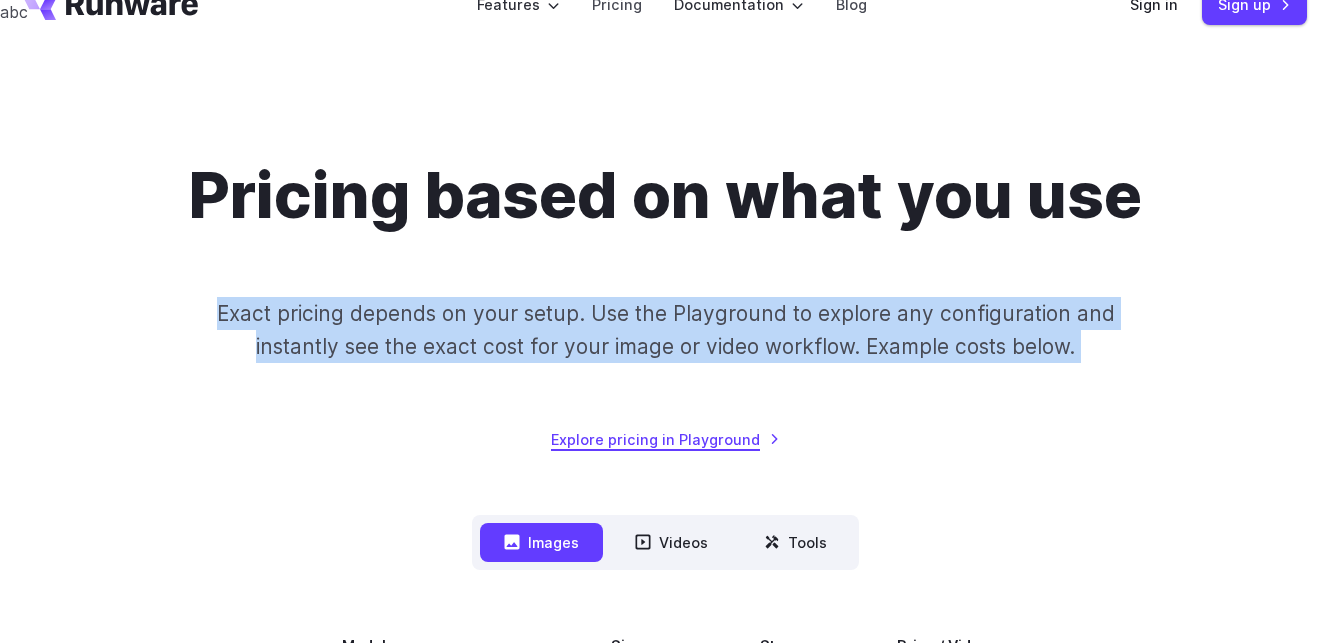 click on "Explore pricing in Playground" at bounding box center [665, 439] 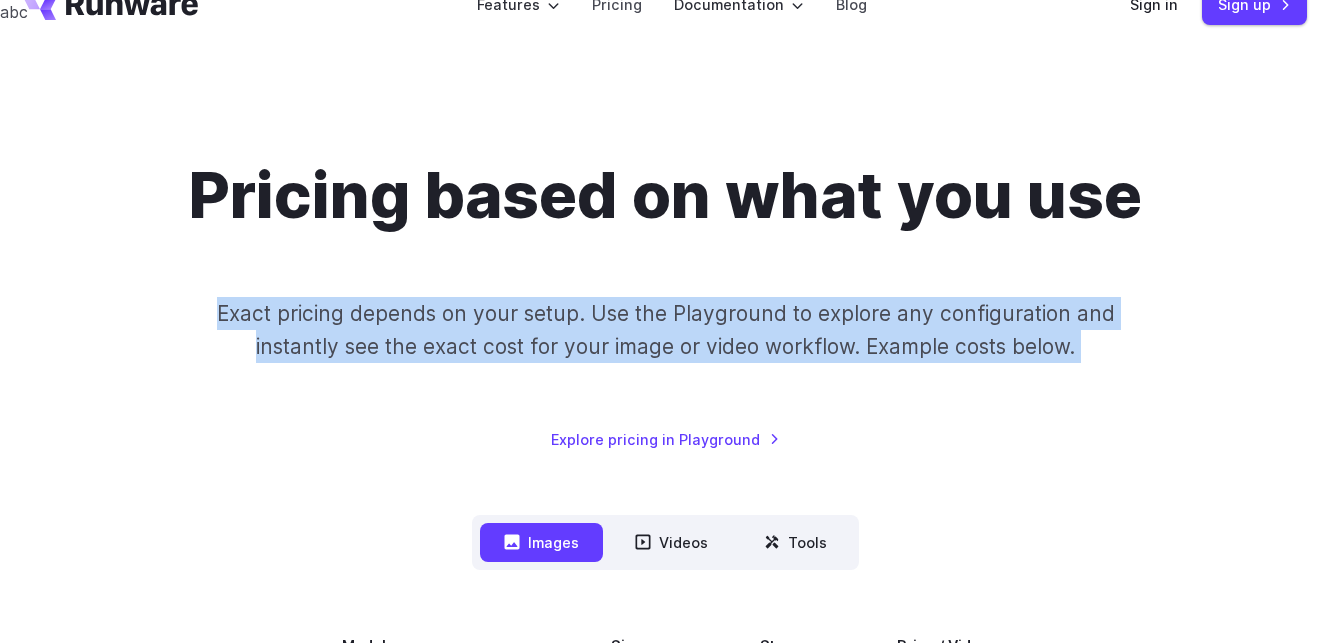 scroll, scrollTop: 0, scrollLeft: 0, axis: both 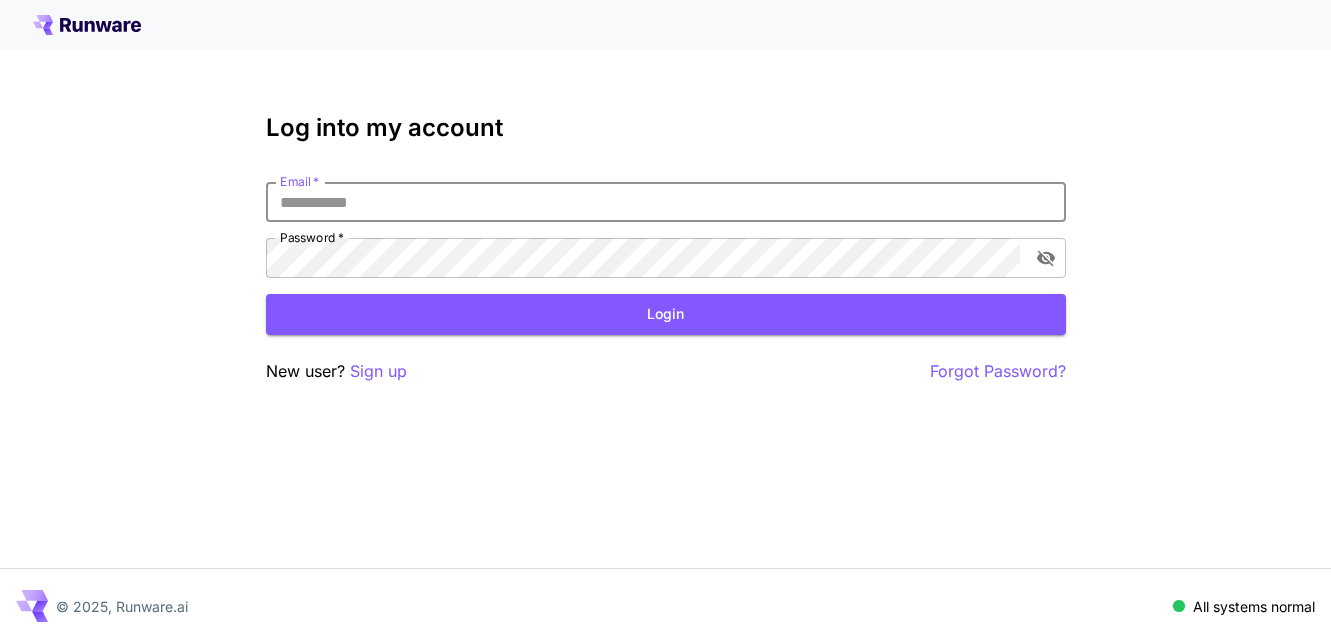 click on "Email   *" at bounding box center (666, 202) 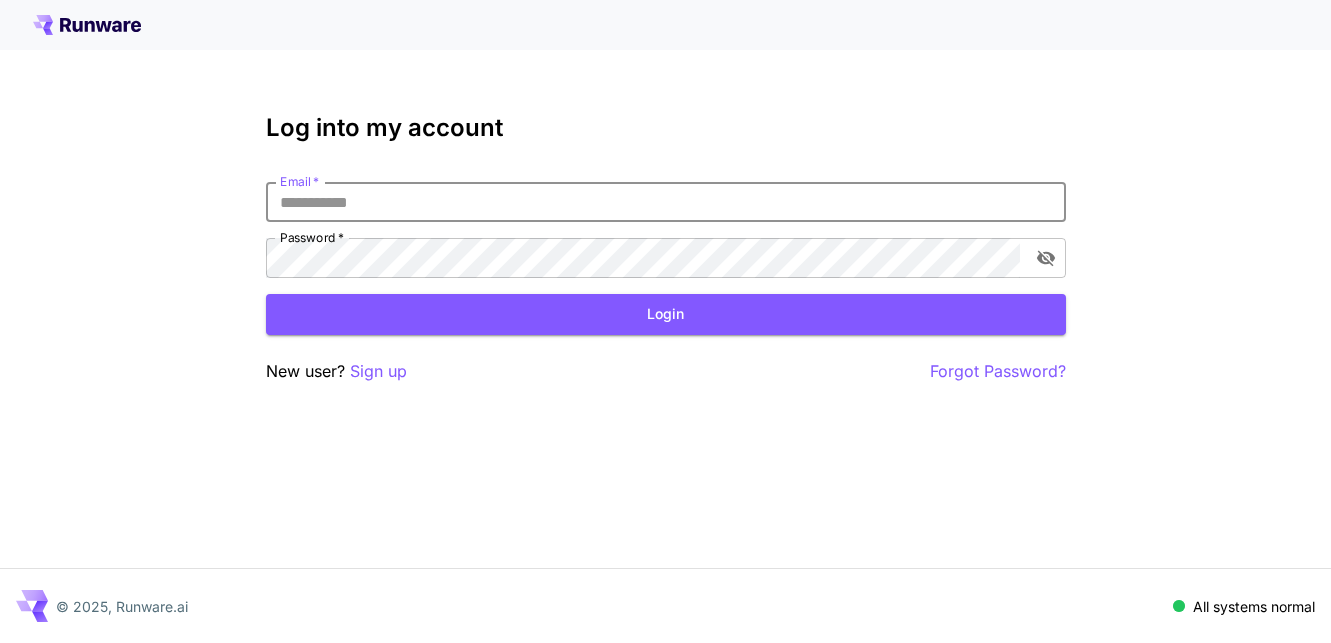 click on "Email   *" at bounding box center (666, 202) 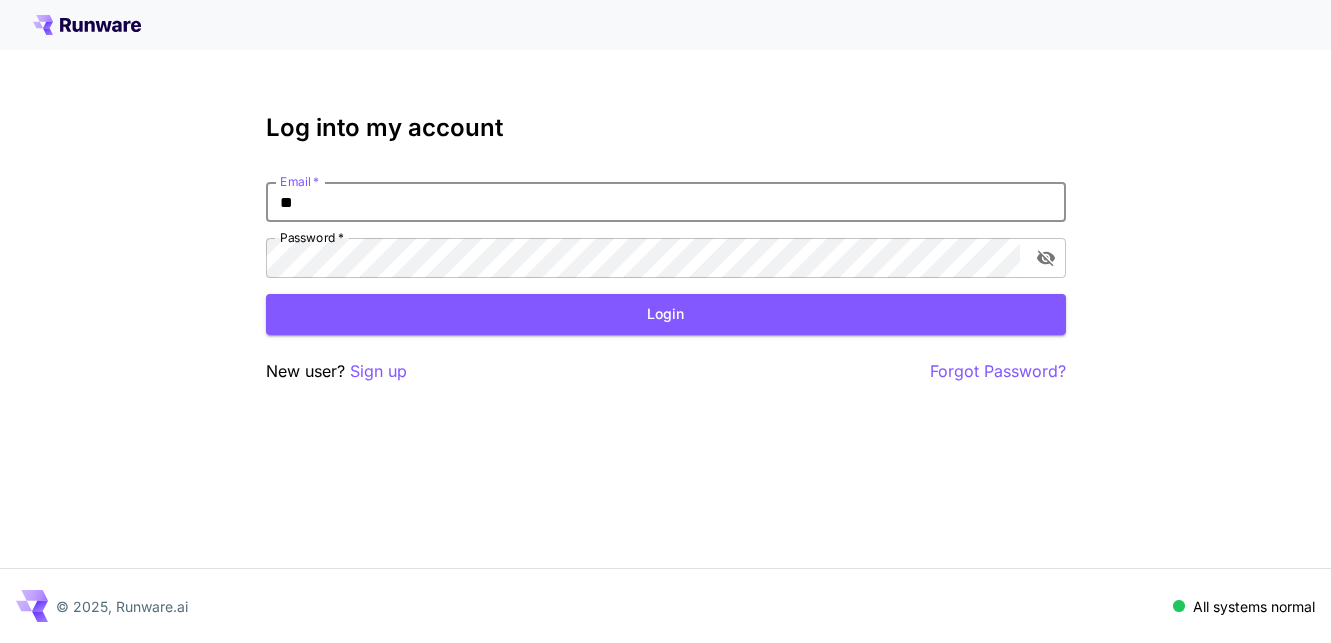 type on "*" 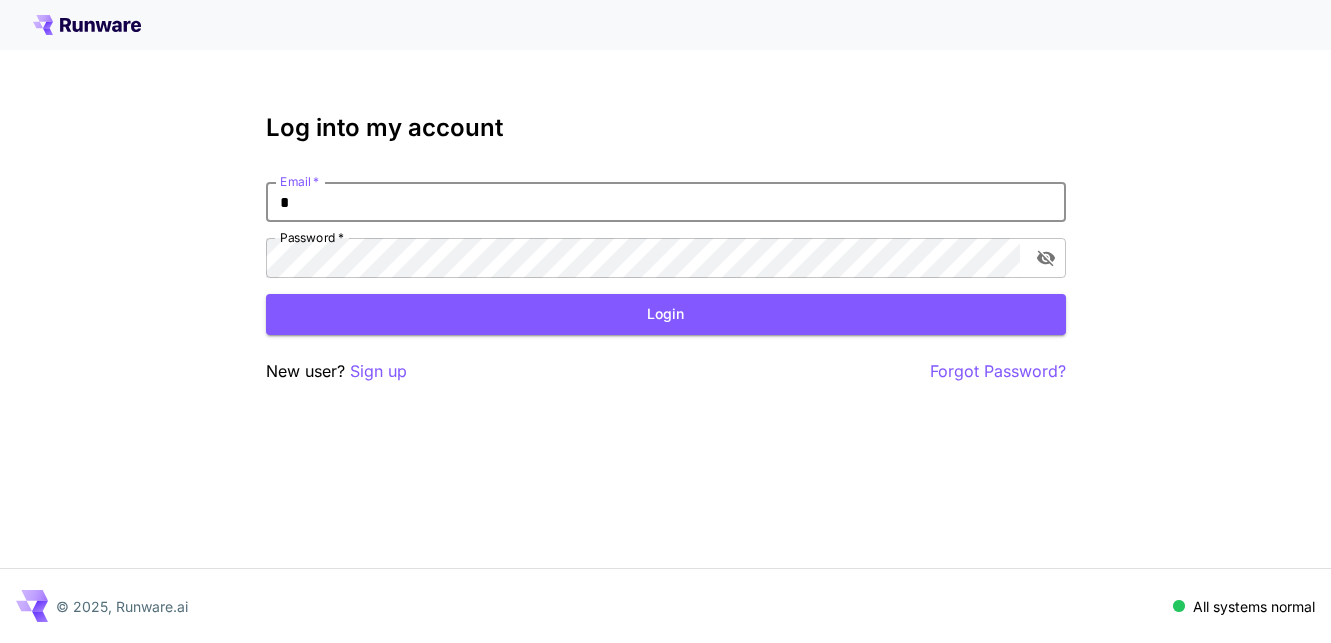 type 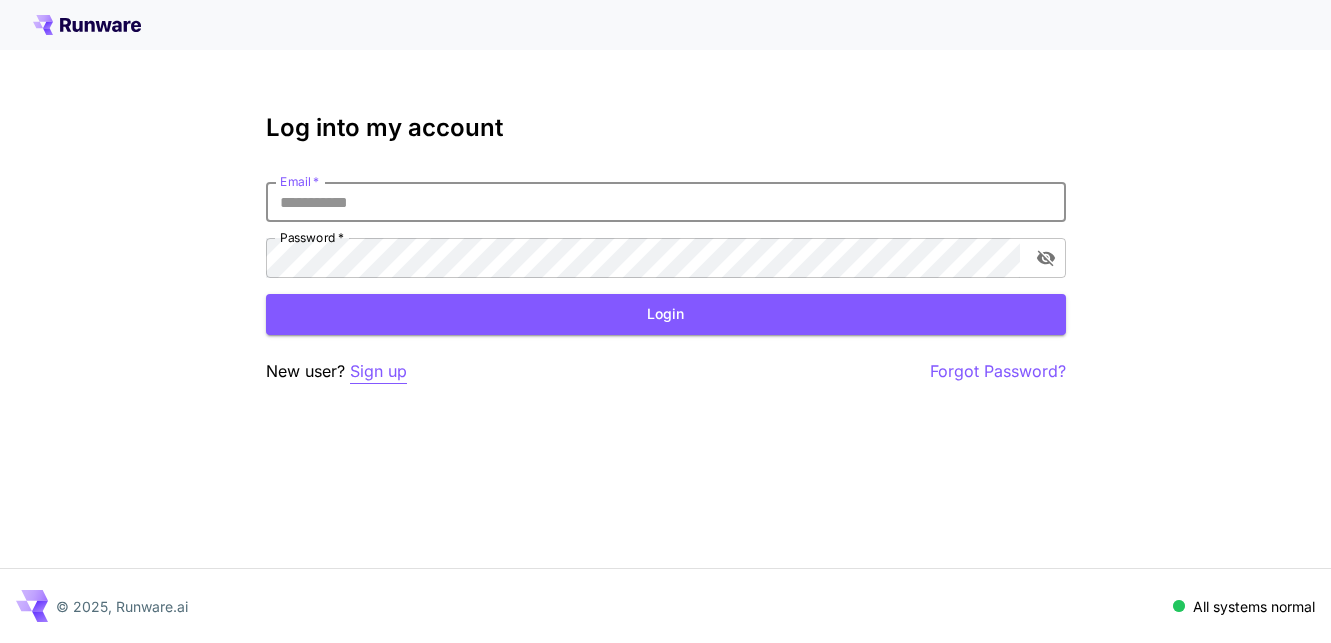 click on "Sign up" at bounding box center [378, 371] 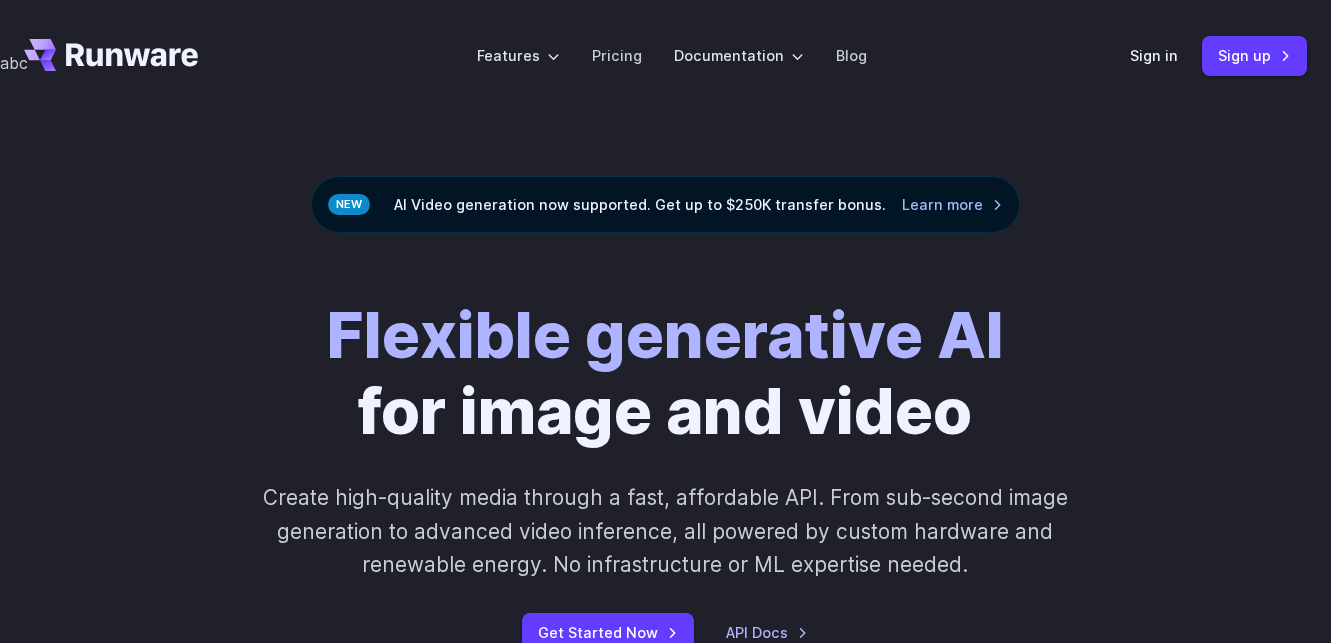 scroll, scrollTop: 0, scrollLeft: 0, axis: both 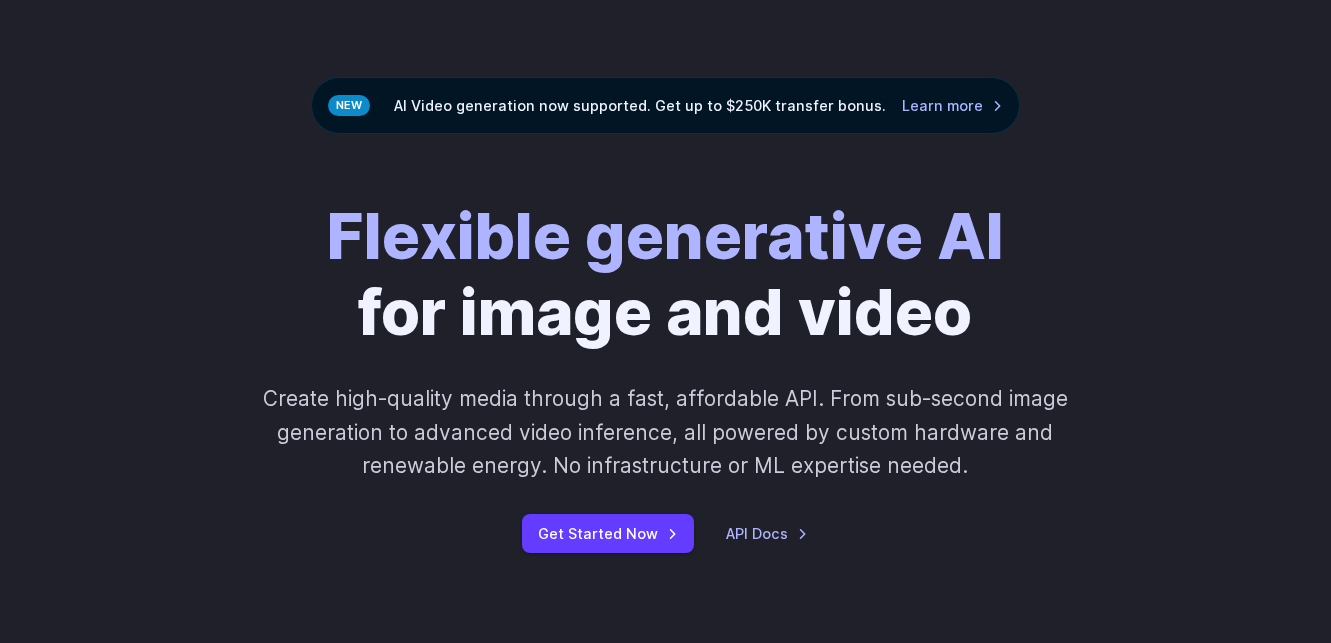 click on "Create high-quality media through a fast, affordable API. From sub-second image generation to advanced video inference, all powered by custom hardware and renewable energy. No infrastructure or ML expertise needed." at bounding box center [665, 432] 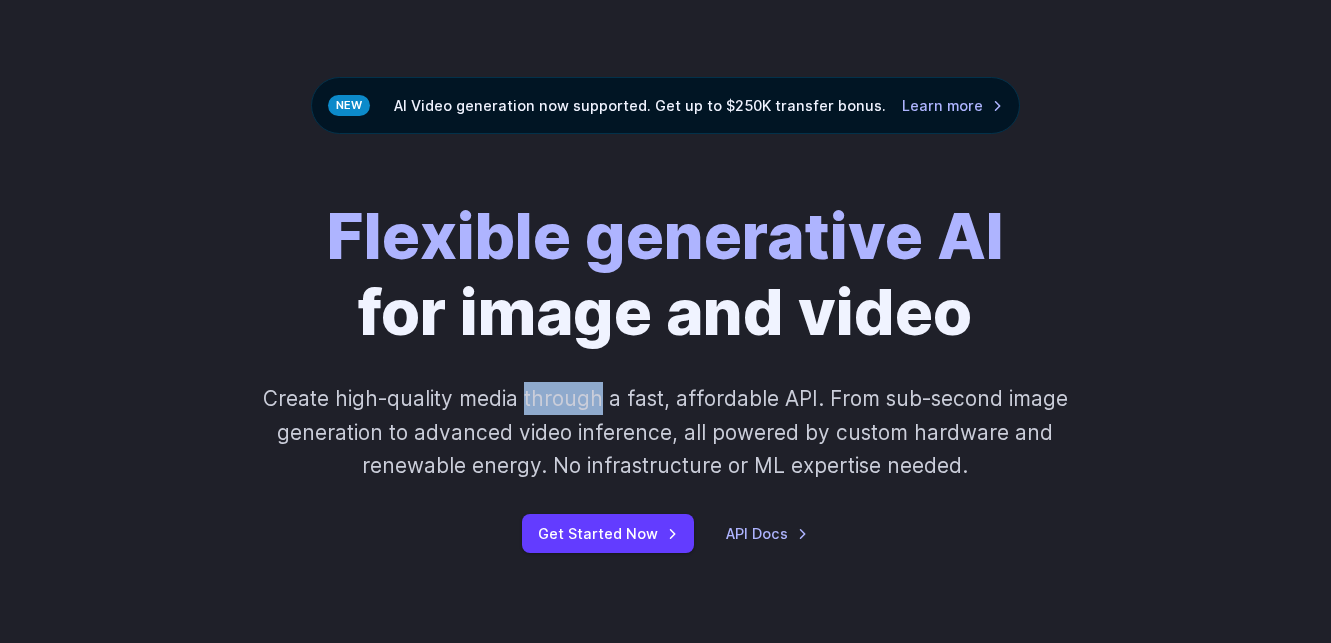 click on "Create high-quality media through a fast, affordable API. From sub-second image generation to advanced video inference, all powered by custom hardware and renewable energy. No infrastructure or ML expertise needed." at bounding box center (665, 432) 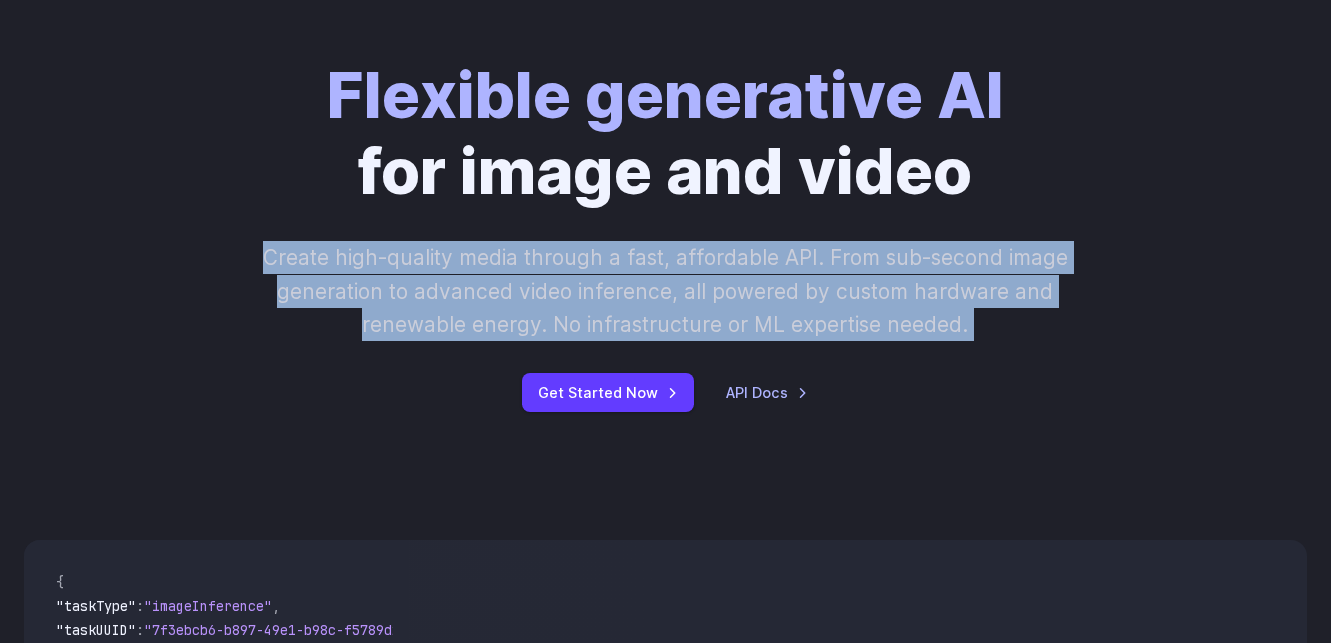 scroll, scrollTop: 277, scrollLeft: 0, axis: vertical 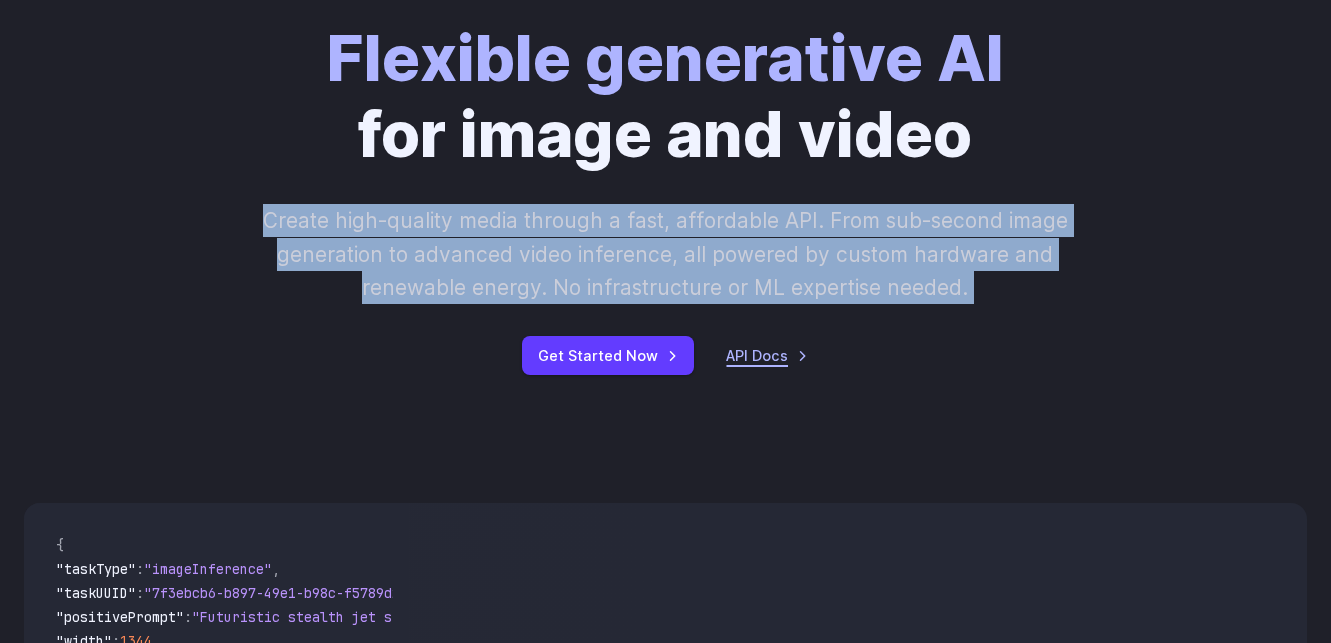 click on "API Docs" at bounding box center (767, 355) 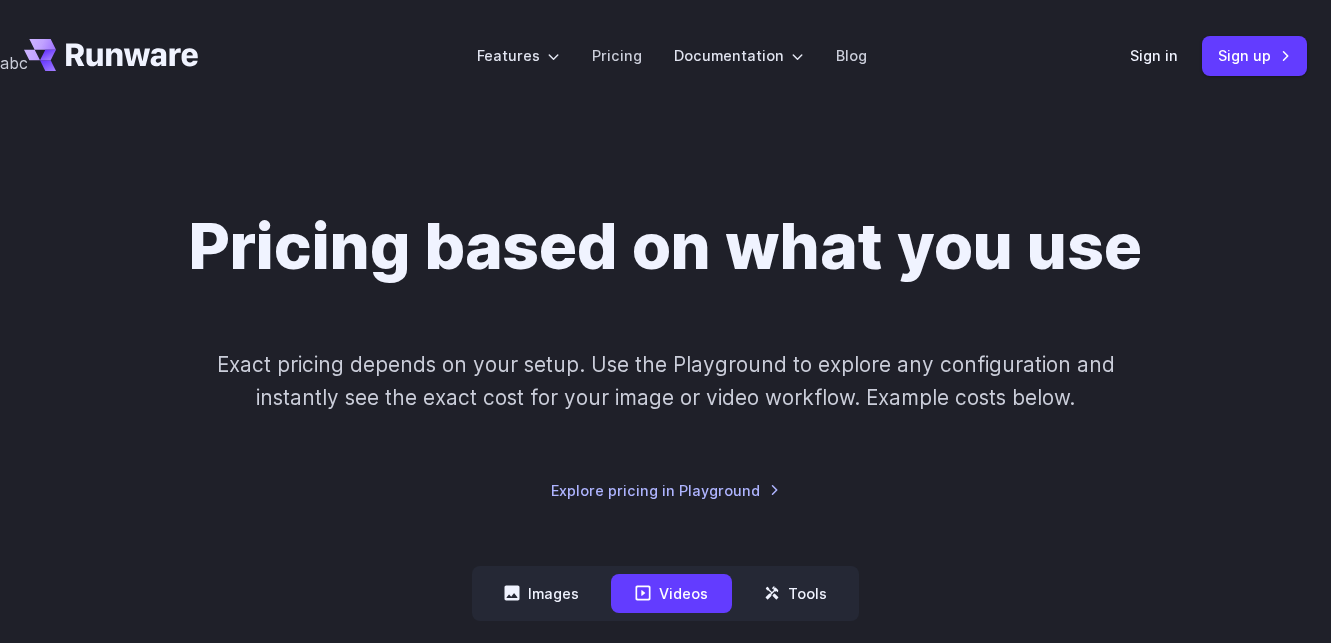 scroll, scrollTop: 0, scrollLeft: 0, axis: both 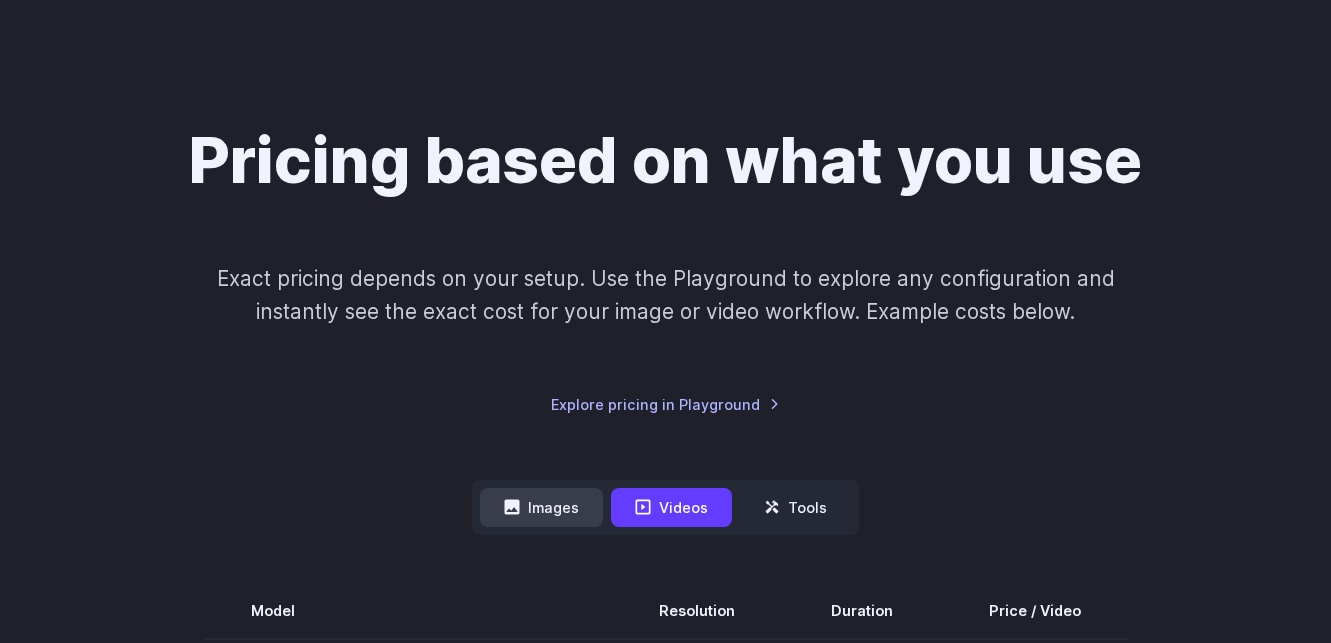 click on "Images" at bounding box center [541, 507] 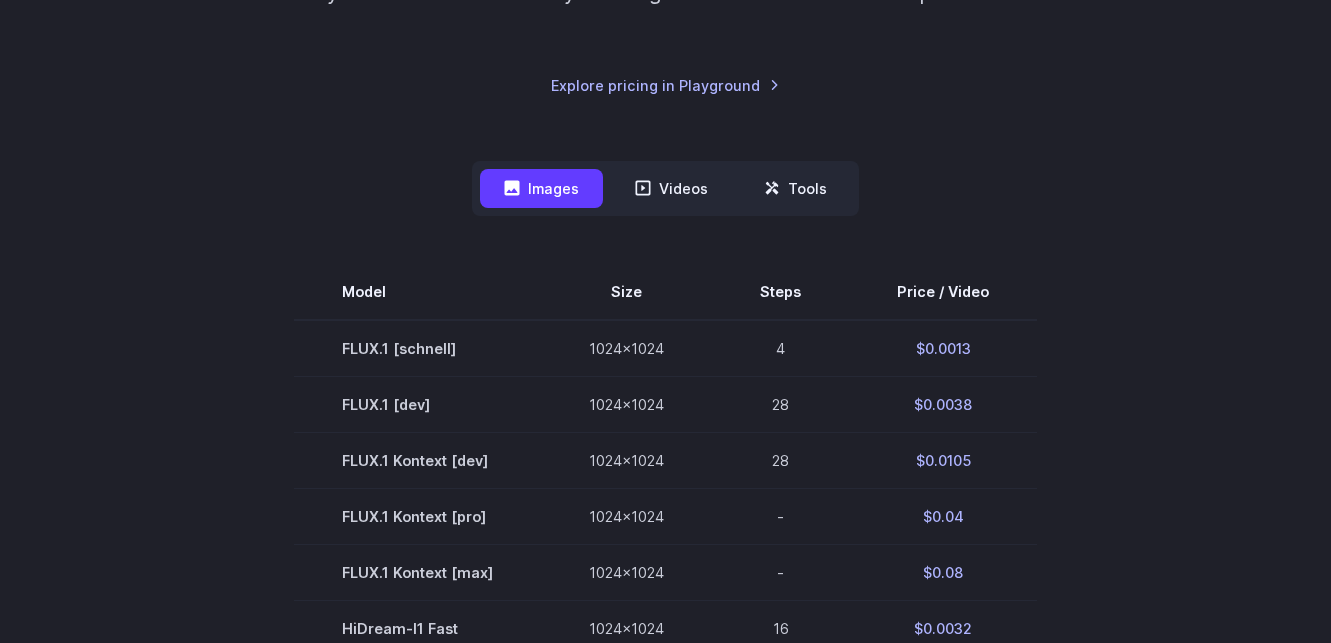 scroll, scrollTop: 462, scrollLeft: 0, axis: vertical 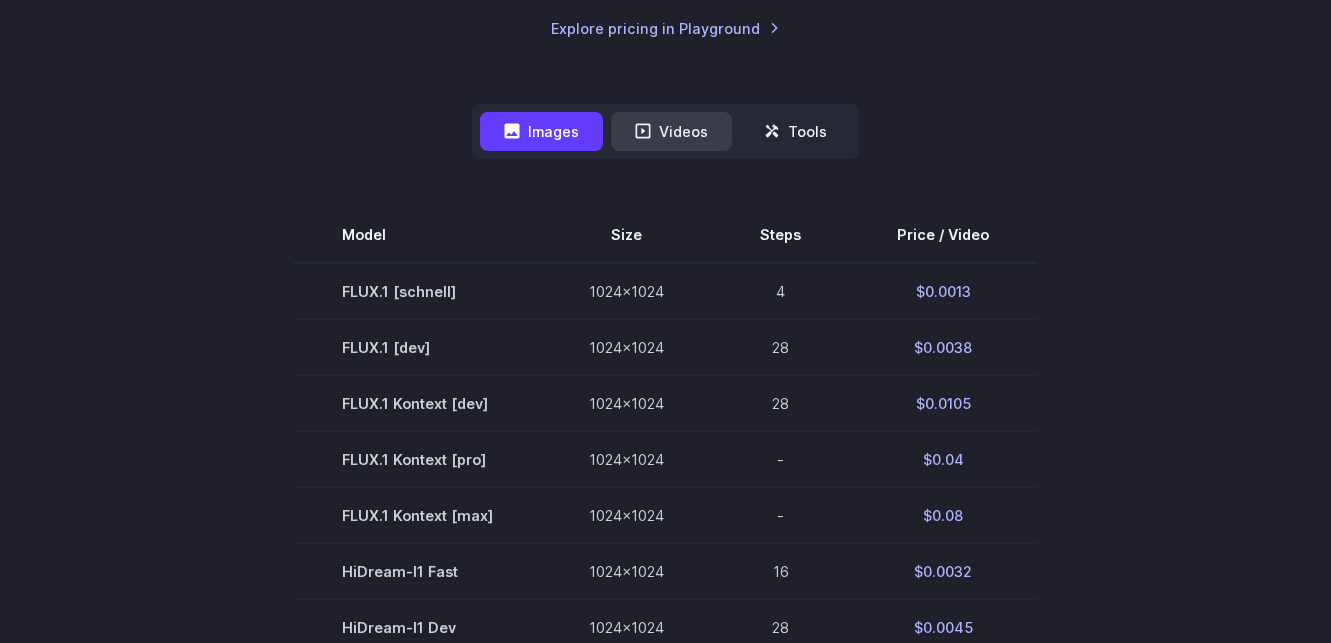 click on "Videos" at bounding box center (671, 131) 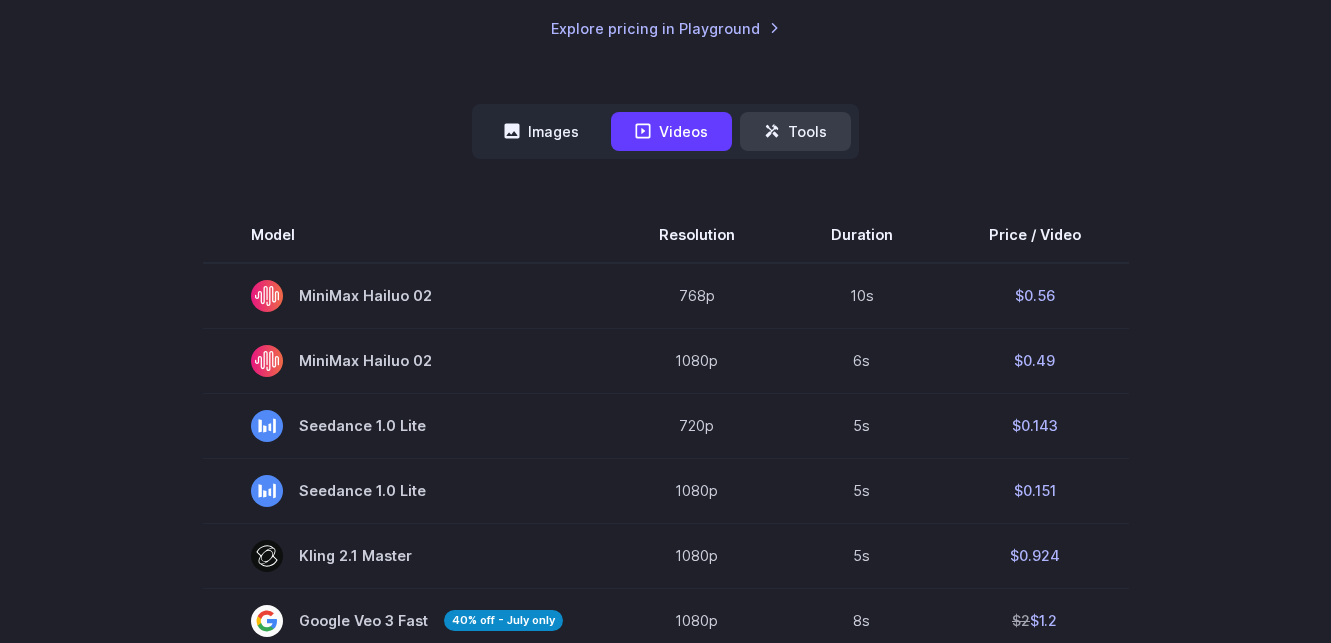 click on "Tools" at bounding box center [795, 131] 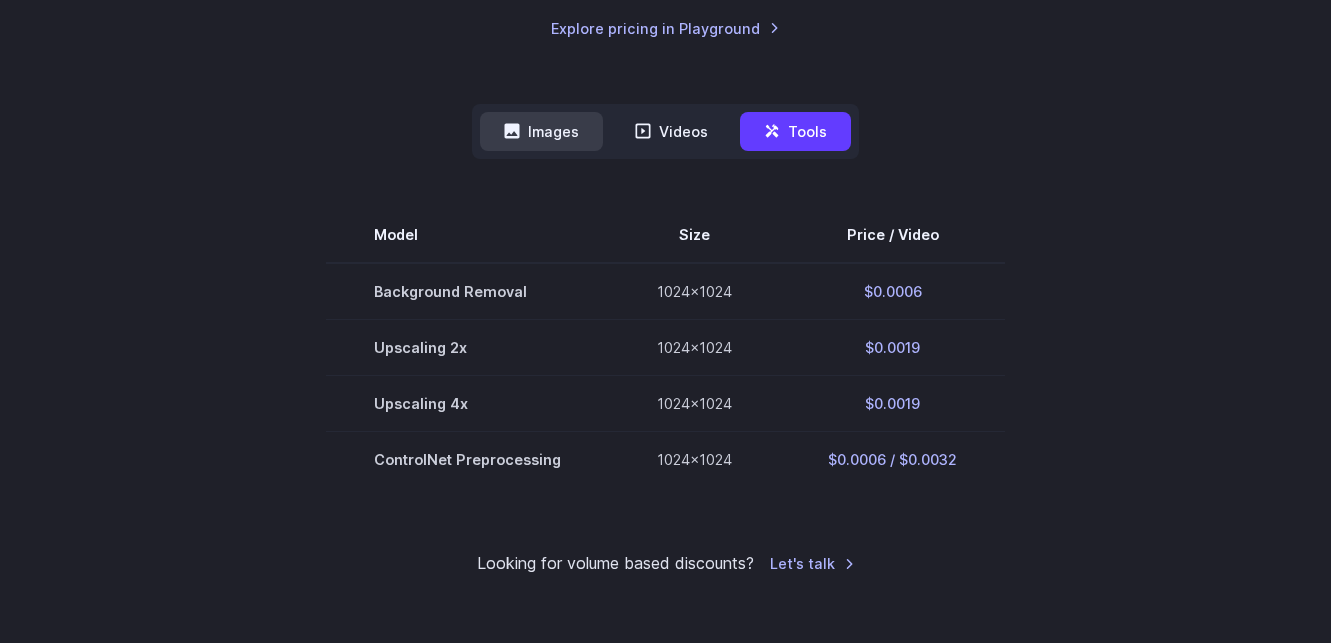 click on "Images" at bounding box center (541, 131) 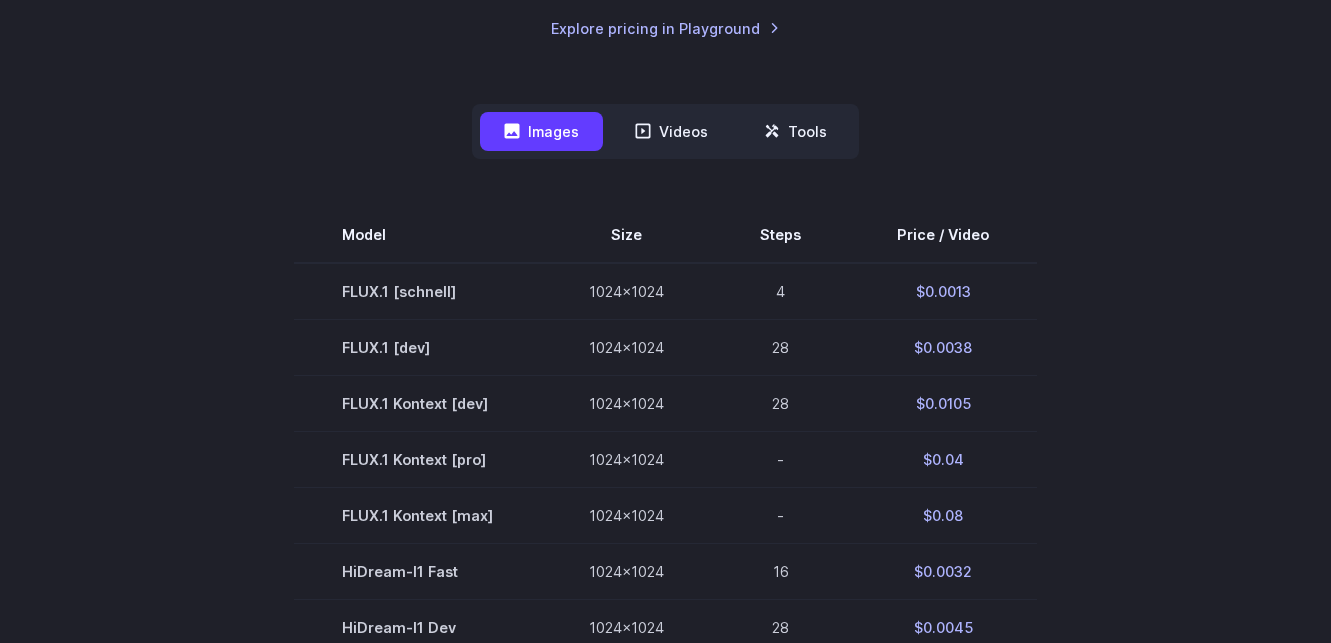 scroll, scrollTop: 469, scrollLeft: 0, axis: vertical 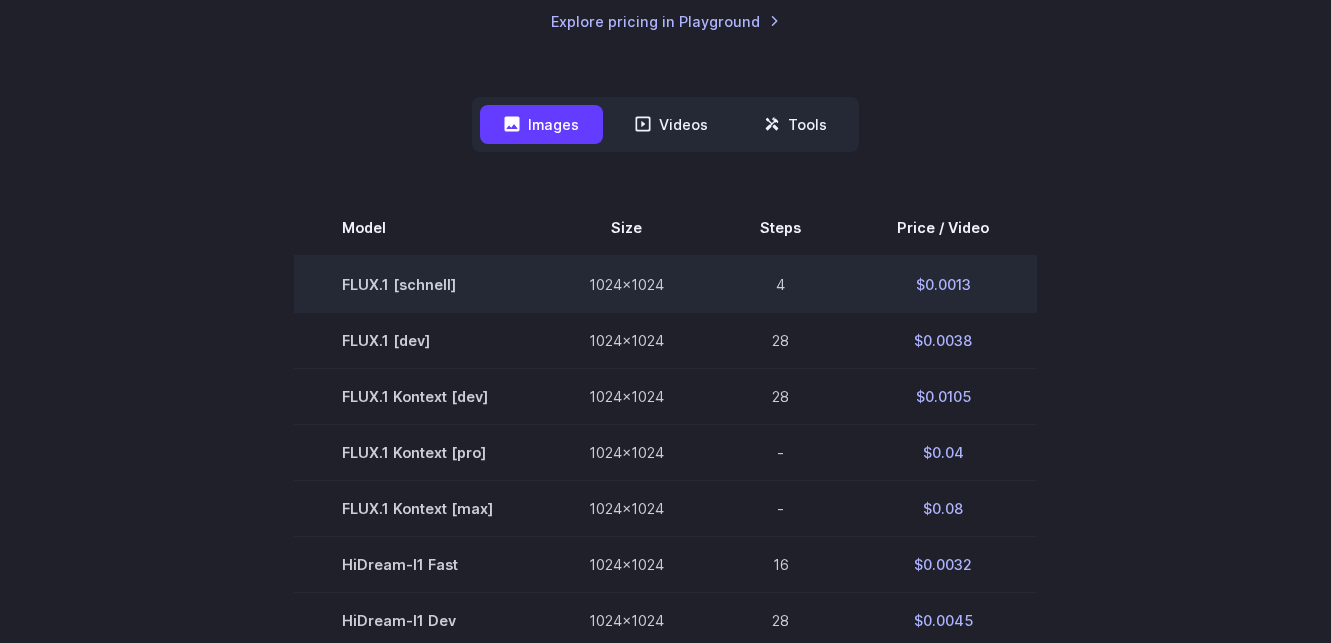 click on "$0.0013" at bounding box center [943, 284] 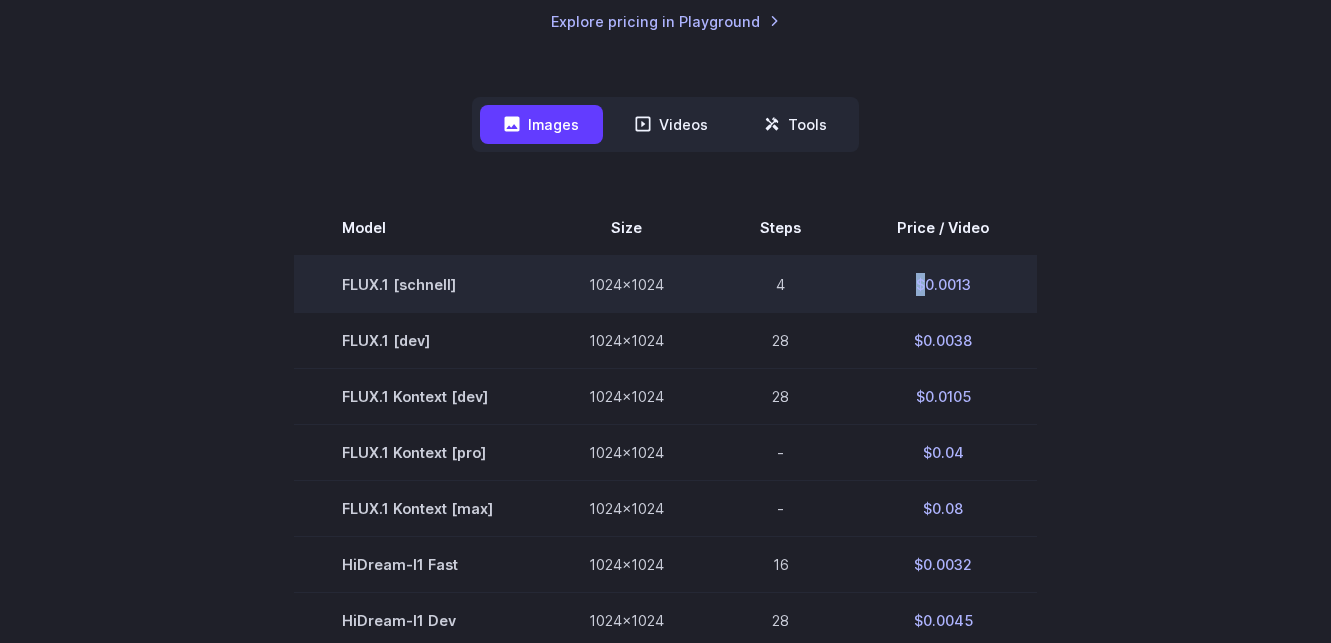 scroll, scrollTop: 483, scrollLeft: 0, axis: vertical 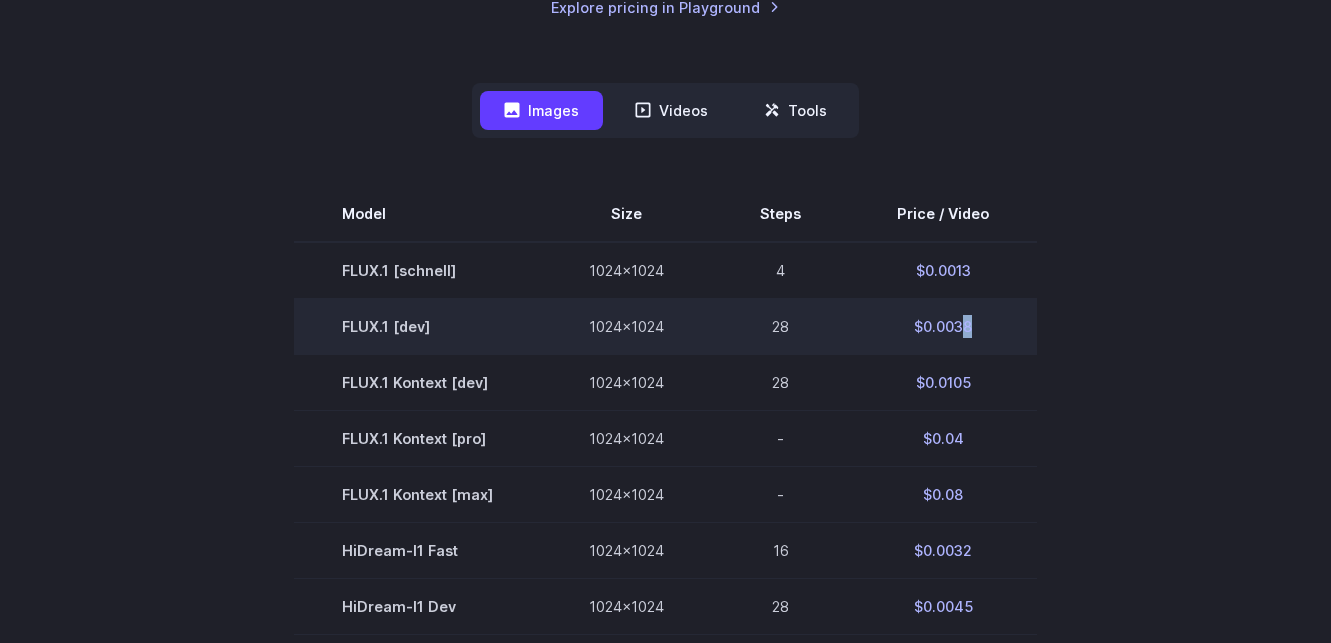 click on "$0.0038" at bounding box center (943, 326) 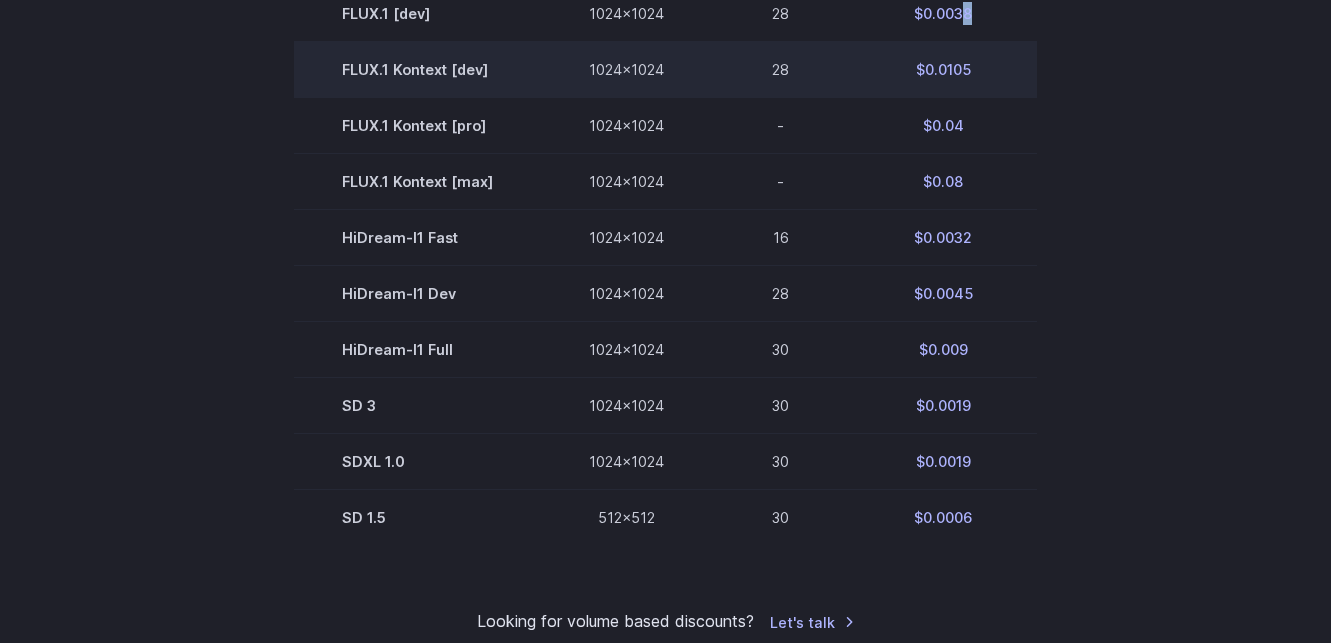 scroll, scrollTop: 800, scrollLeft: 0, axis: vertical 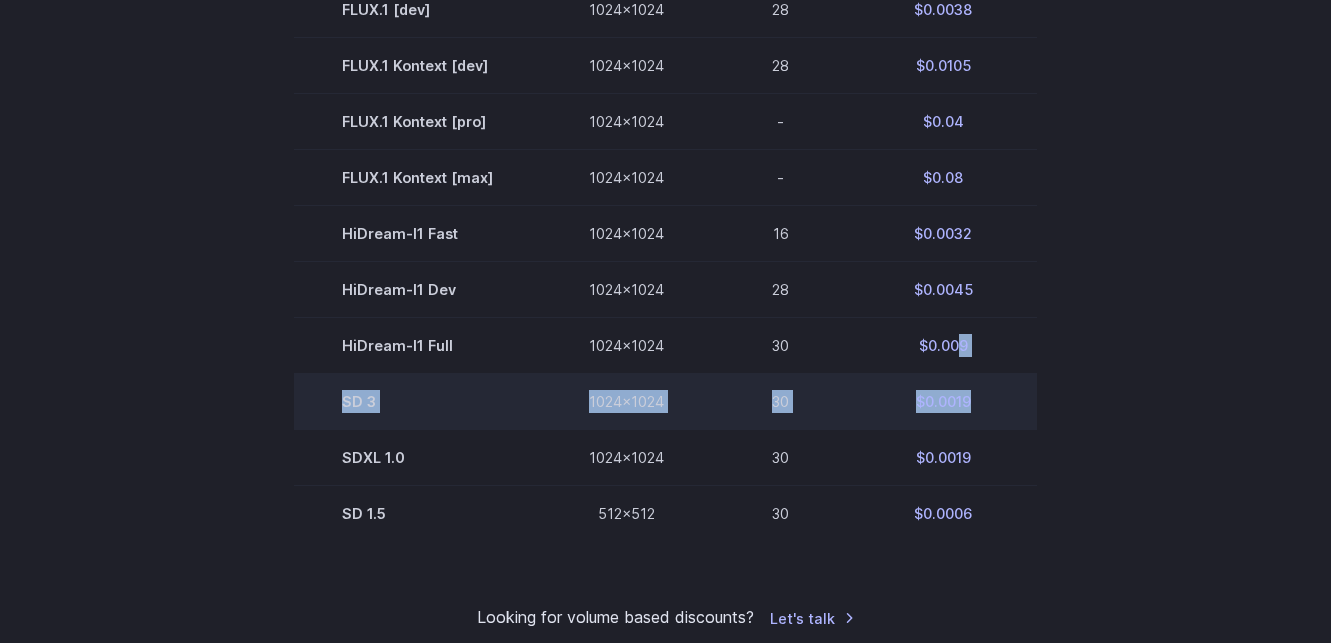 drag, startPoint x: 956, startPoint y: 350, endPoint x: 971, endPoint y: 404, distance: 56.044624 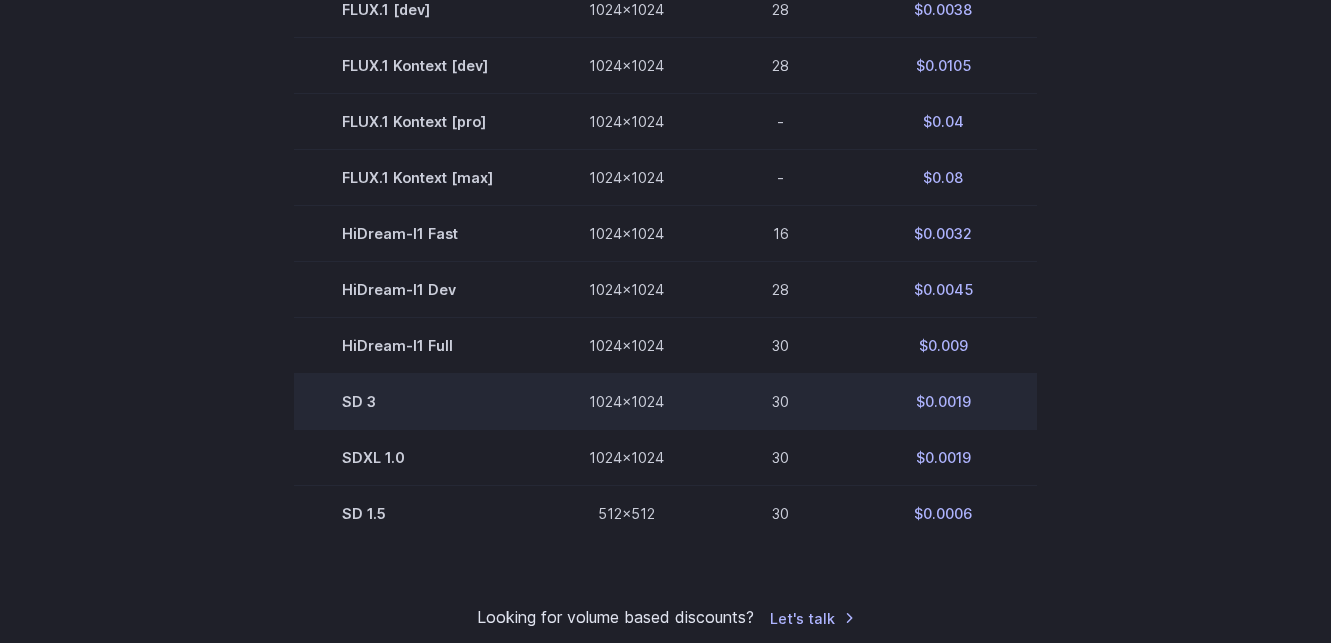 click on "$0.0019" at bounding box center [943, 402] 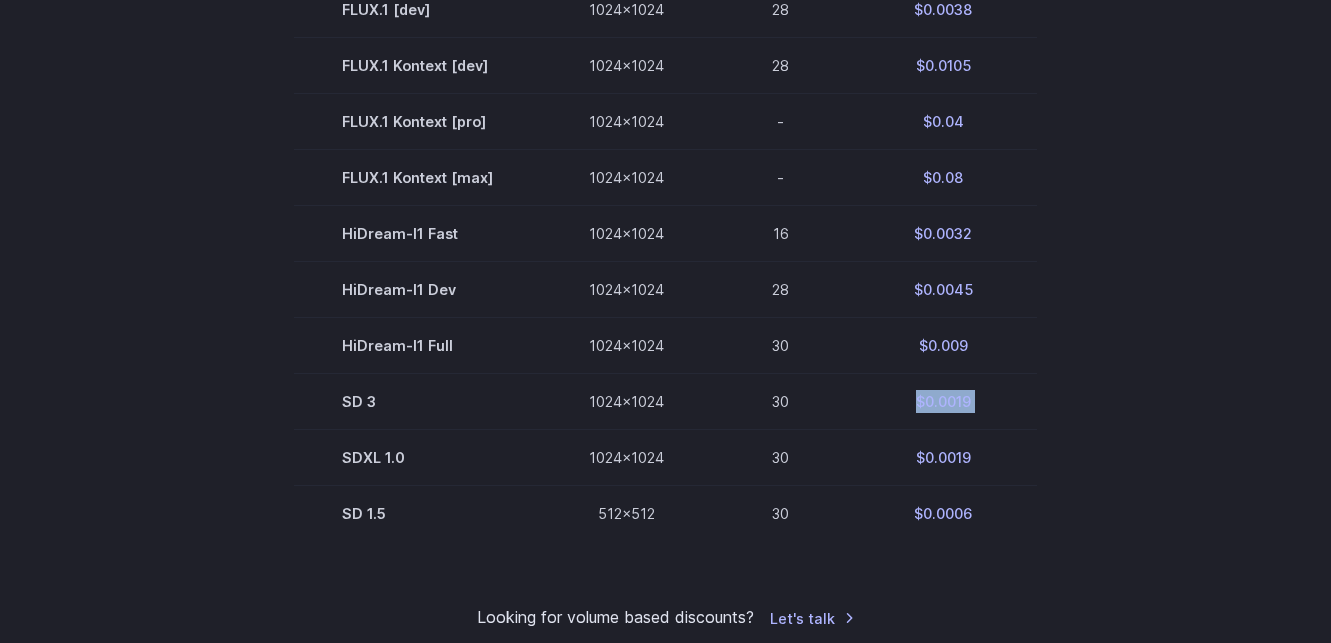 click on "Model   Size   Steps   Price / Video         FLUX.1 [schnell]   1024x1024   4   $0.0013       FLUX.1 [dev]   1024x1024   28   $0.0038       FLUX.1 Kontext [dev]   1024x1024   28   $0.0105       FLUX.1 Kontext [pro]   1024x1024   -   $0.04       FLUX.1 Kontext [max]   1024x1024   -   $0.08       HiDream-I1 Fast   1024x1024   16   $0.0032       HiDream-I1 Dev   1024x1024   28   $0.0045       HiDream-I1 Full   1024x1024   30   $0.009       SD 3   1024x1024   30   $0.0019       SDXL 1.0   1024x1024   30   $0.0019       SD 1.5   512x512   30   $0.0006" at bounding box center [665, 205] 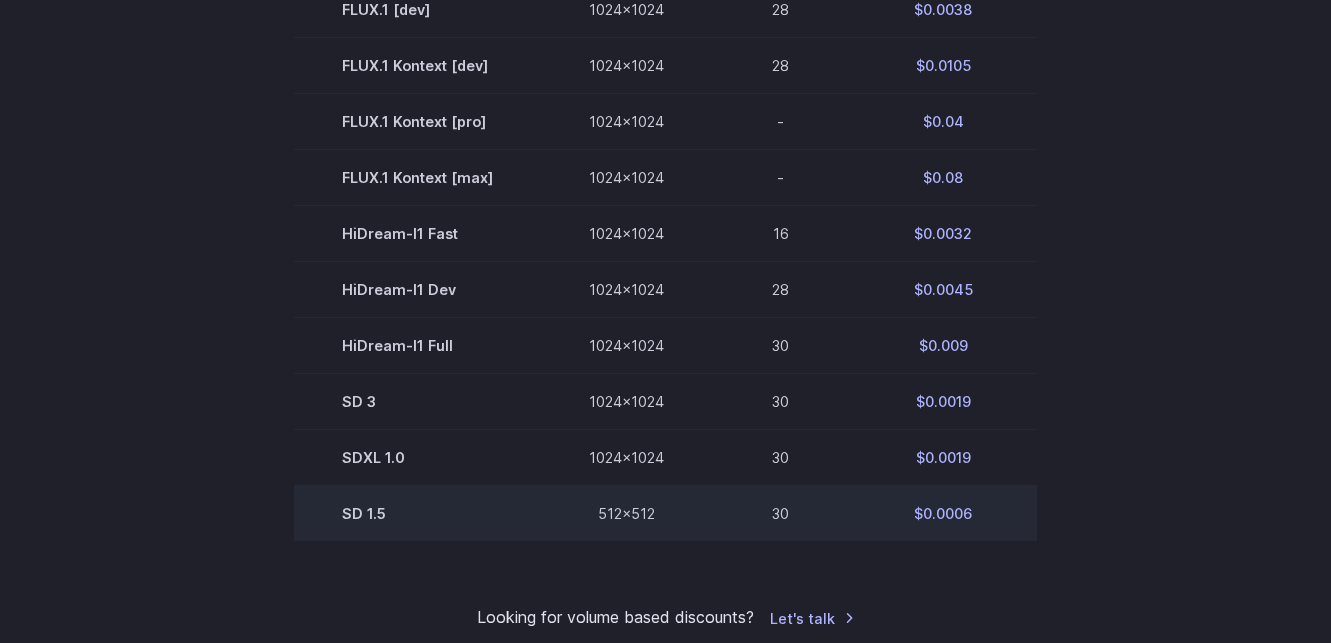 click on "512x512" at bounding box center (626, 514) 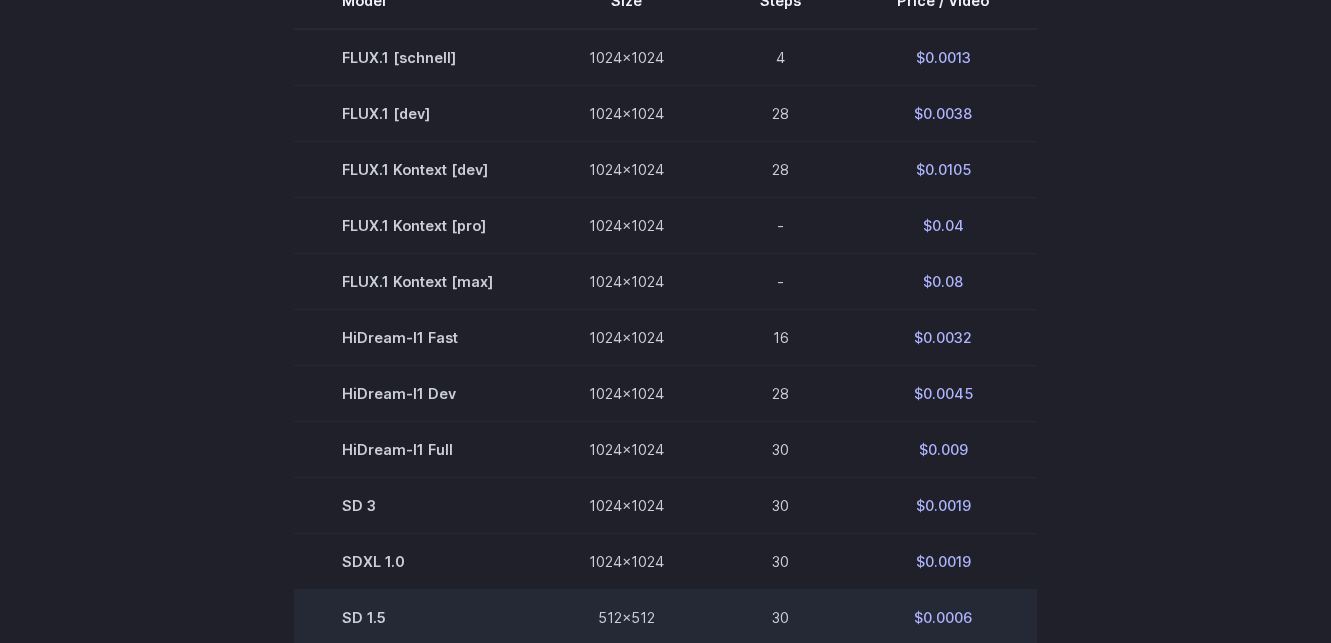 scroll, scrollTop: 659, scrollLeft: 0, axis: vertical 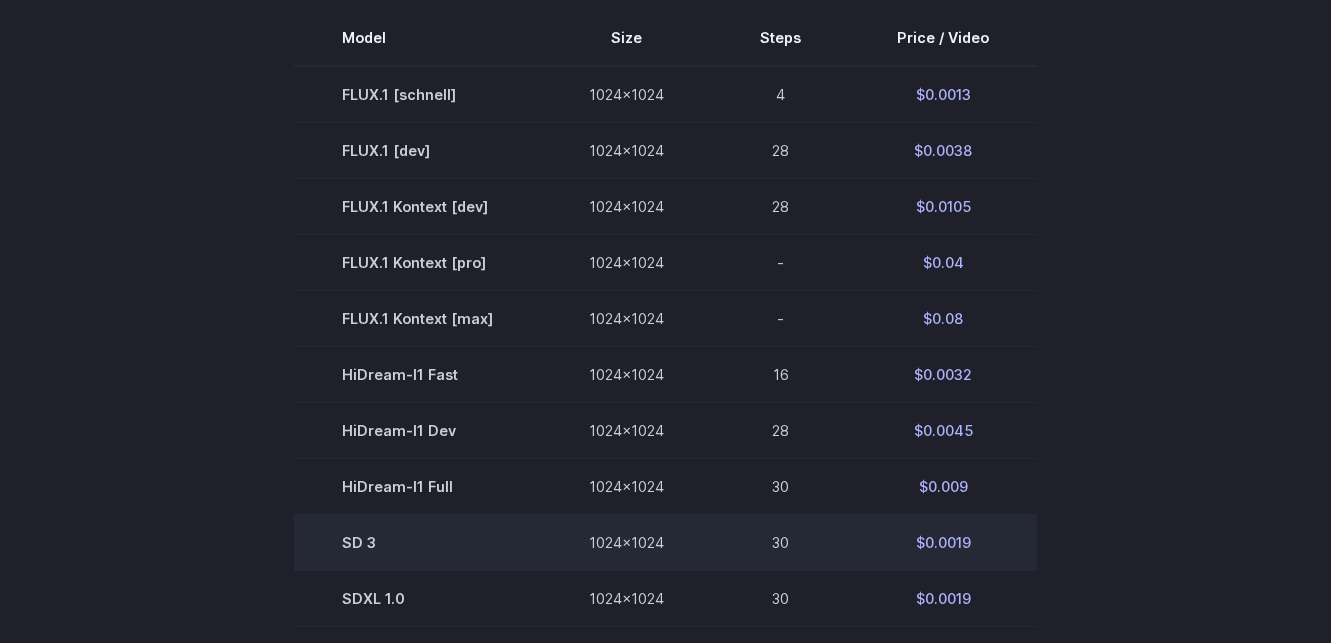 click on "1024x1024" at bounding box center (626, 543) 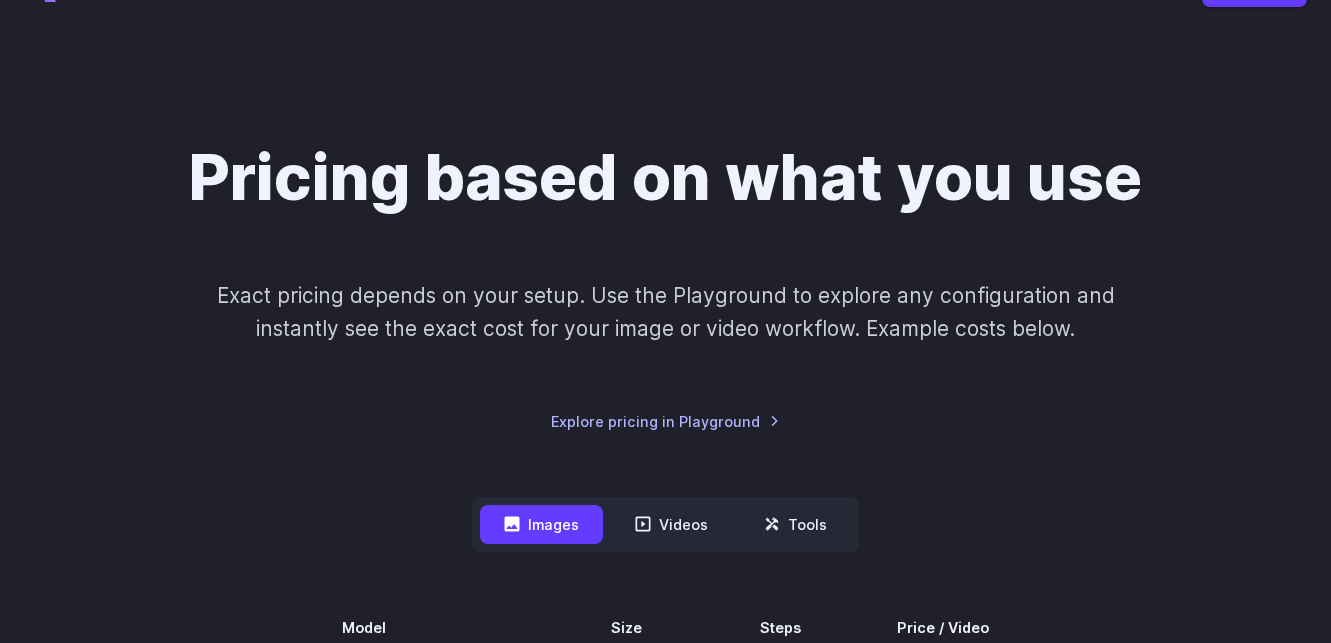 scroll, scrollTop: 49, scrollLeft: 0, axis: vertical 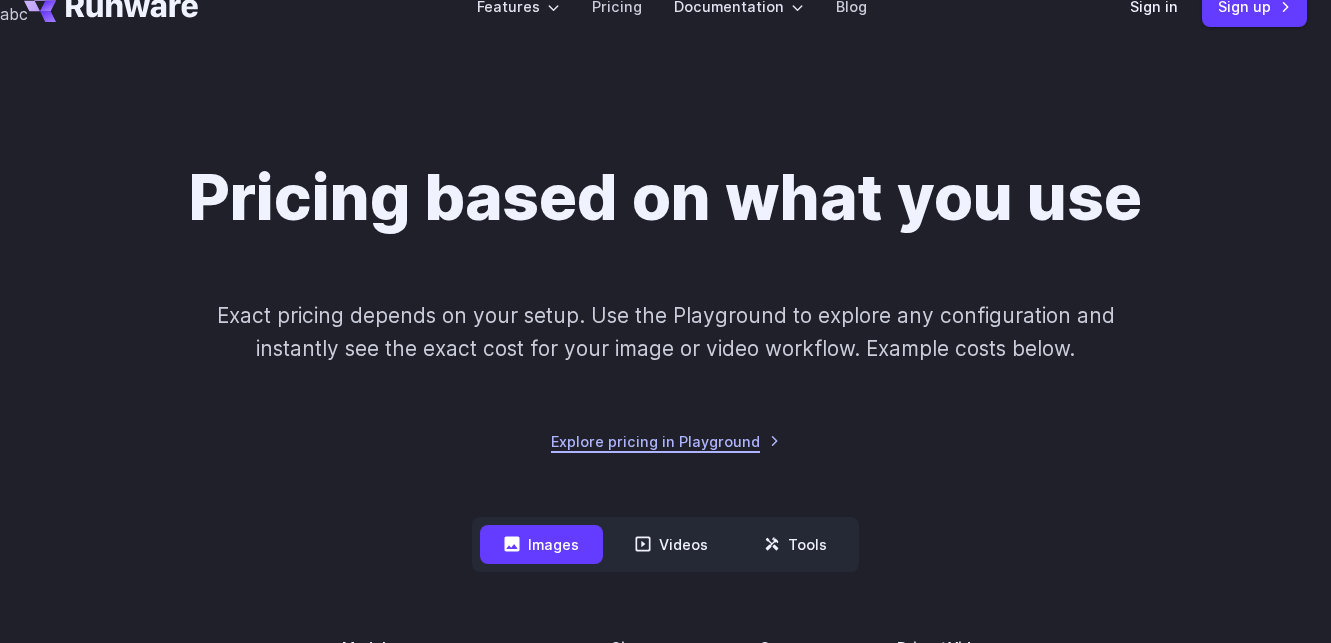 click on "Explore pricing in Playground" at bounding box center (665, 441) 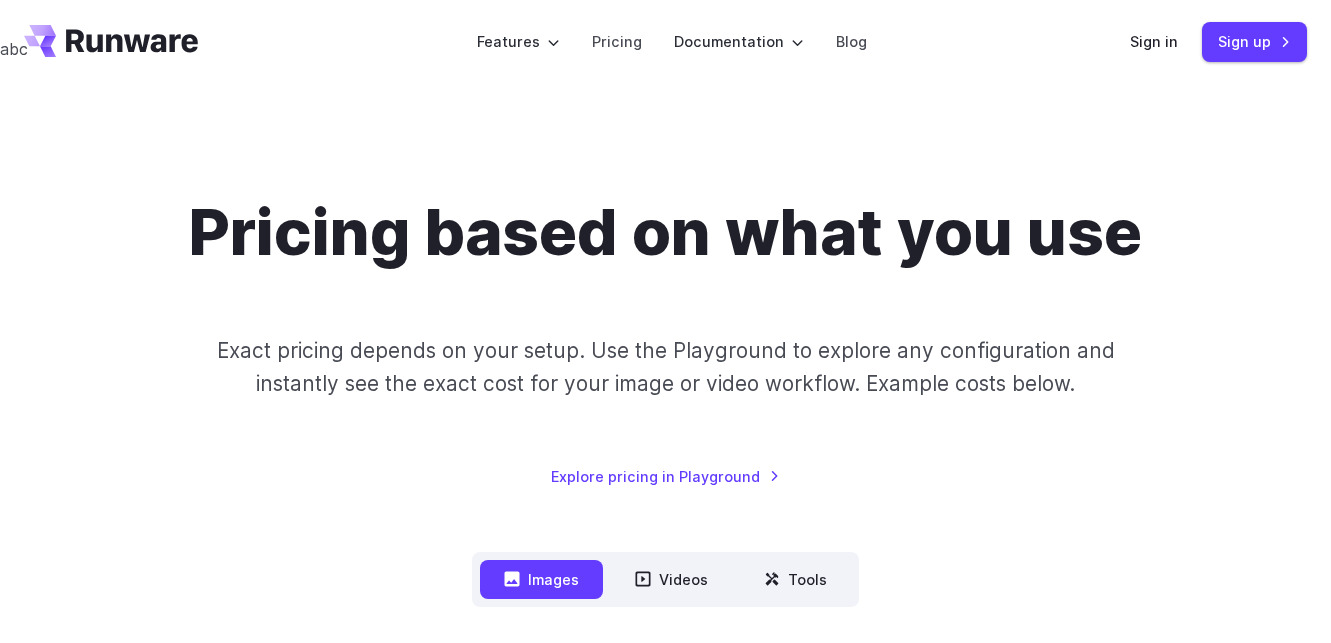scroll, scrollTop: 0, scrollLeft: 0, axis: both 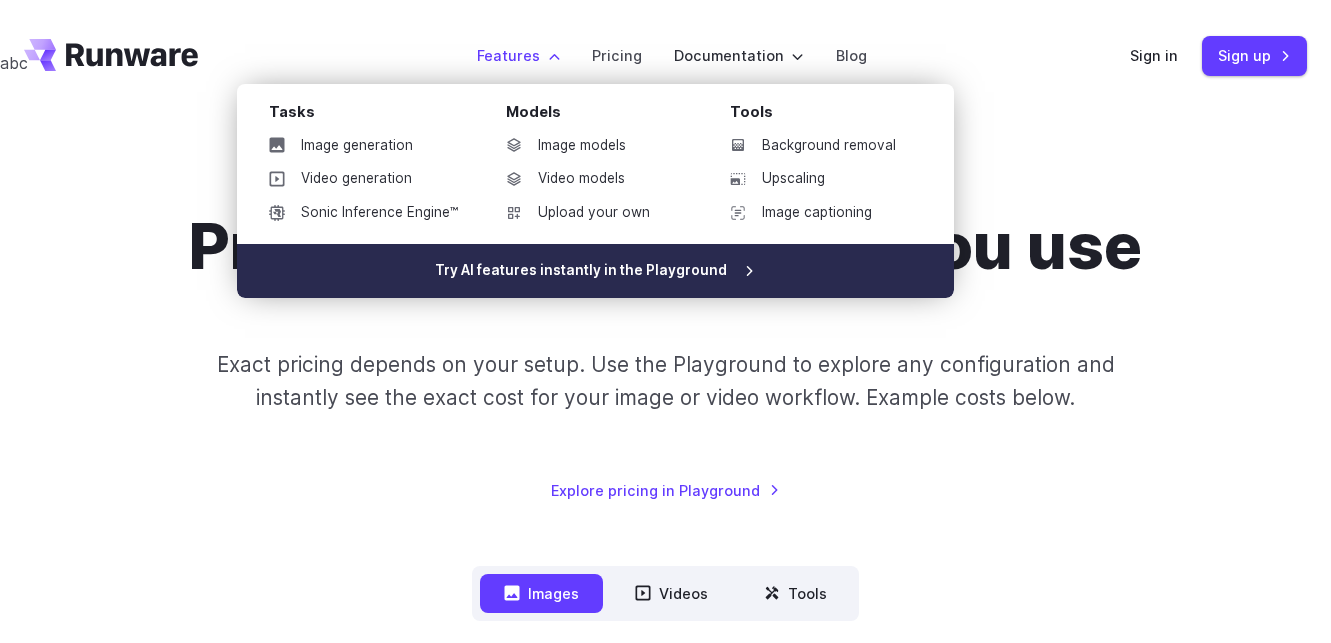 click on "Try AI features instantly in the Playground" at bounding box center [595, 271] 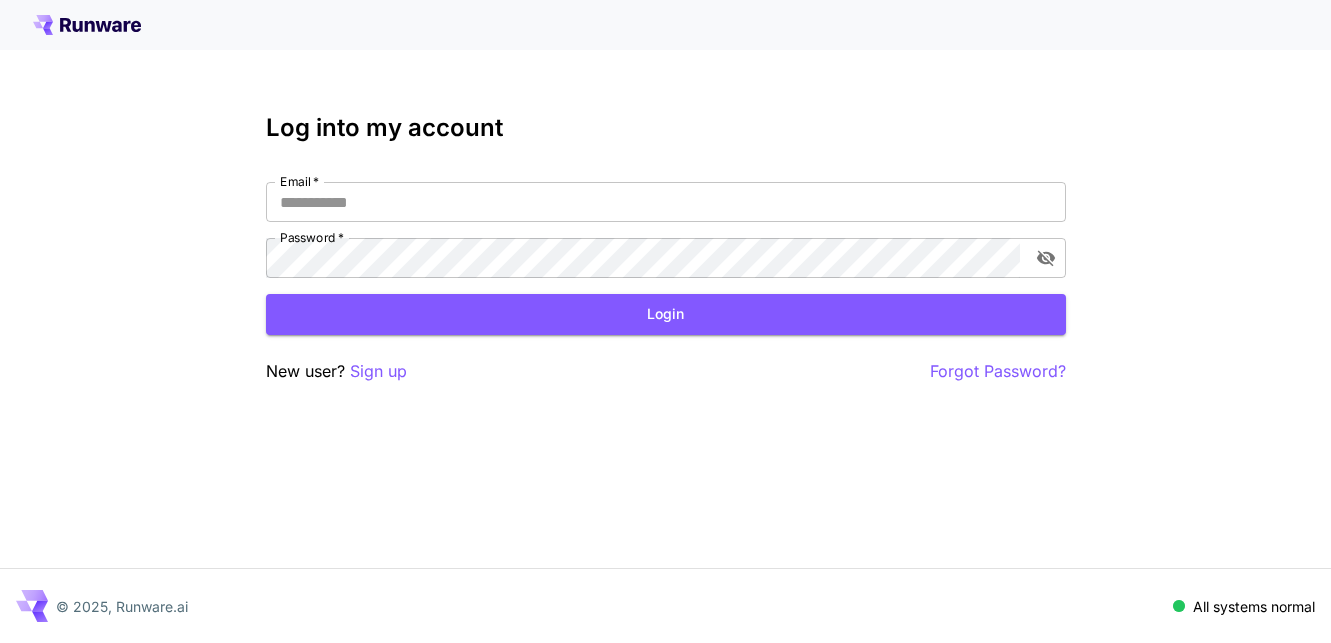 scroll, scrollTop: 0, scrollLeft: 0, axis: both 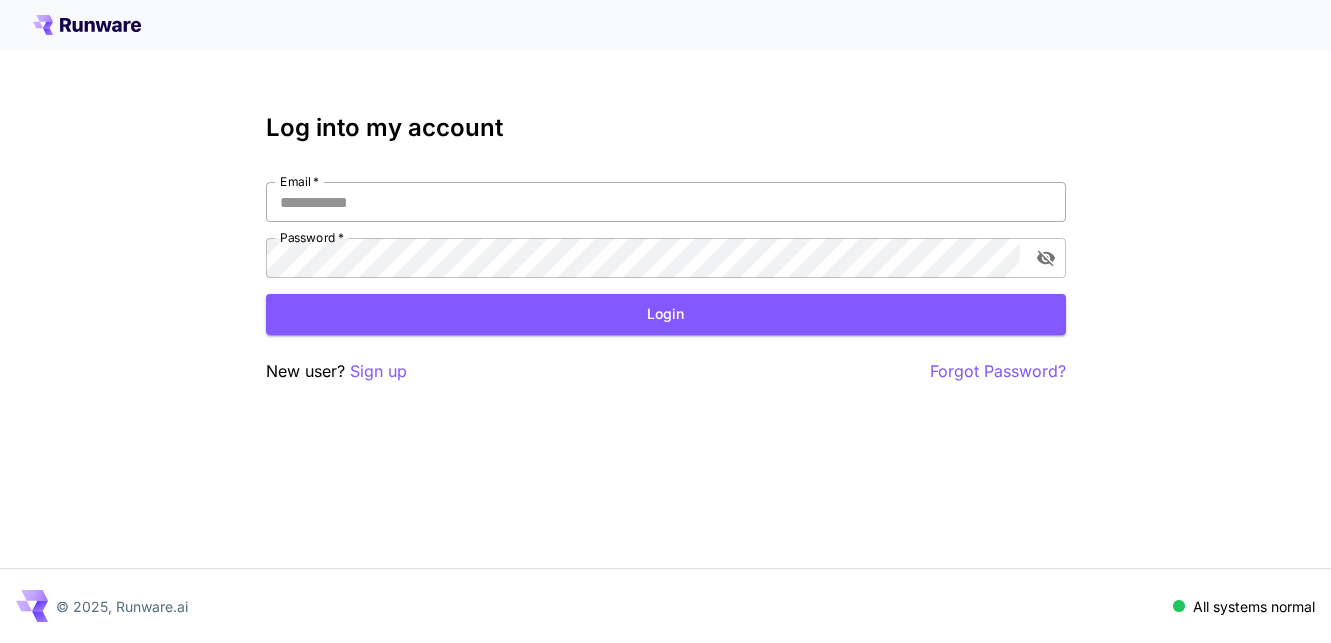 click on "Email   *" at bounding box center (666, 202) 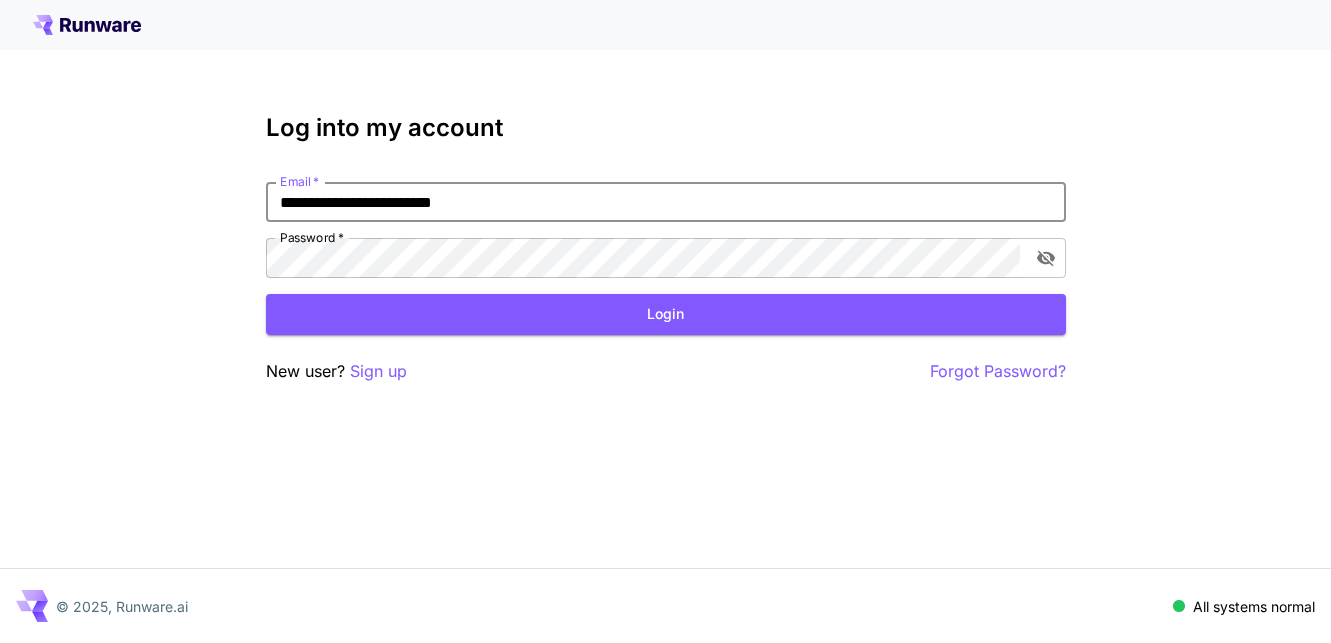 type on "**********" 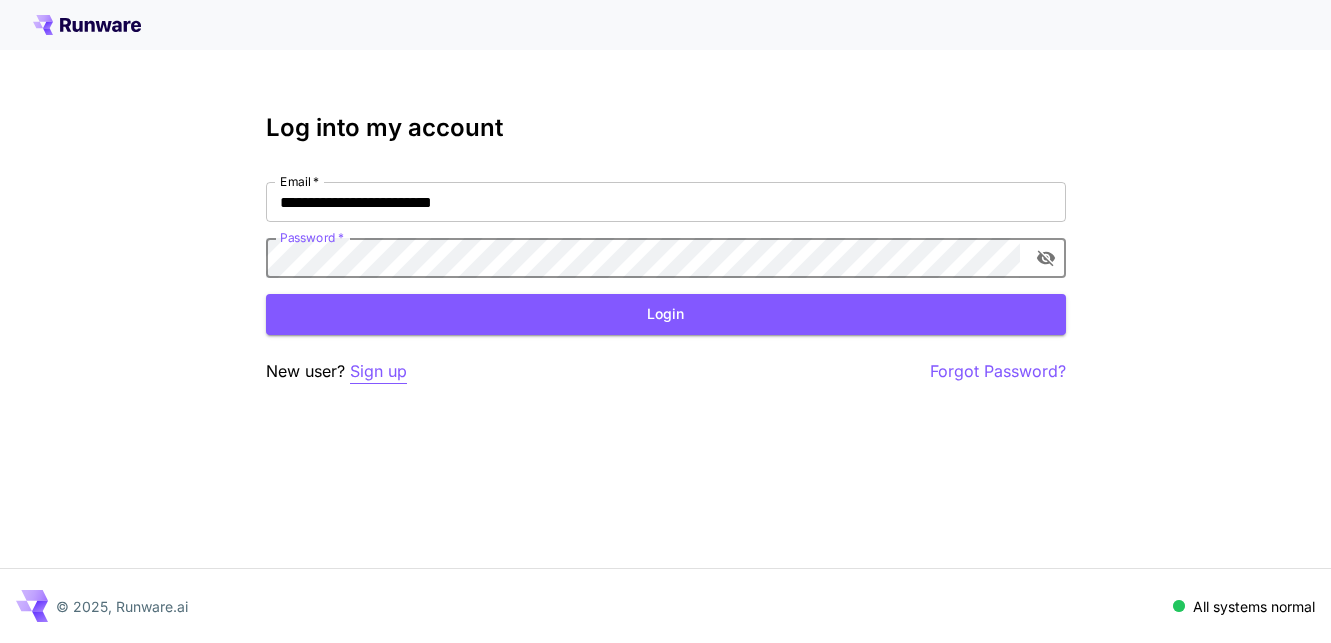 click on "Sign up" at bounding box center [378, 371] 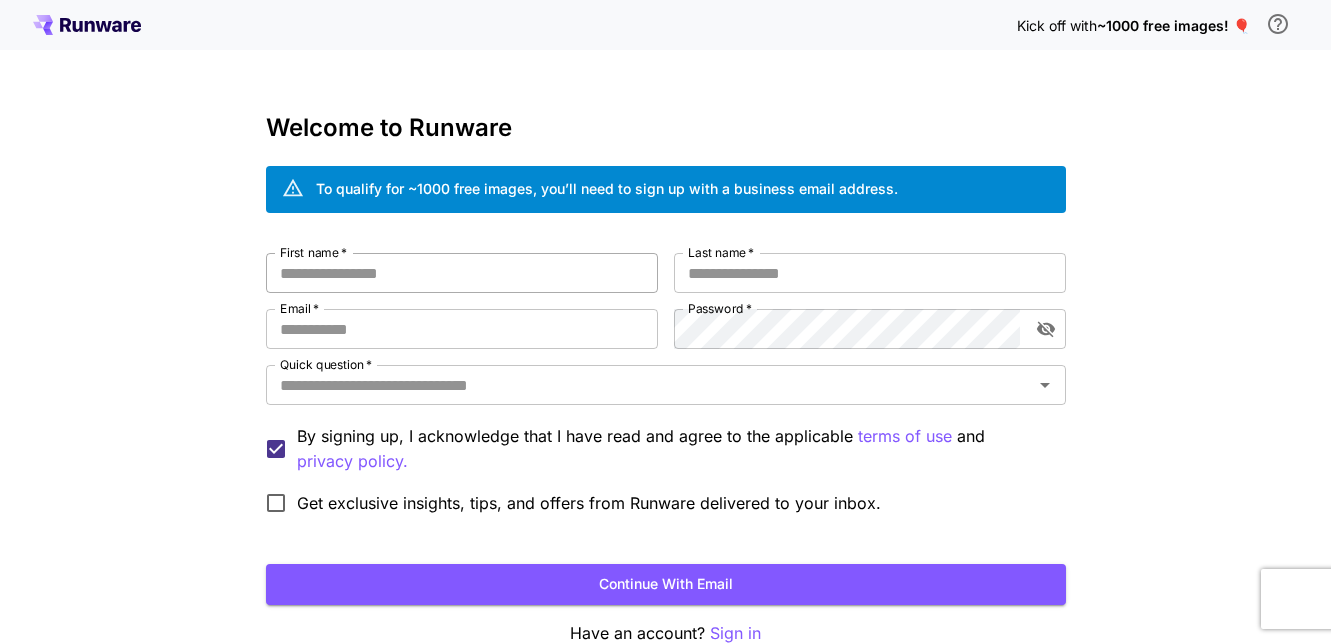 click on "First name   *" at bounding box center [462, 273] 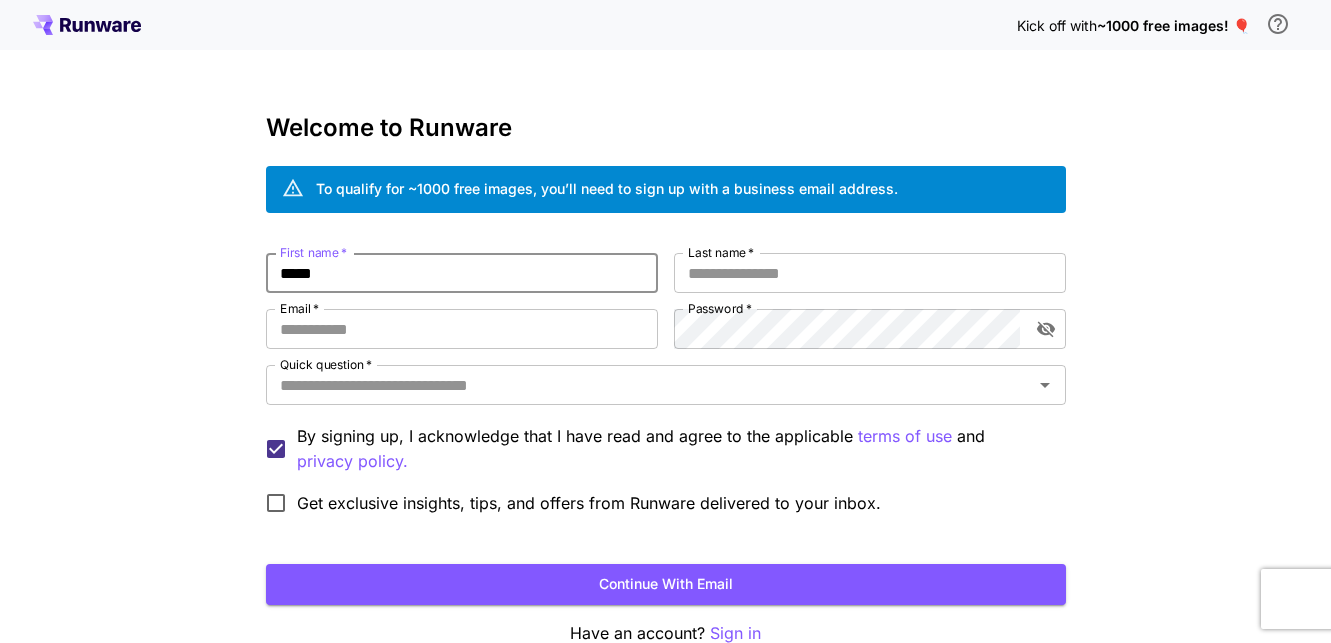 type on "*****" 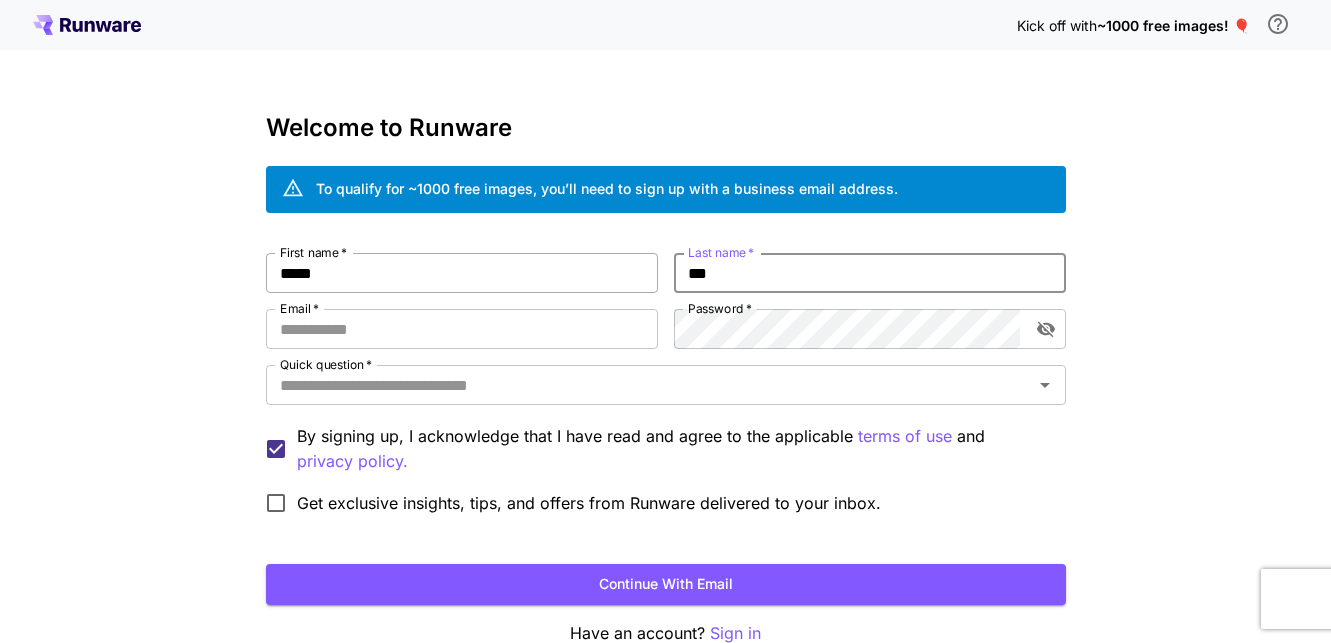 type on "***" 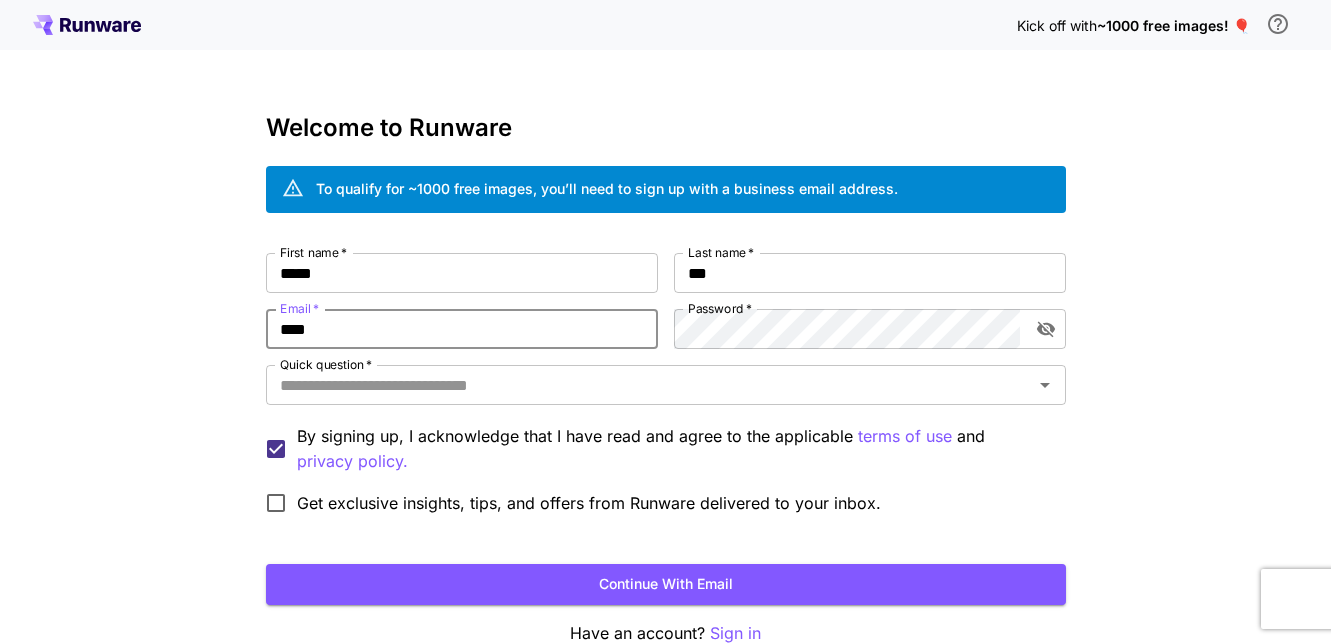 type on "**********" 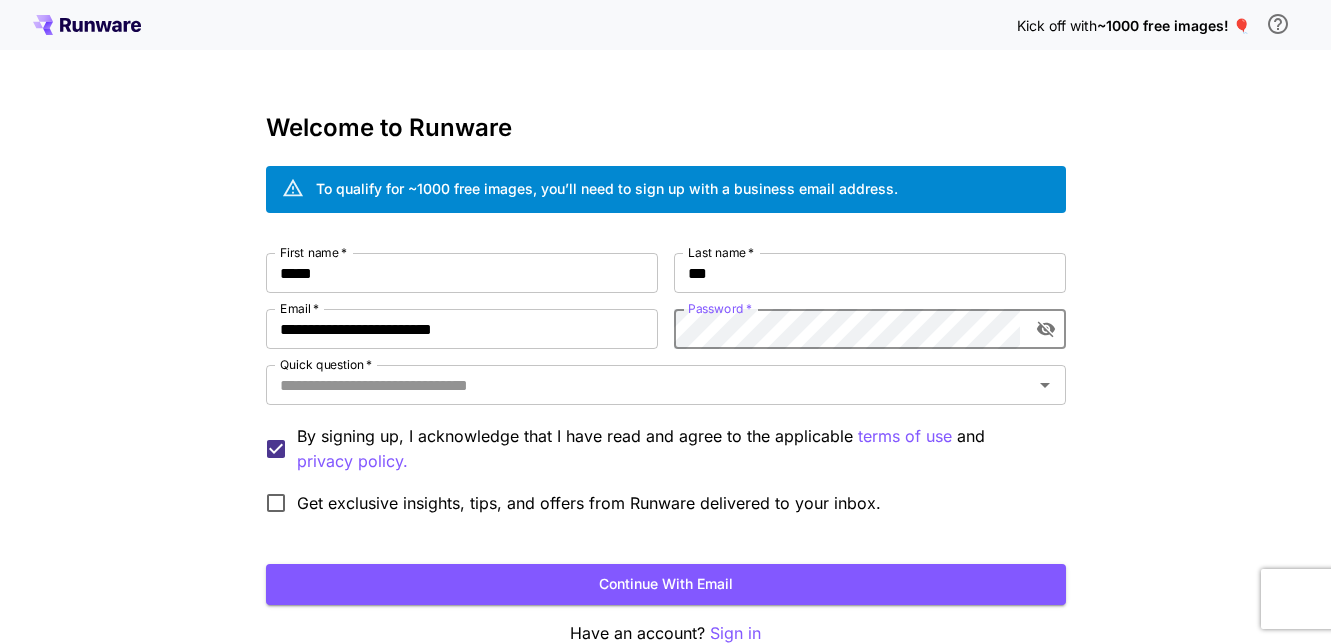 click at bounding box center [1046, 329] 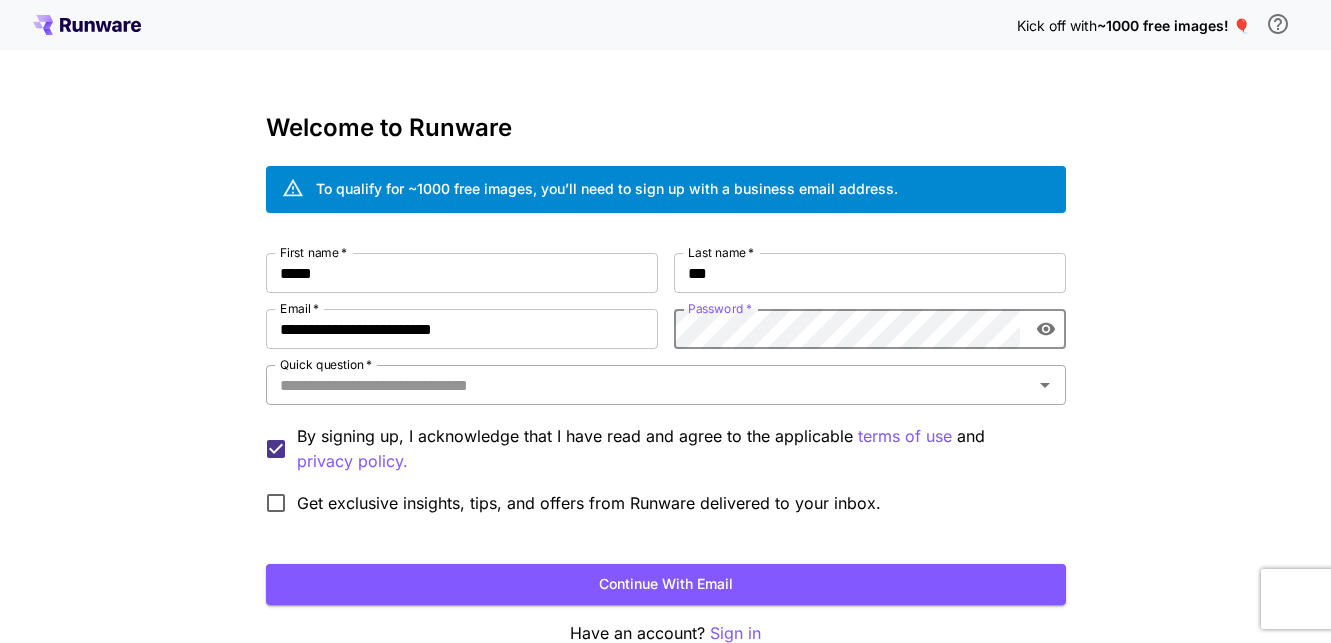 click on "Quick question   *" at bounding box center (649, 385) 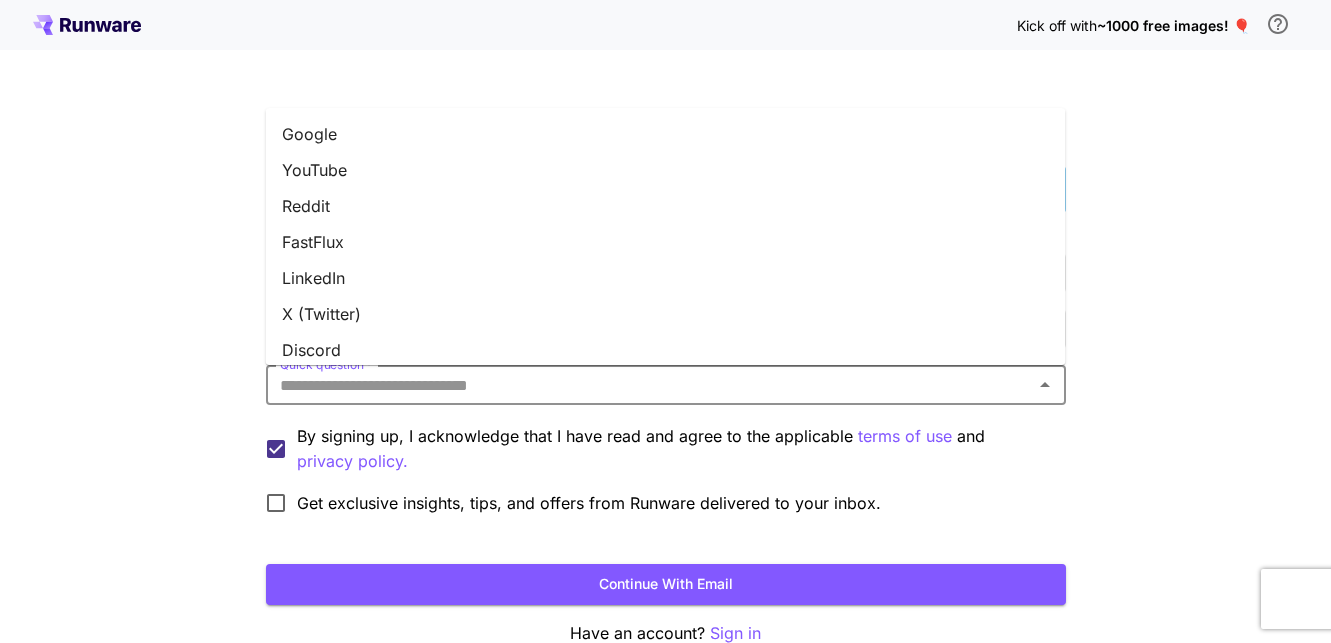 click on "Google" at bounding box center [666, 134] 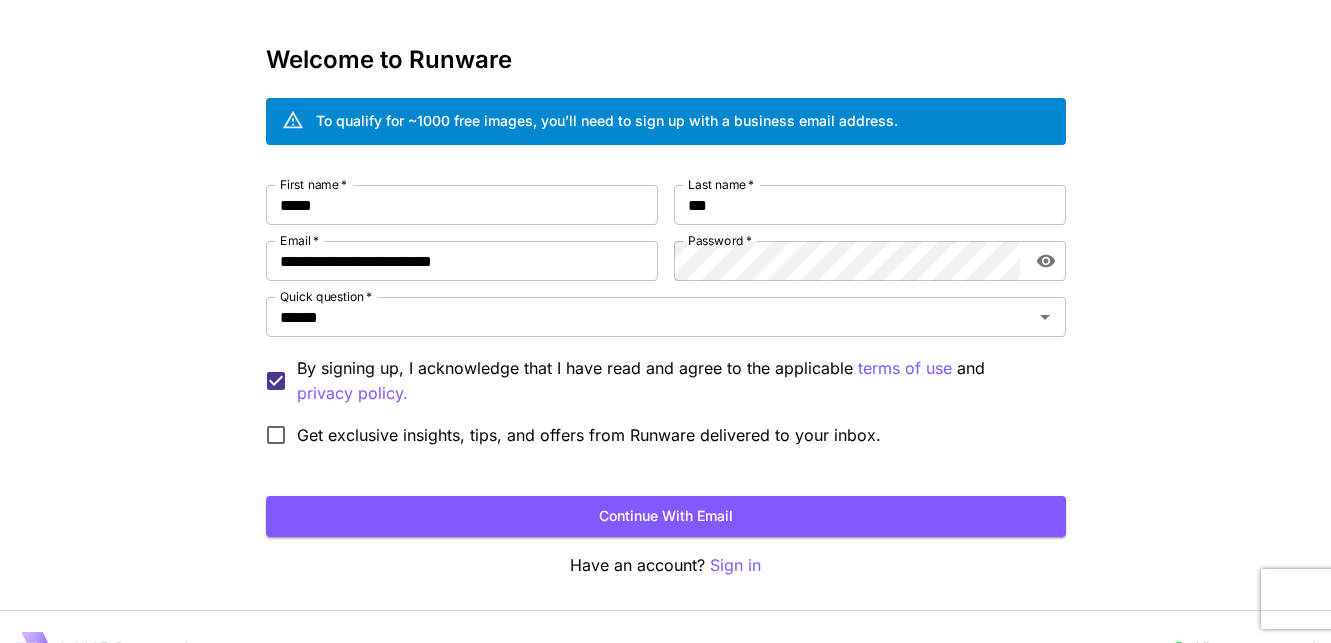 scroll, scrollTop: 81, scrollLeft: 0, axis: vertical 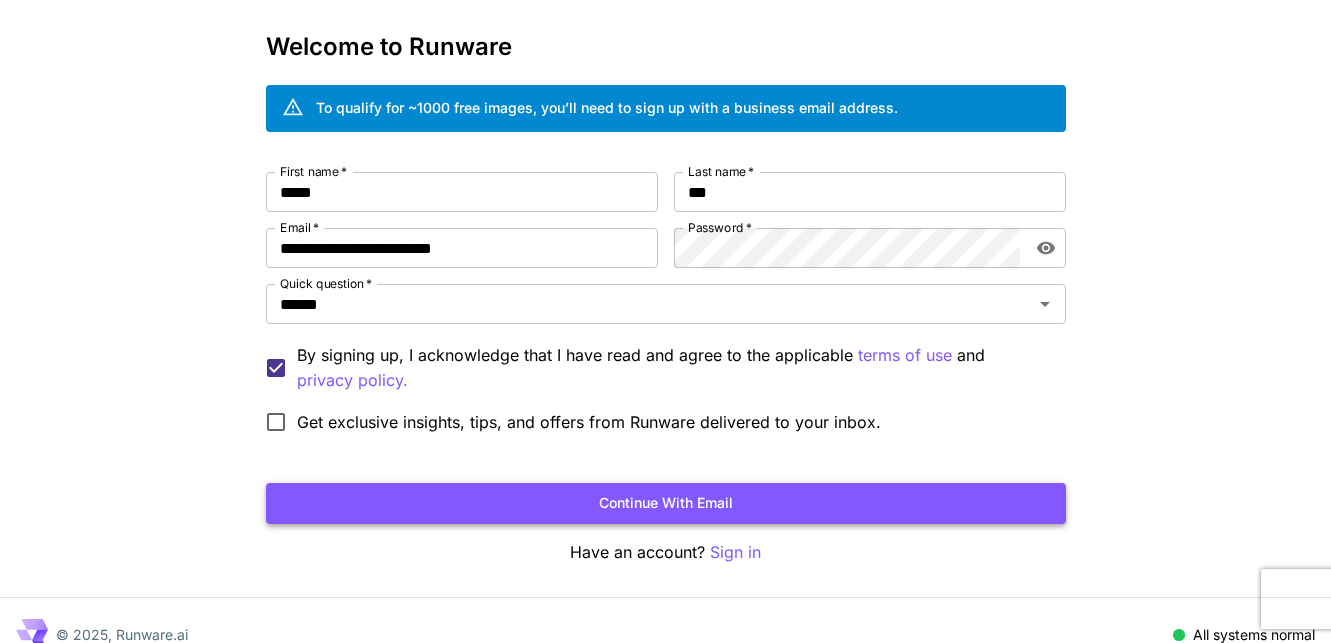 click on "Continue with email" at bounding box center [666, 503] 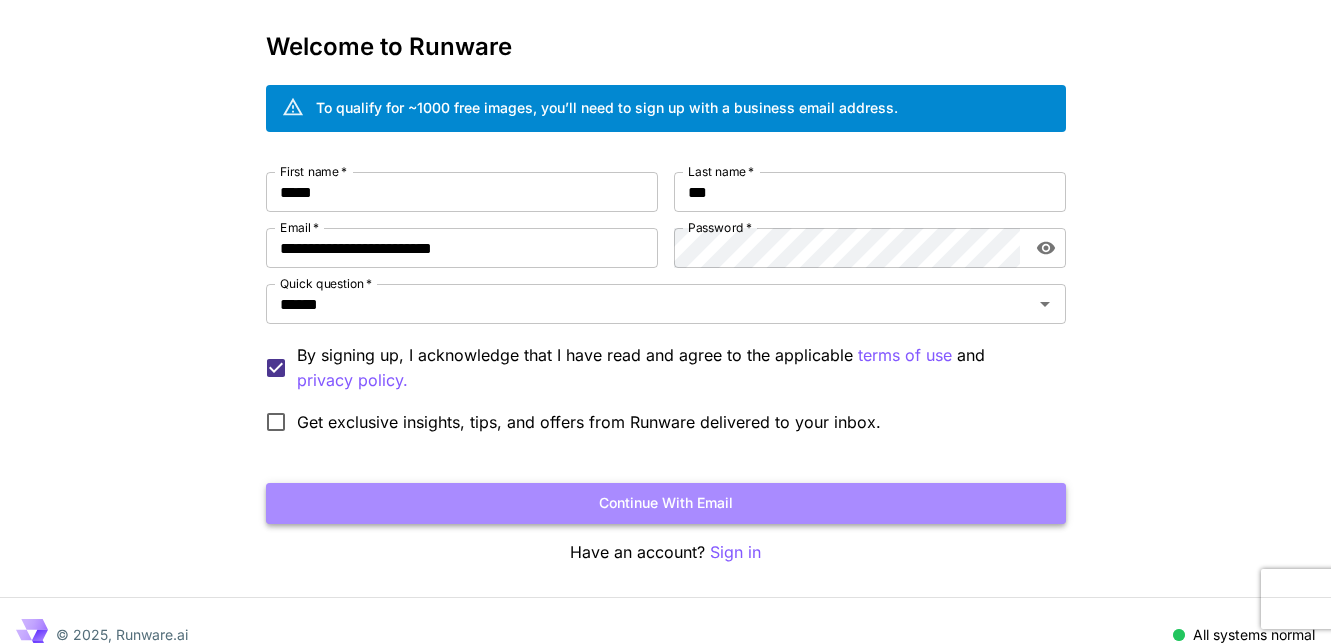 click on "Continue with email" at bounding box center (666, 503) 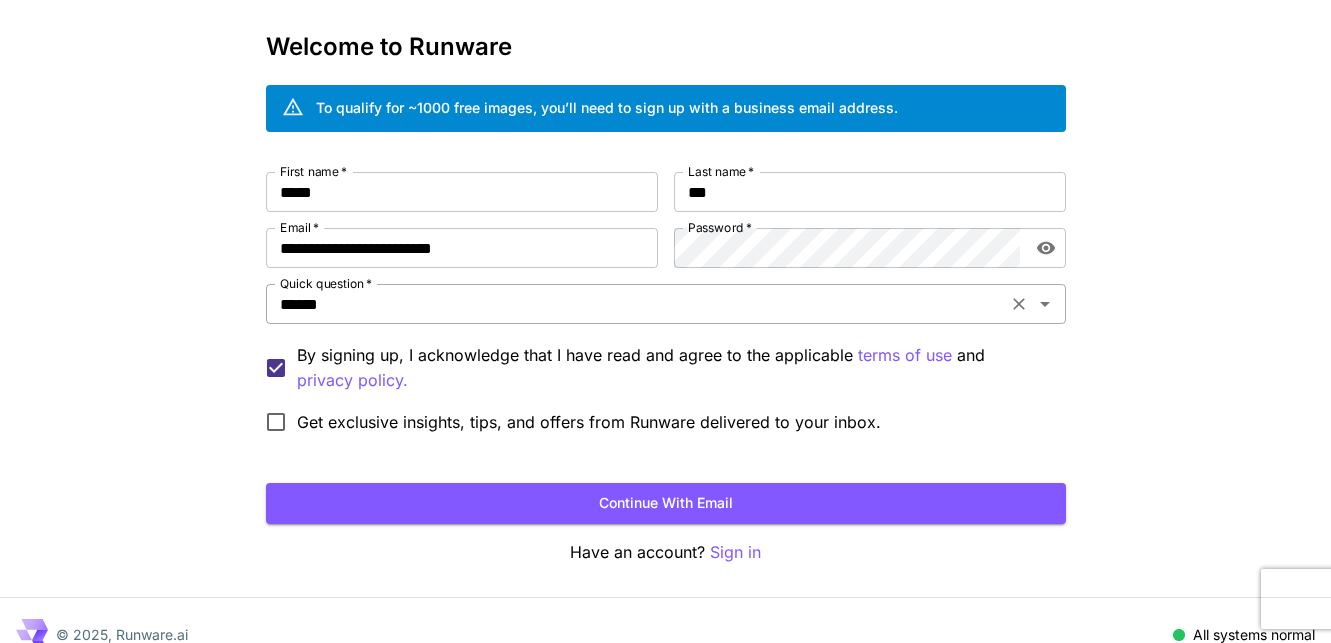 scroll, scrollTop: 0, scrollLeft: 0, axis: both 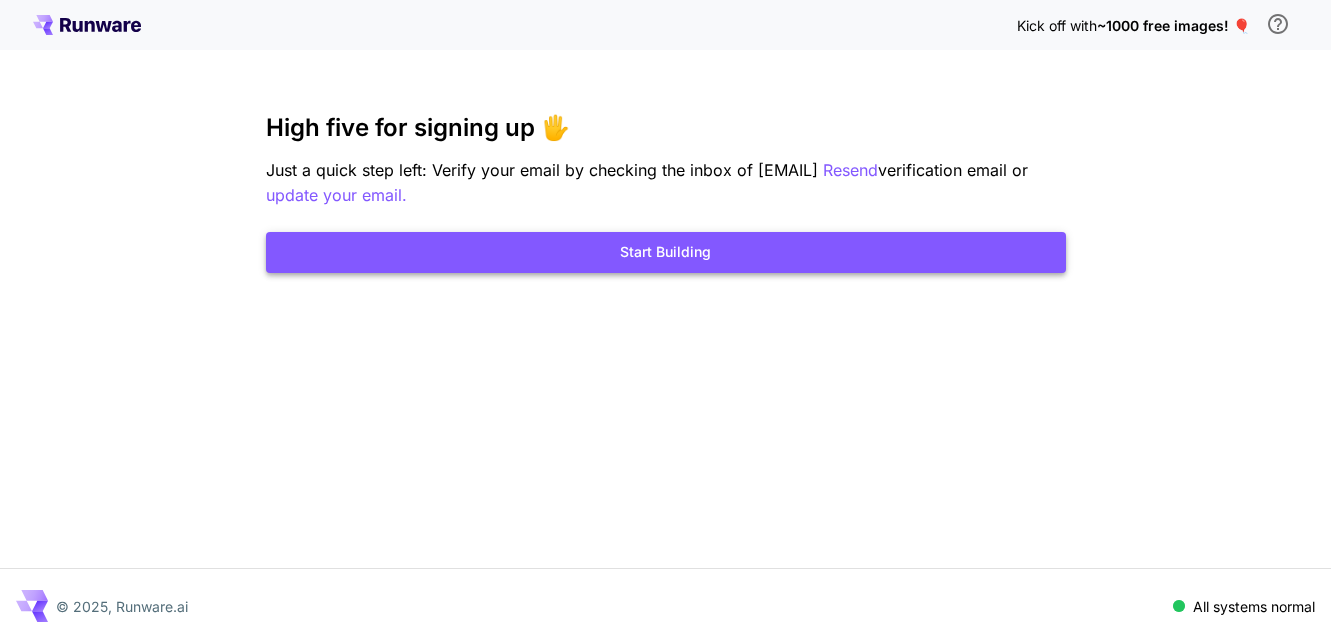 click on "Start Building" at bounding box center [666, 252] 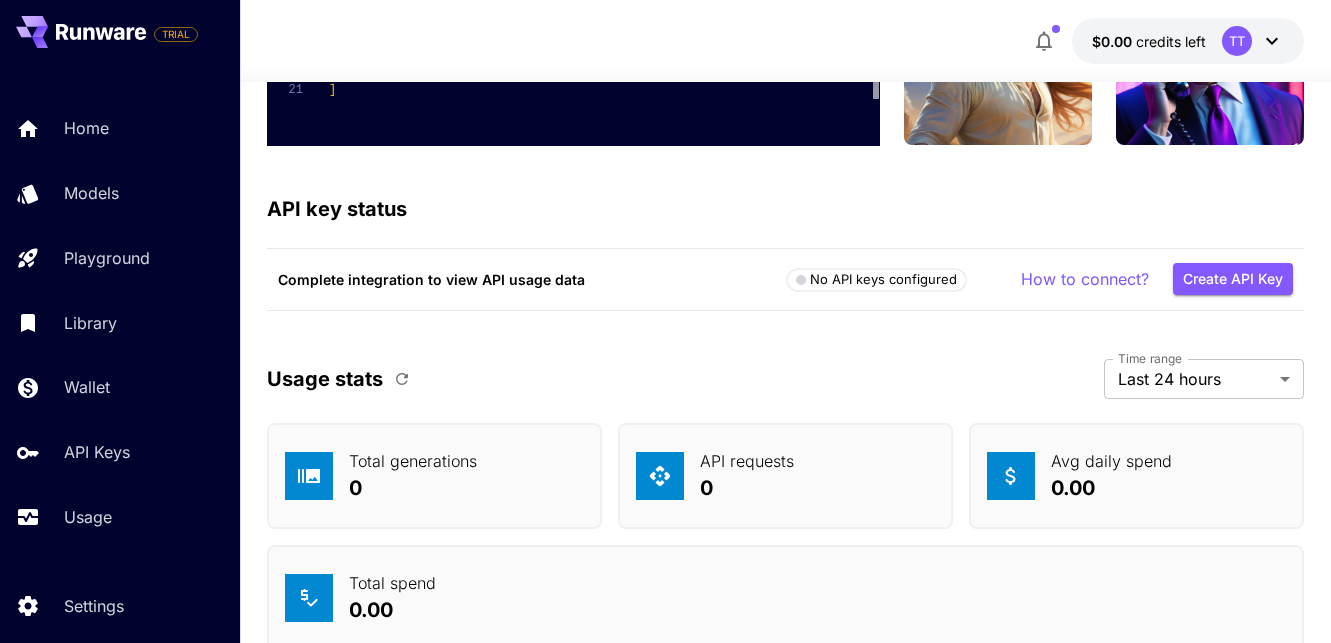 scroll, scrollTop: 5084, scrollLeft: 0, axis: vertical 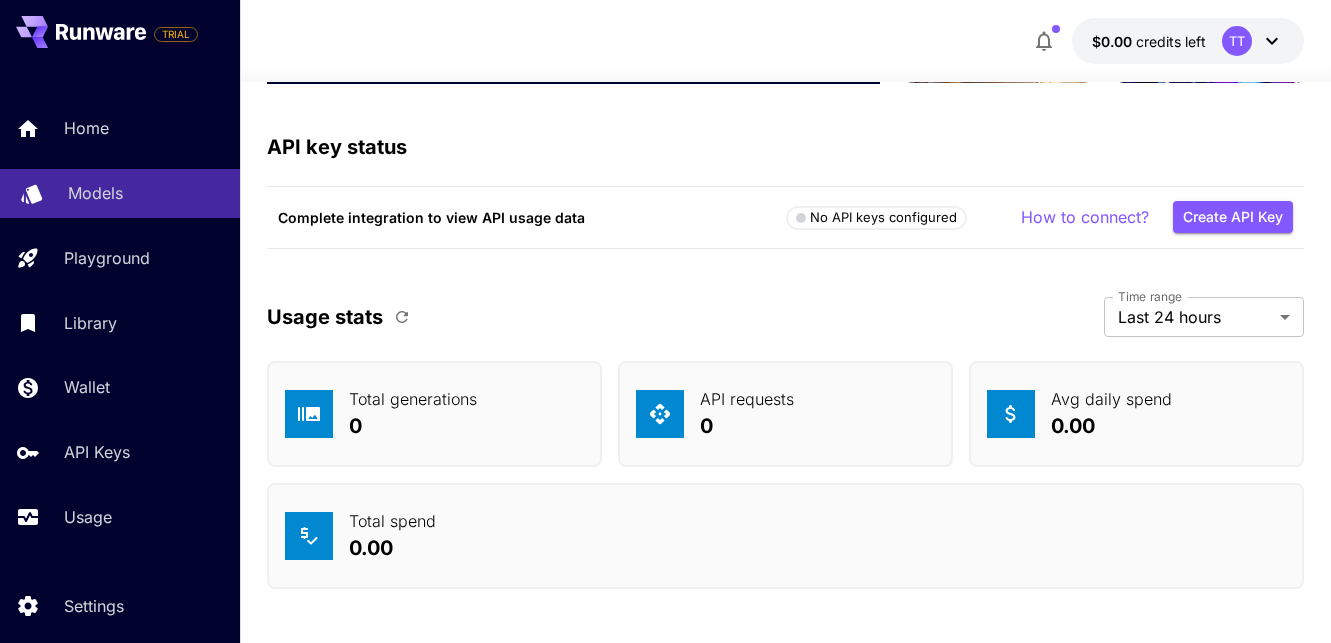 click on "Models" at bounding box center [95, 193] 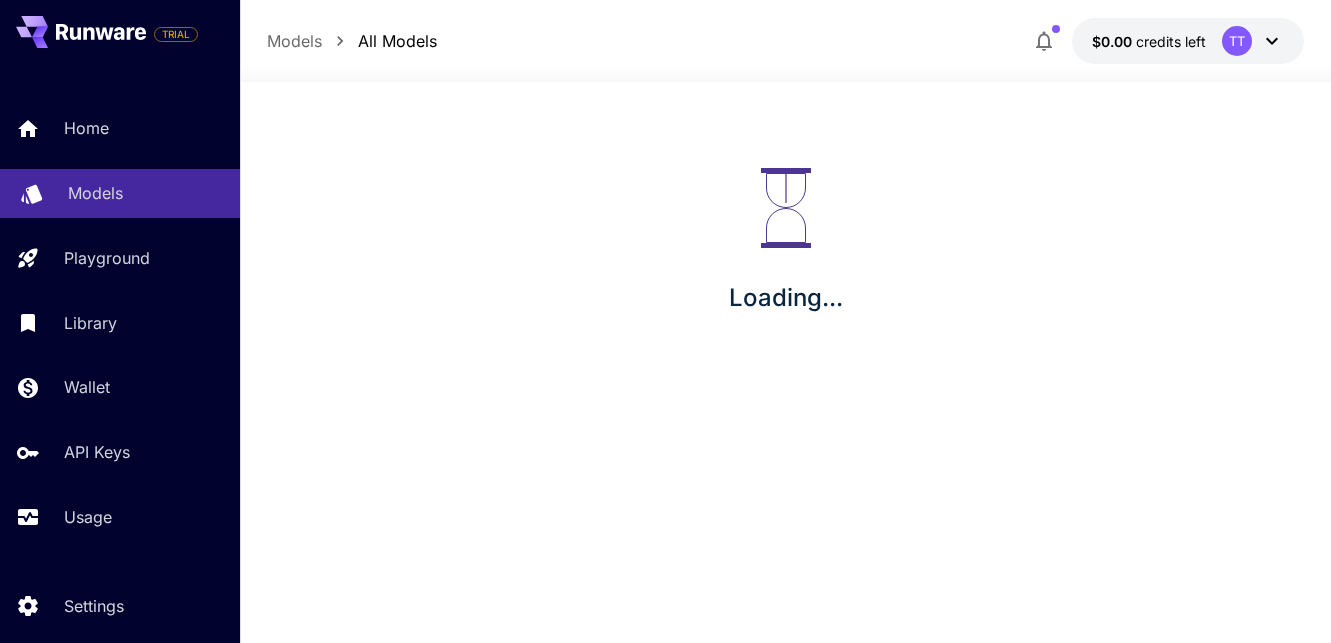 scroll, scrollTop: 0, scrollLeft: 0, axis: both 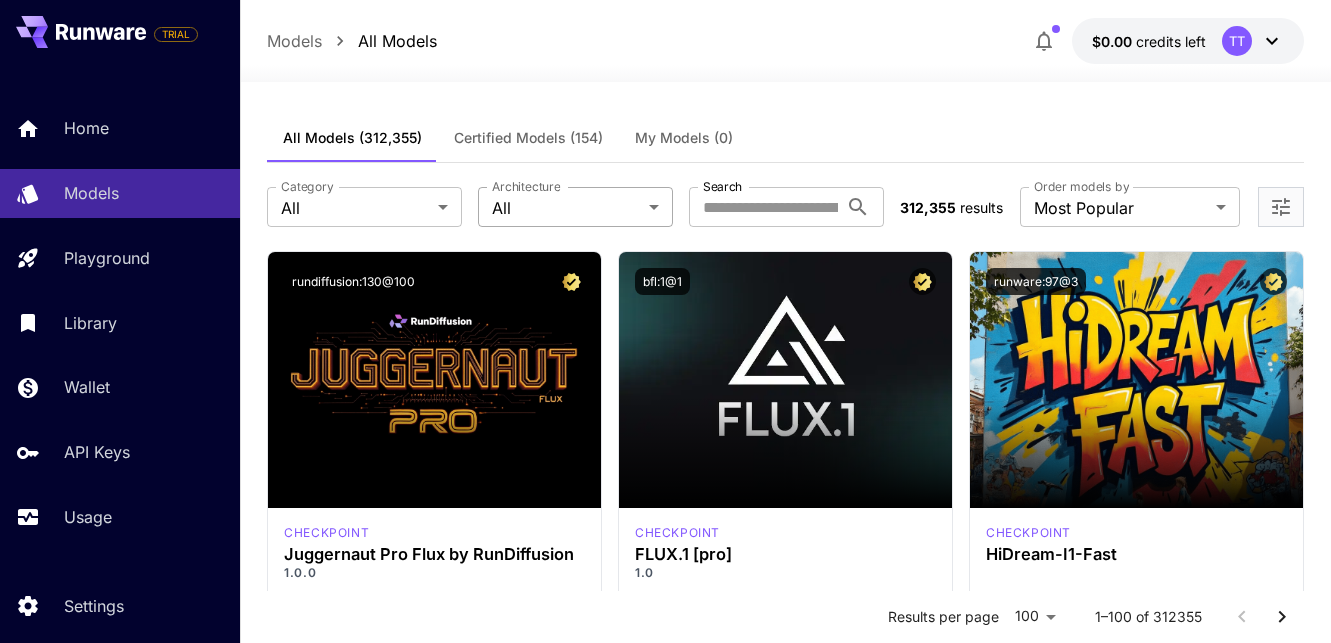 click on "**********" at bounding box center [665, 13225] 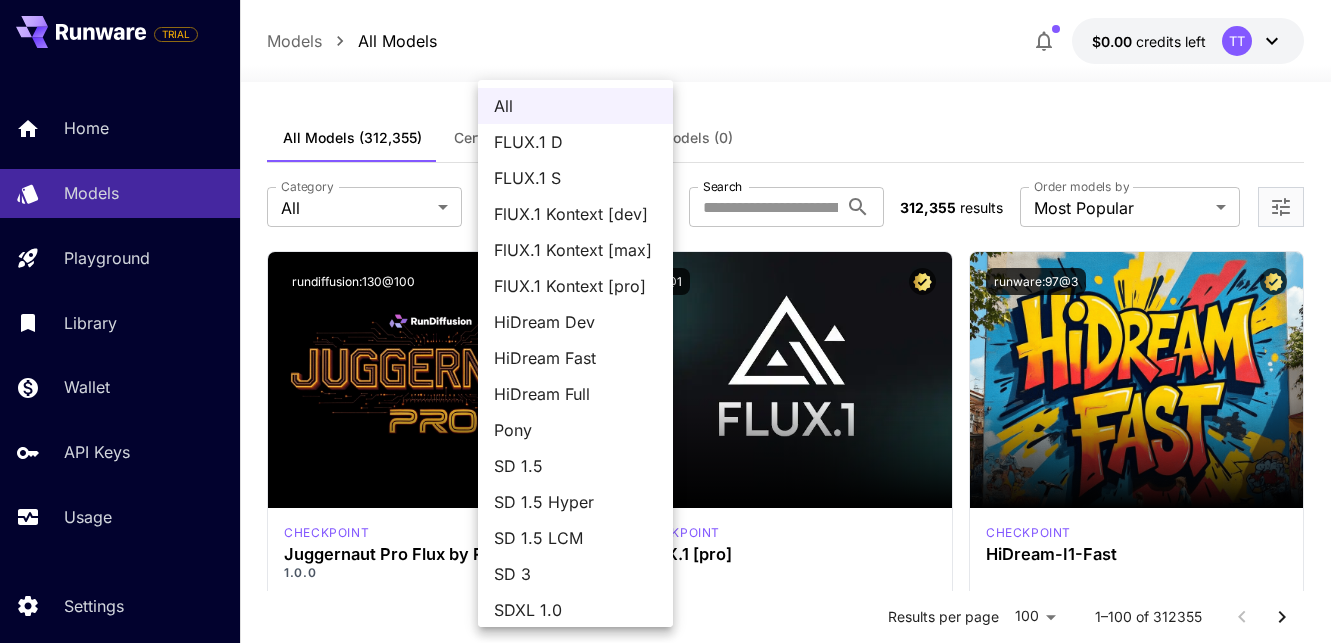 click at bounding box center (665, 321) 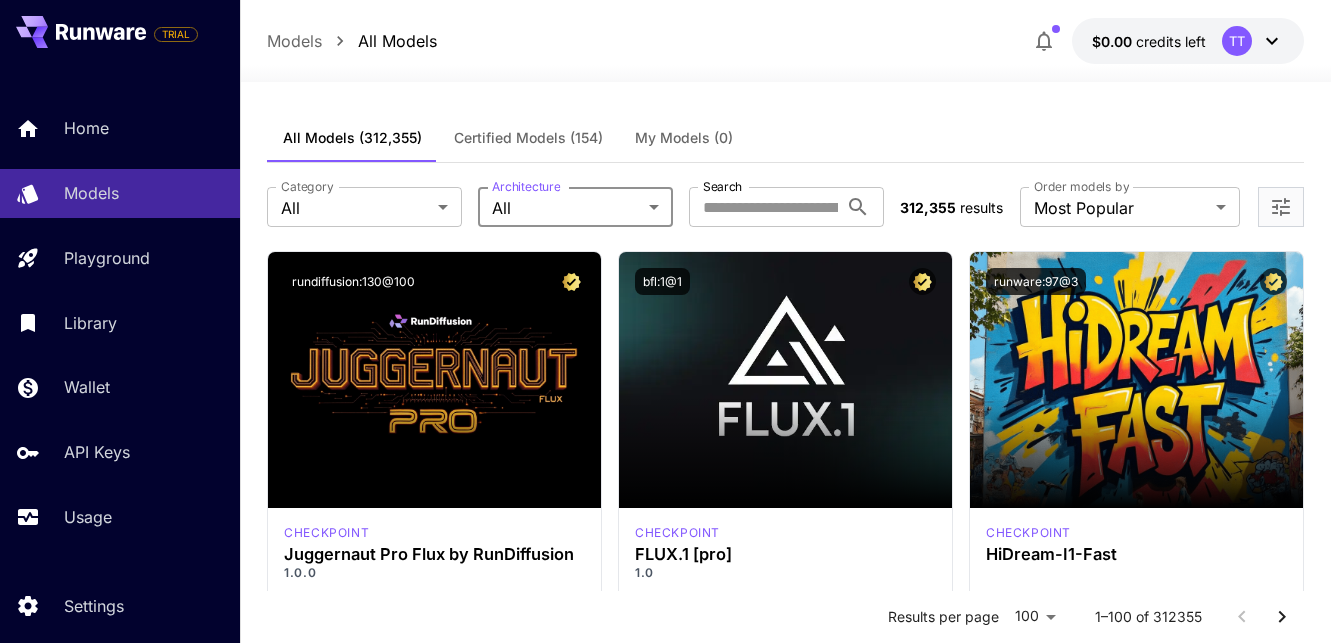 click on "All FLUX.1 D FLUX.1 S FlUX.1 Kontext [dev] FlUX.1 Kontext [max] FlUX.1 Kontext [pro] HiDream Dev HiDream Fast HiDream Full Pony SD 1.5 SD 1.5 Hyper SD 1.5 LCM SD 3 SDXL 1.0 SDXL 1.0 LCM SDXL Distilled SDXL Hyper SDXL Lightning SDXL Turbo" at bounding box center (665, 321) 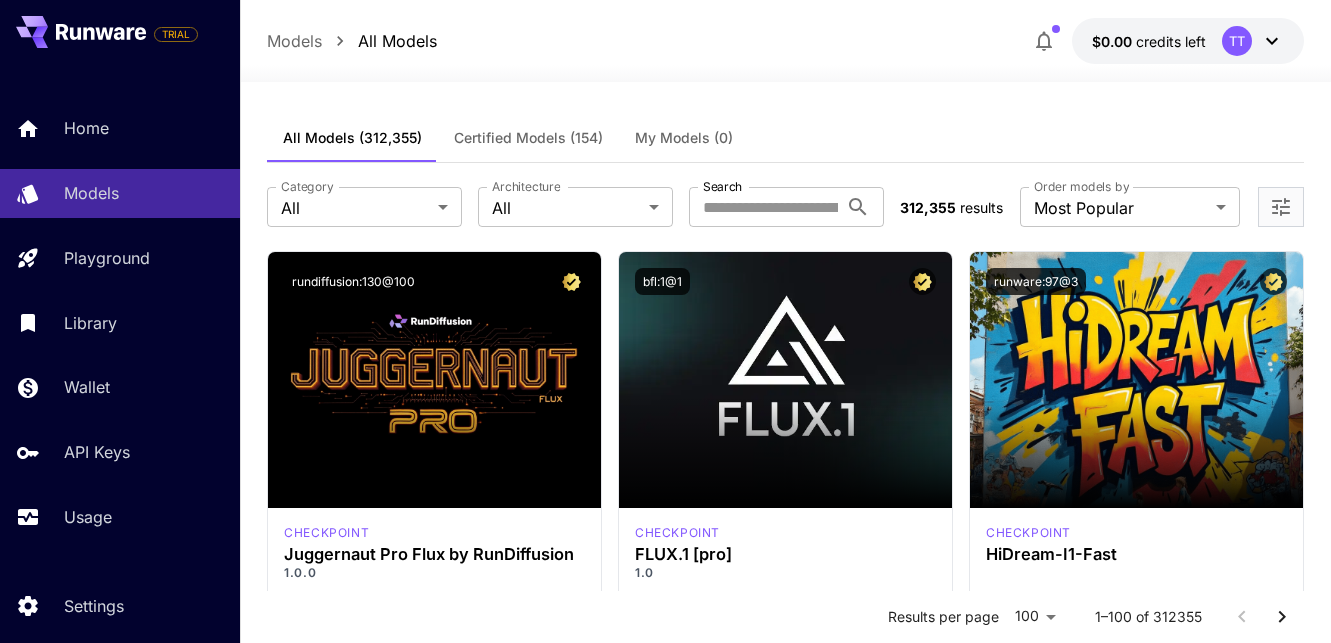 click on "**********" at bounding box center [665, 13225] 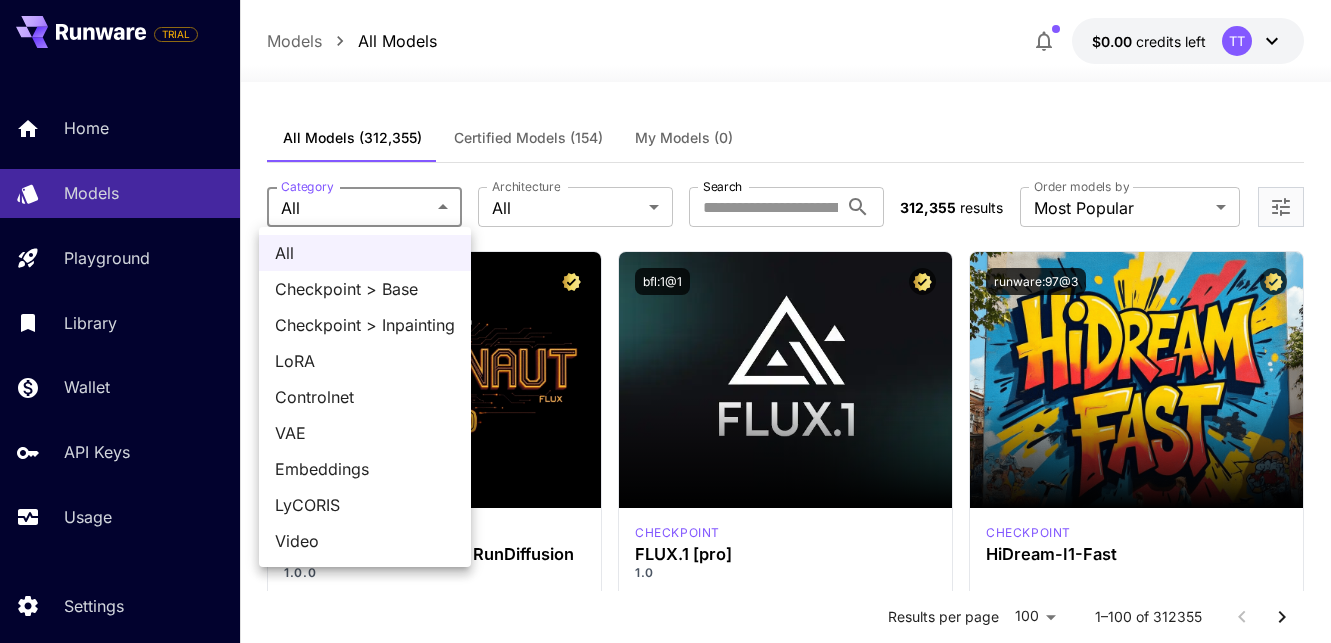click at bounding box center [665, 321] 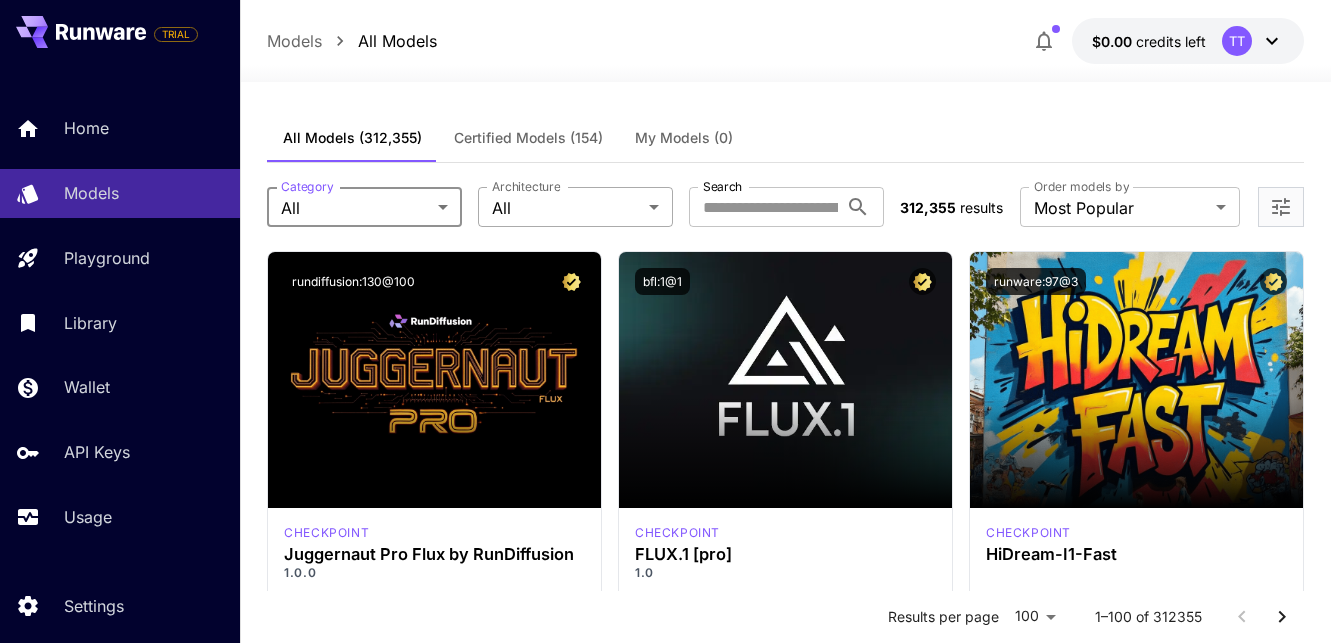 click on "**********" at bounding box center (665, 13225) 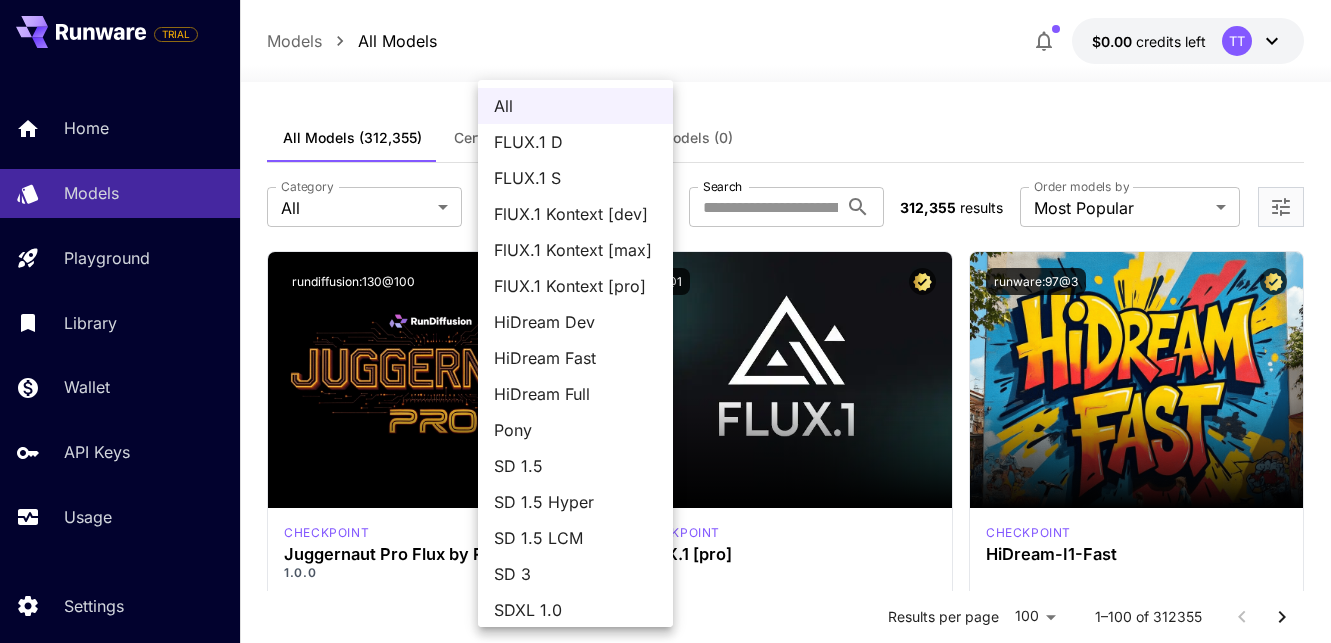 click on "SD 1.5" at bounding box center [575, 466] 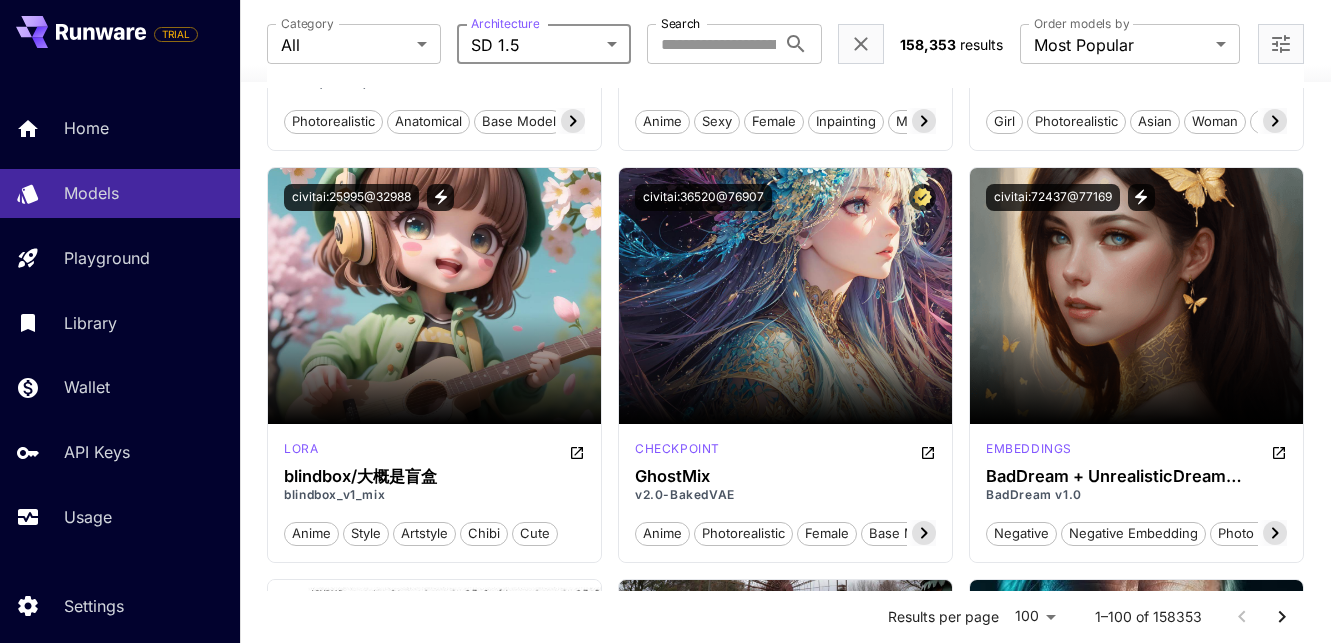 scroll, scrollTop: 2224, scrollLeft: 0, axis: vertical 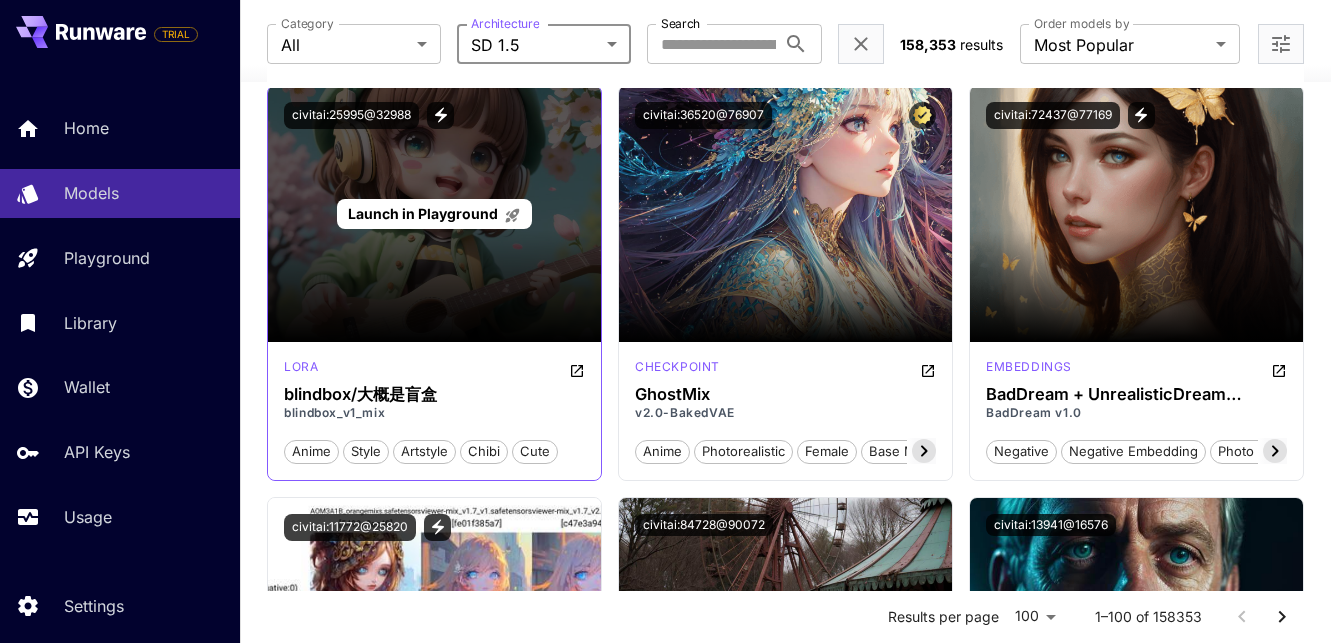 click on "Launch in Playground" at bounding box center [423, 213] 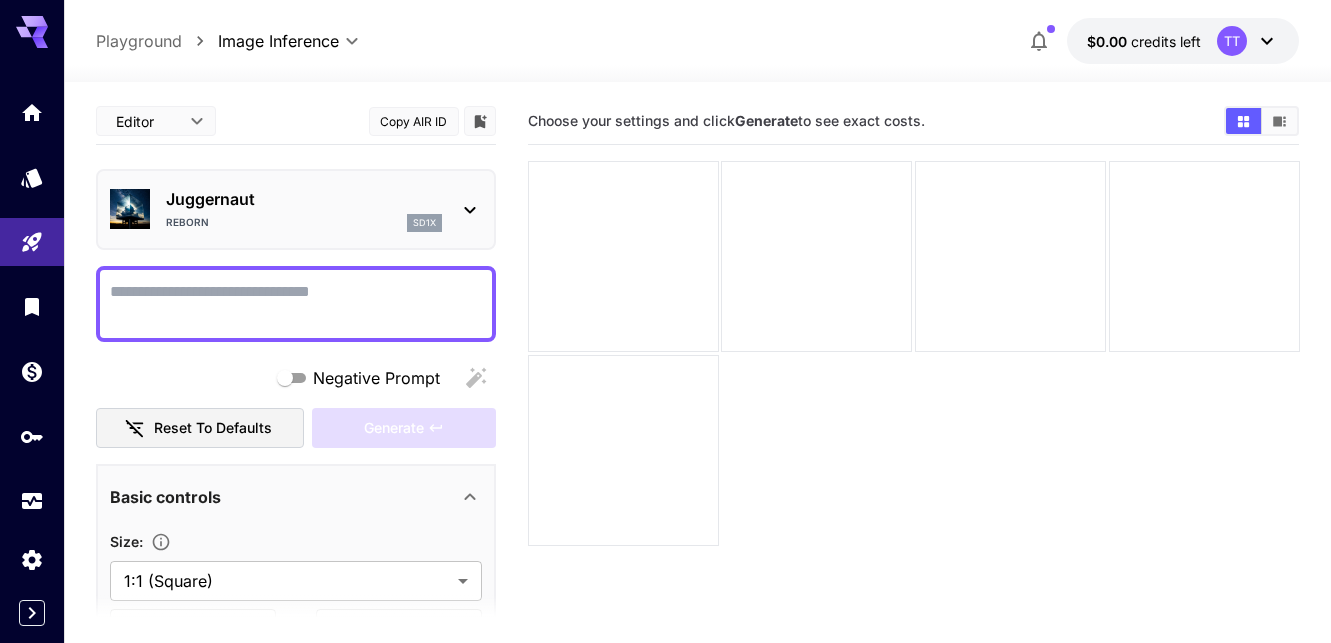 click on "Negative Prompt" at bounding box center [296, 304] 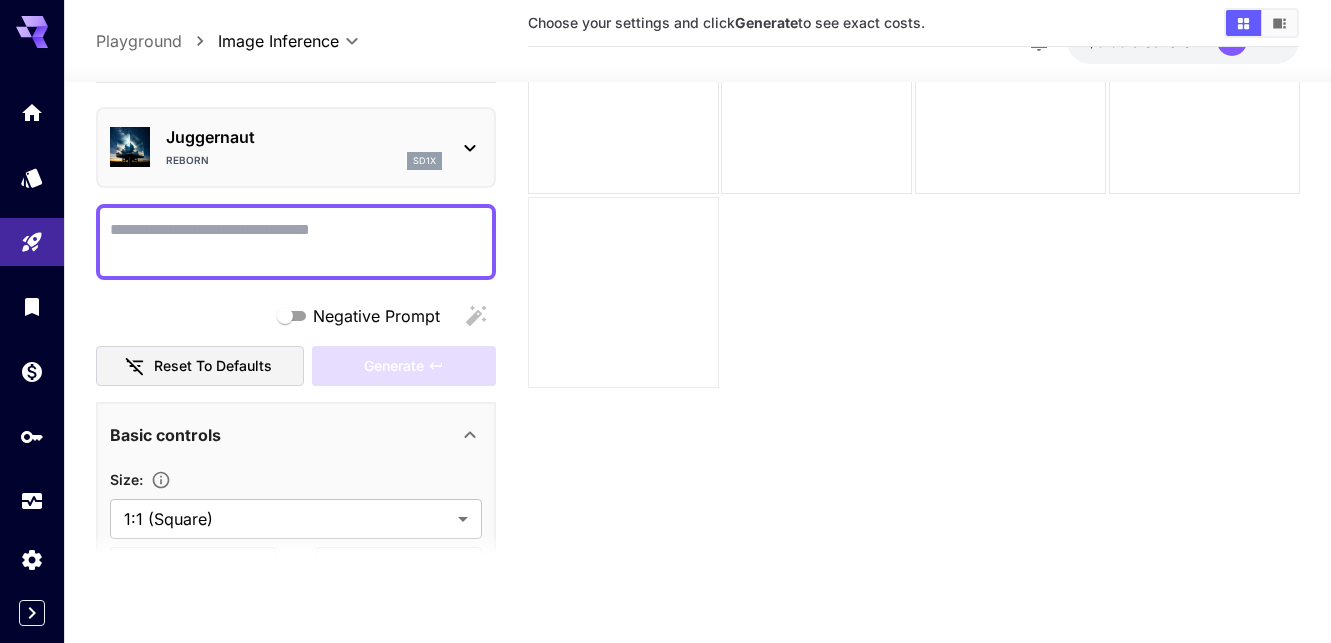 scroll, scrollTop: 0, scrollLeft: 0, axis: both 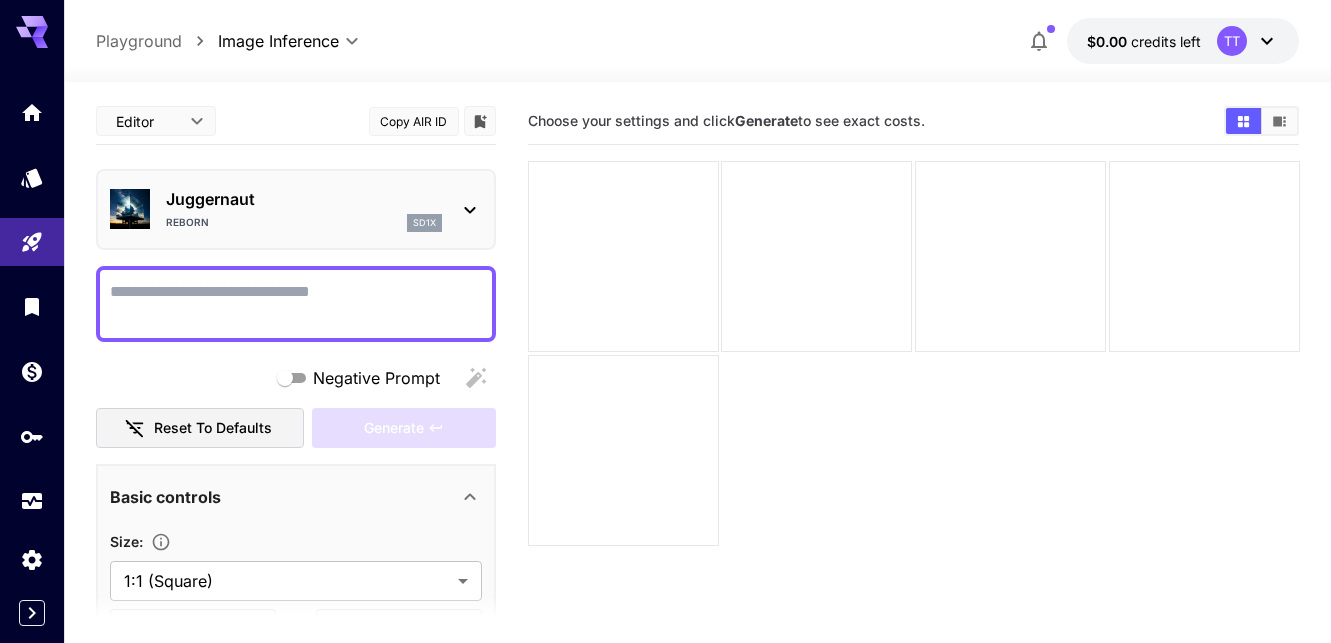 click on "Negative Prompt" at bounding box center (296, 304) 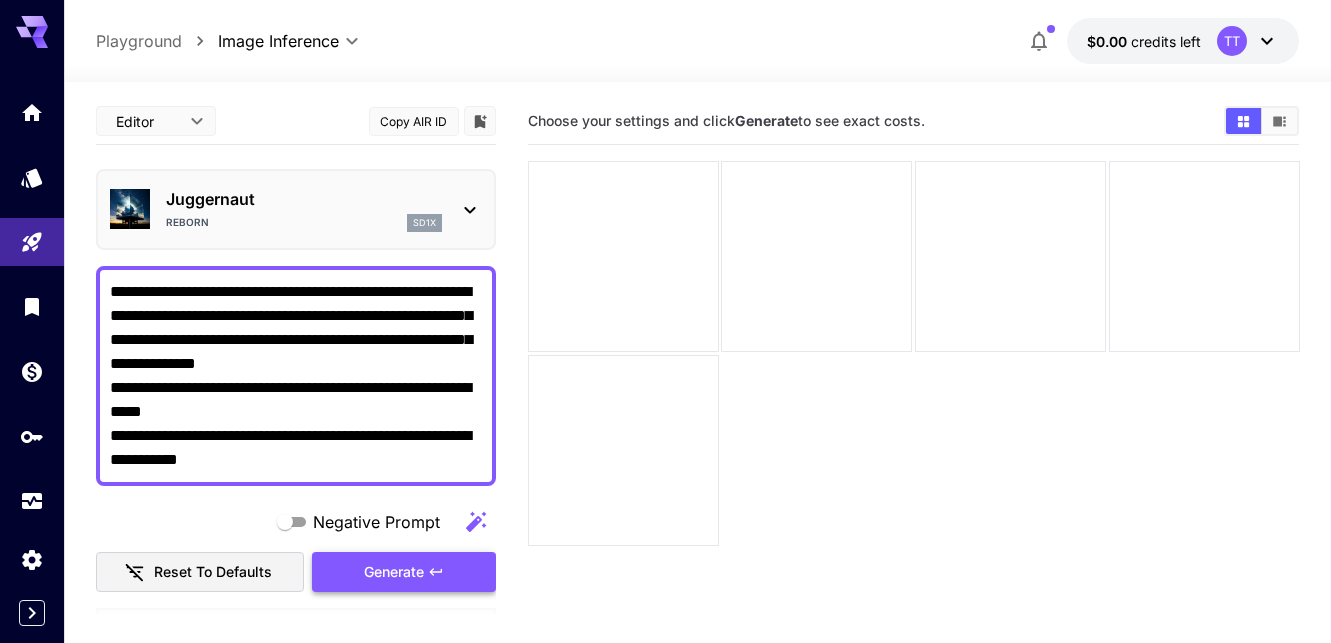 type on "**********" 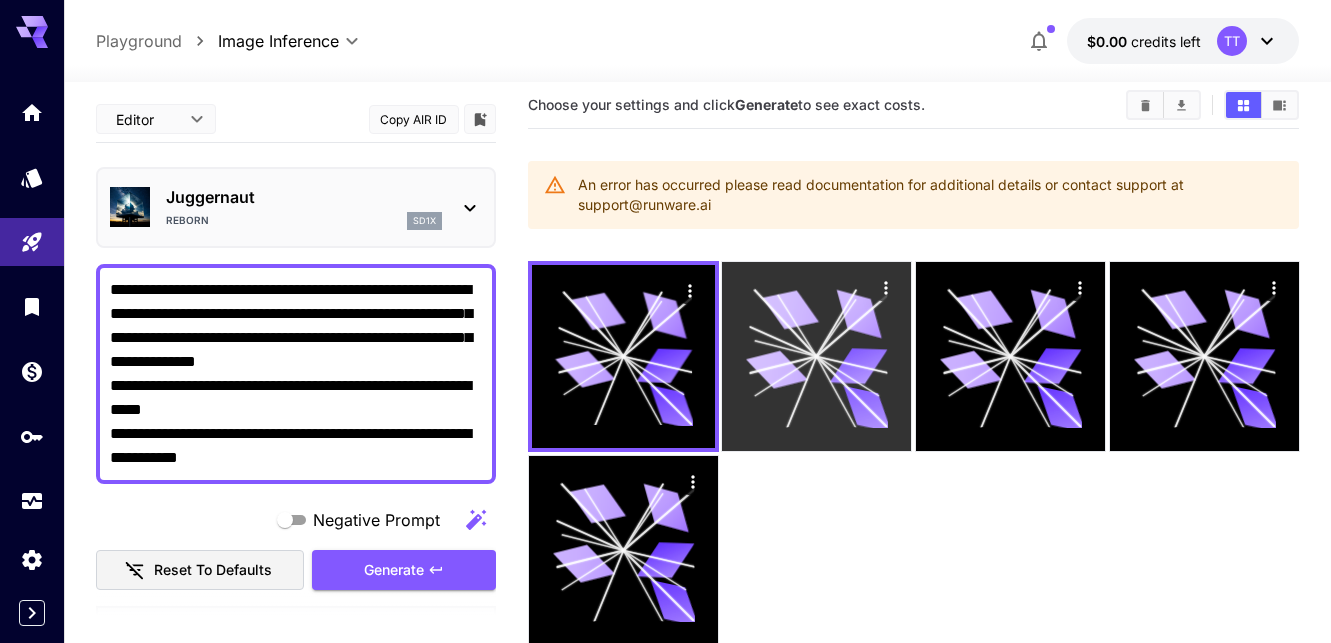 scroll, scrollTop: 17, scrollLeft: 0, axis: vertical 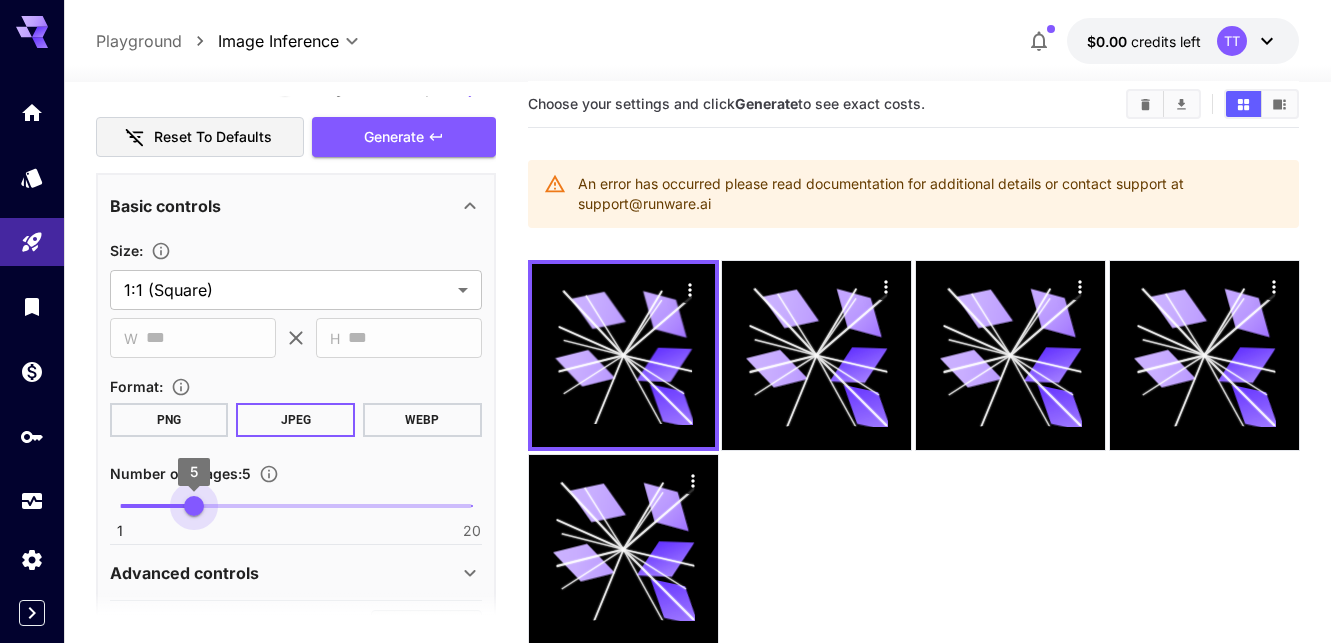 type on "*" 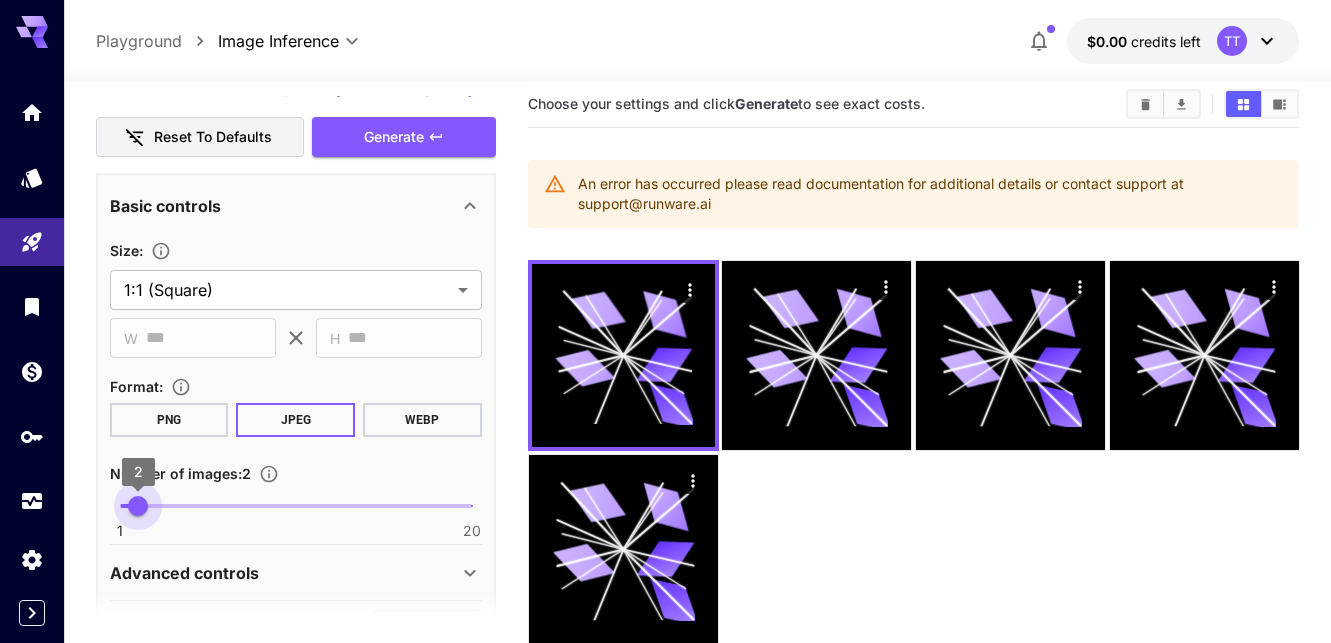 drag, startPoint x: 195, startPoint y: 505, endPoint x: 132, endPoint y: 504, distance: 63.007935 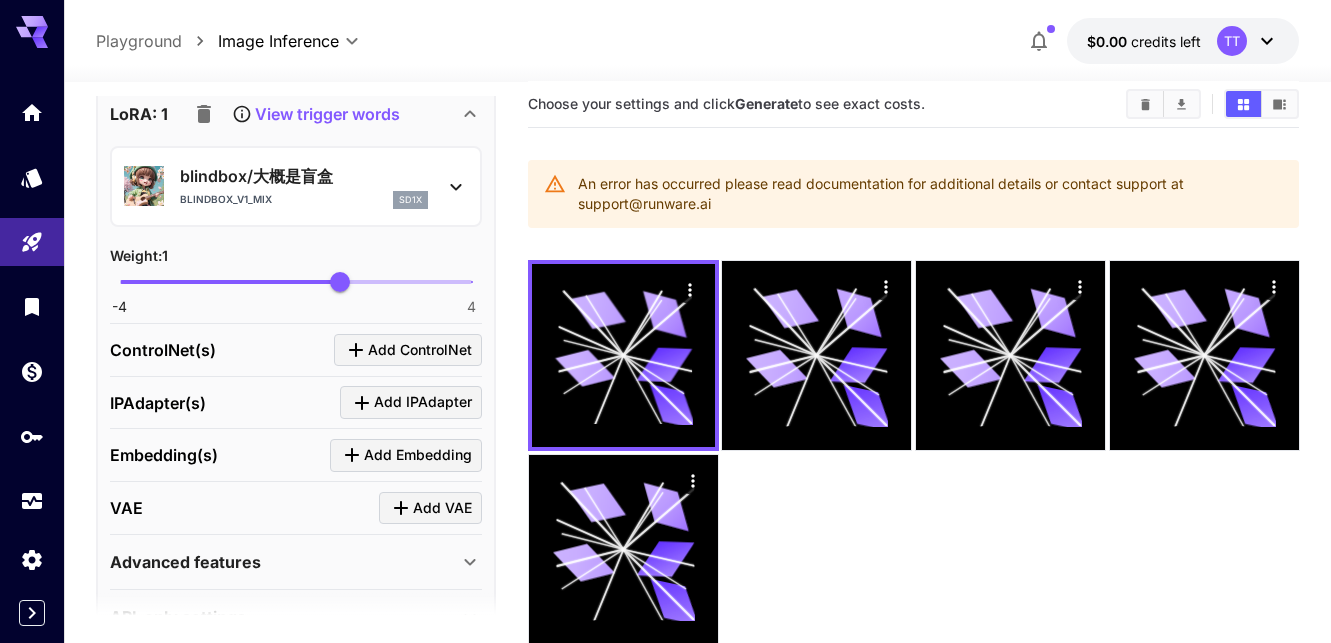 scroll, scrollTop: 1055, scrollLeft: 0, axis: vertical 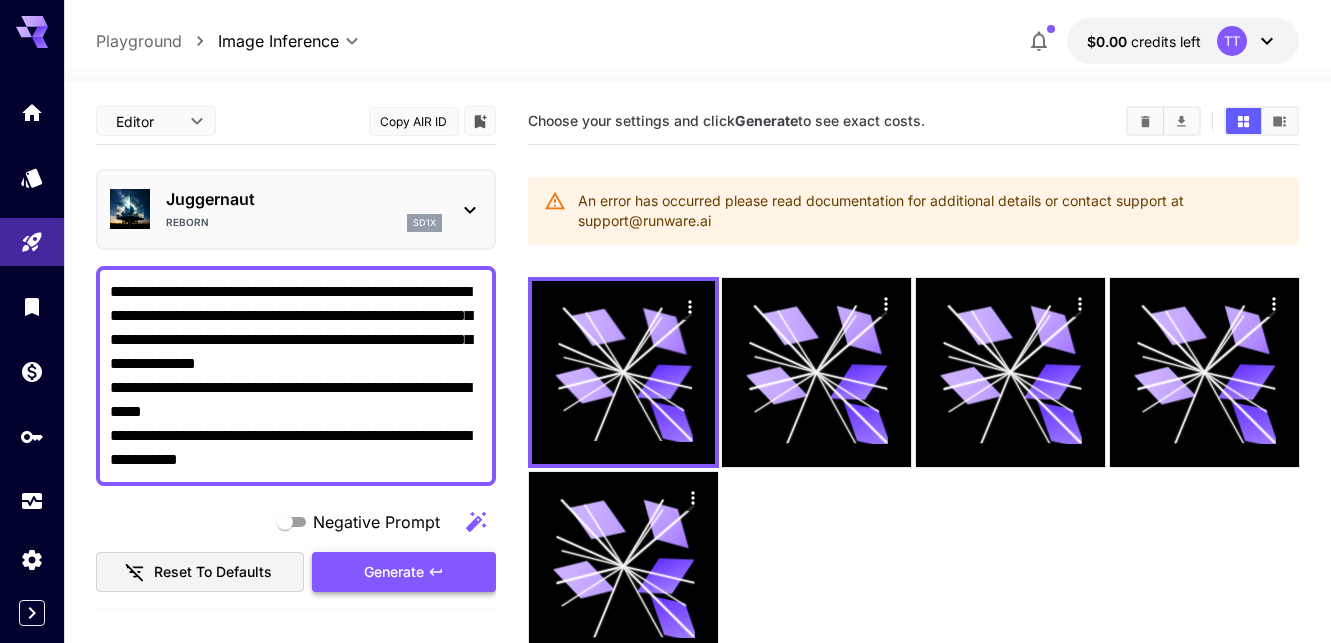 click on "Generate" at bounding box center [394, 572] 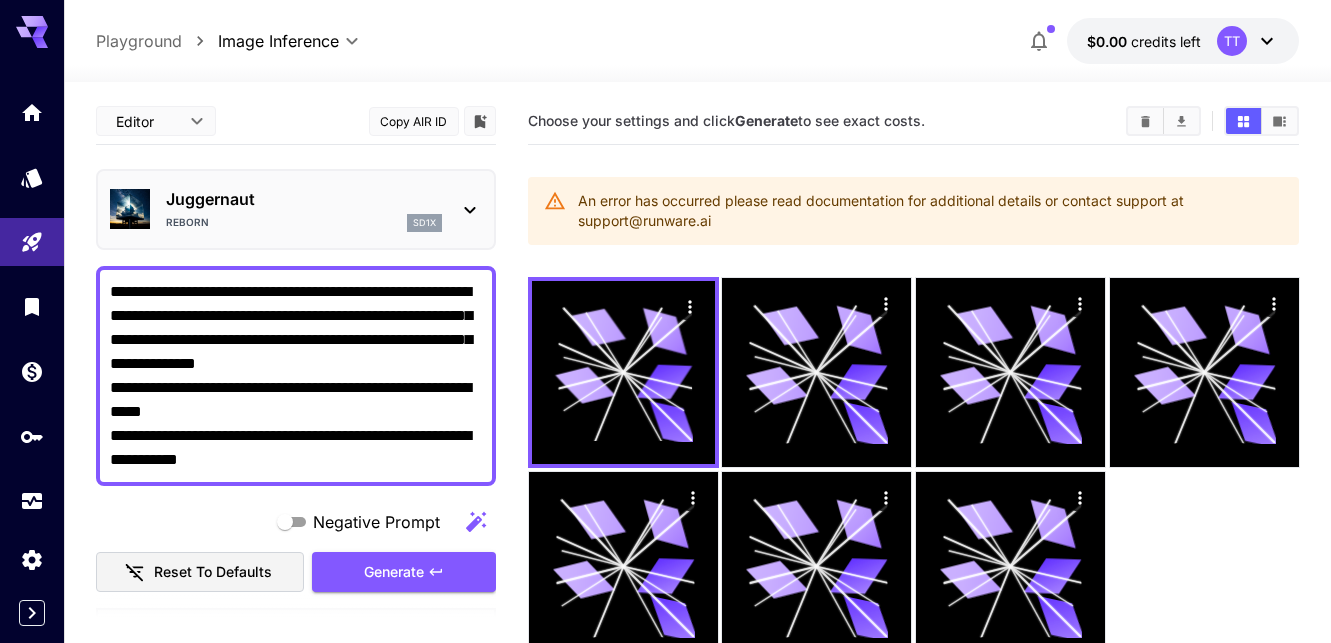 click on "An error has occurred please read documentation for additional details or contact support at support@runware.ai" at bounding box center (931, 211) 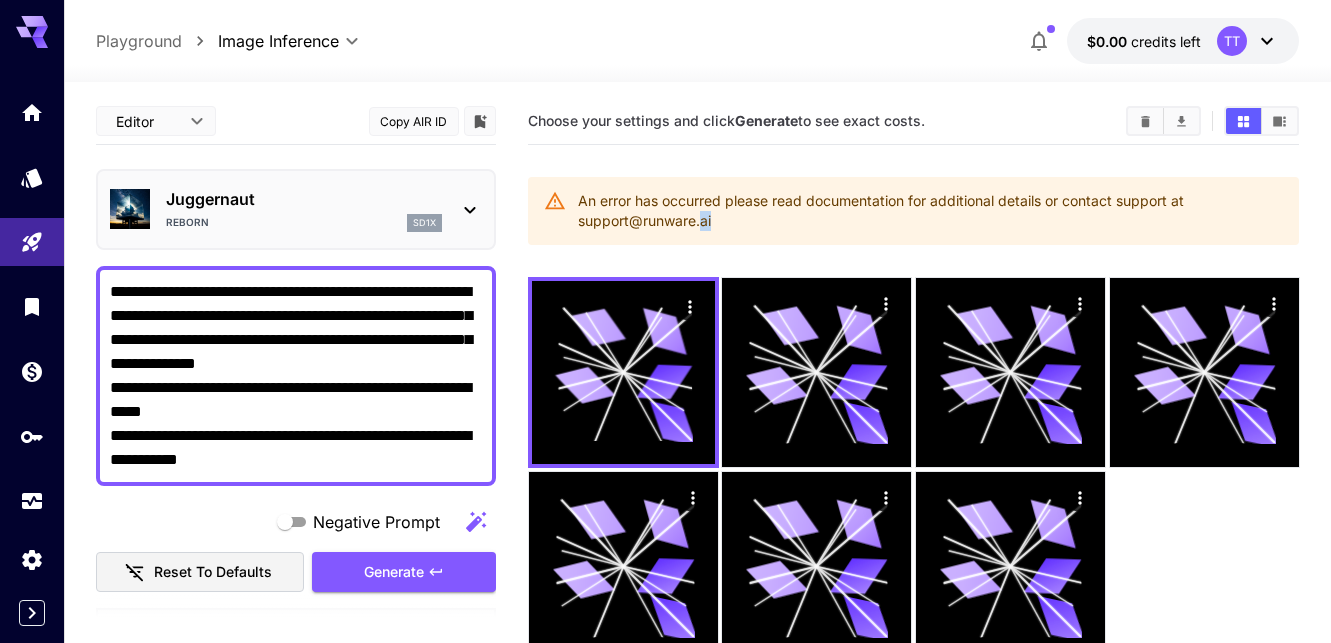 click on "An error has occurred please read documentation for additional details or contact support at support@runware.ai" at bounding box center (931, 211) 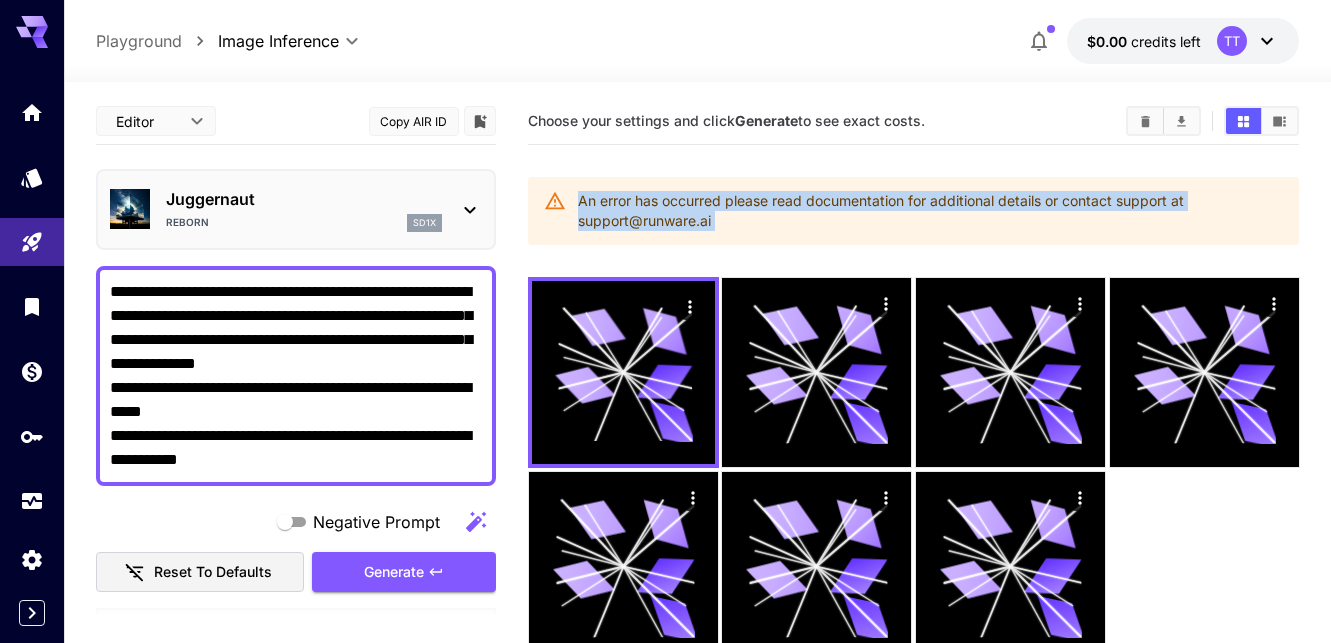 click on "An error has occurred please read documentation for additional details or contact support at support@runware.ai" at bounding box center (931, 211) 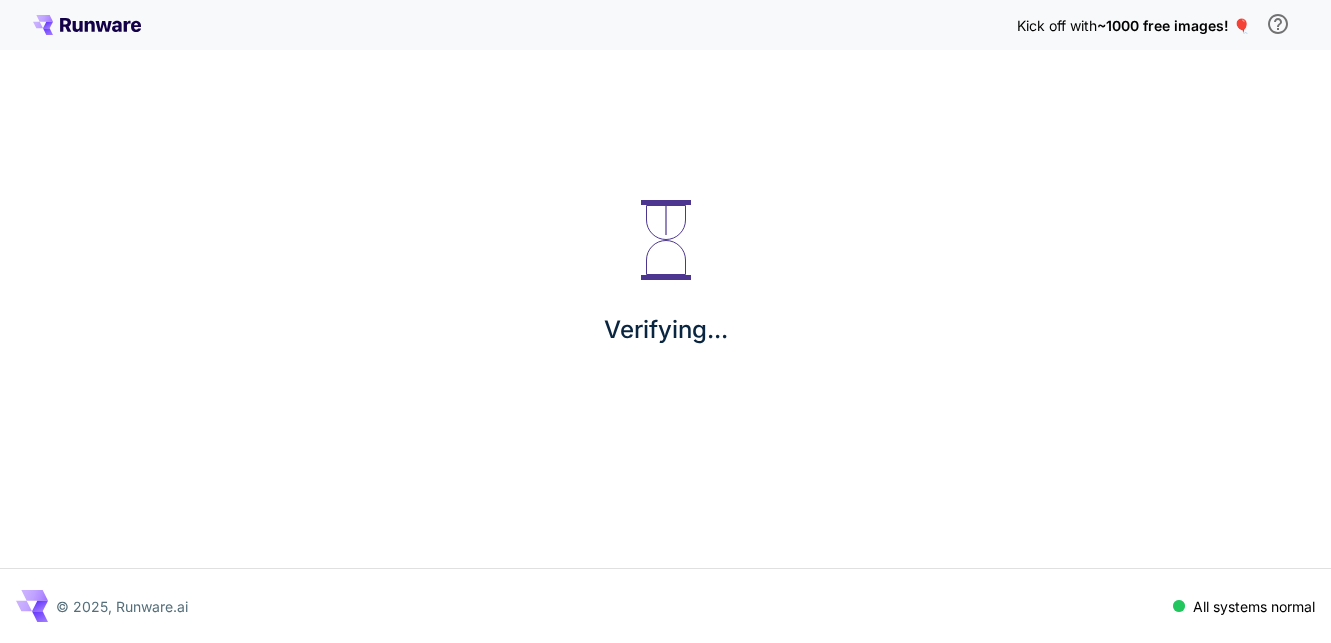 scroll, scrollTop: 0, scrollLeft: 0, axis: both 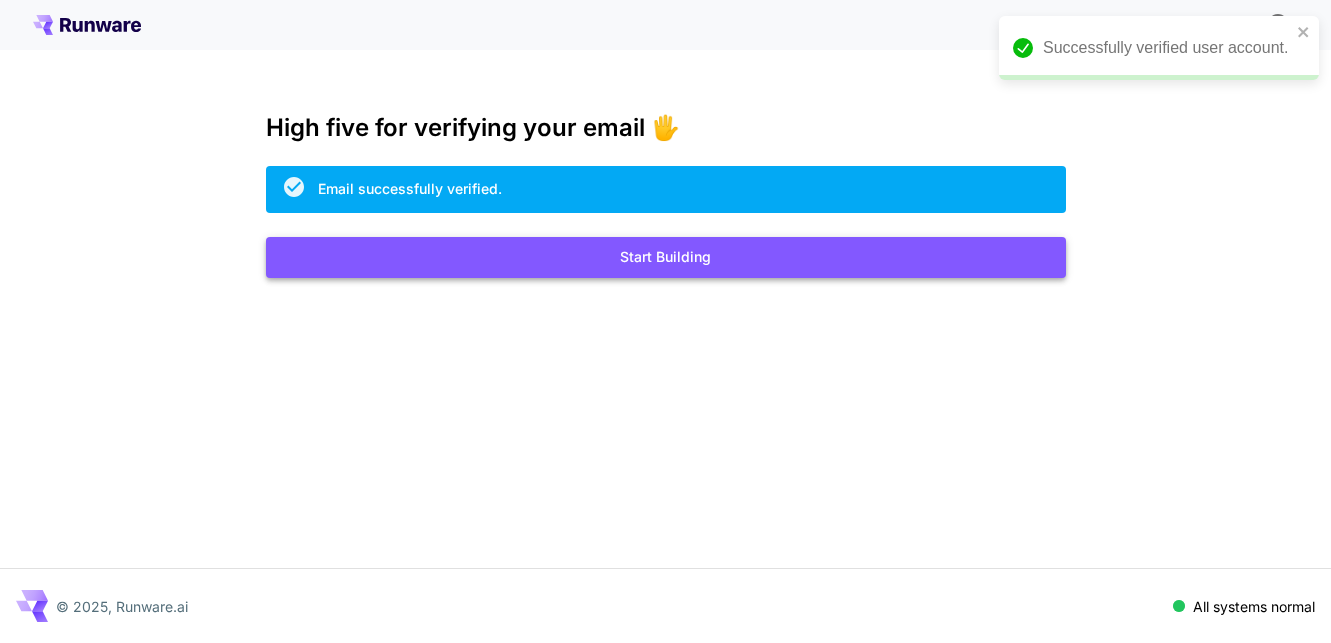 click on "Start Building" at bounding box center [666, 257] 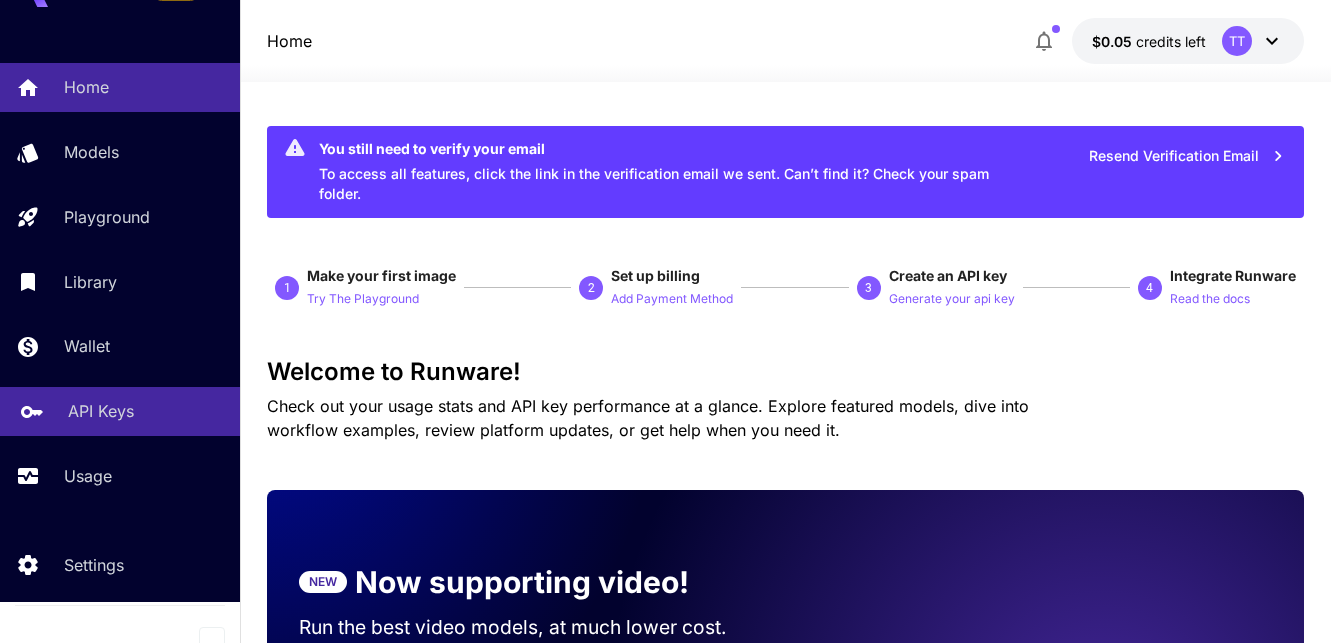 scroll, scrollTop: 60, scrollLeft: 0, axis: vertical 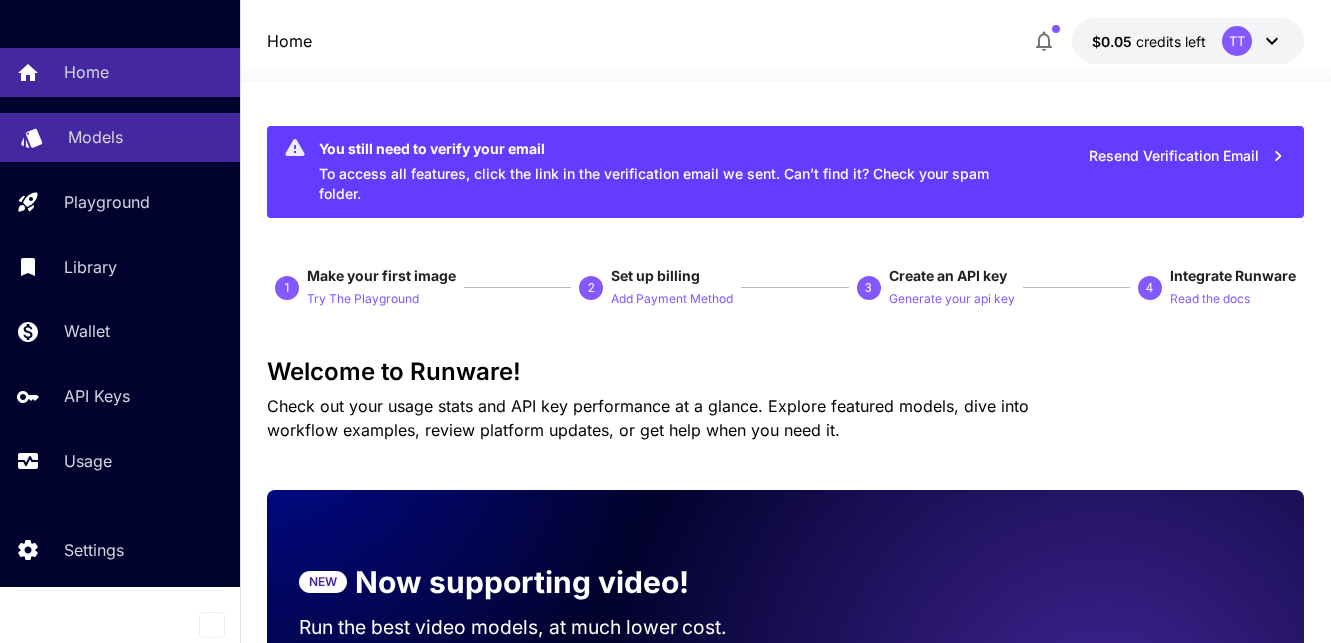 click on "Models" at bounding box center (95, 137) 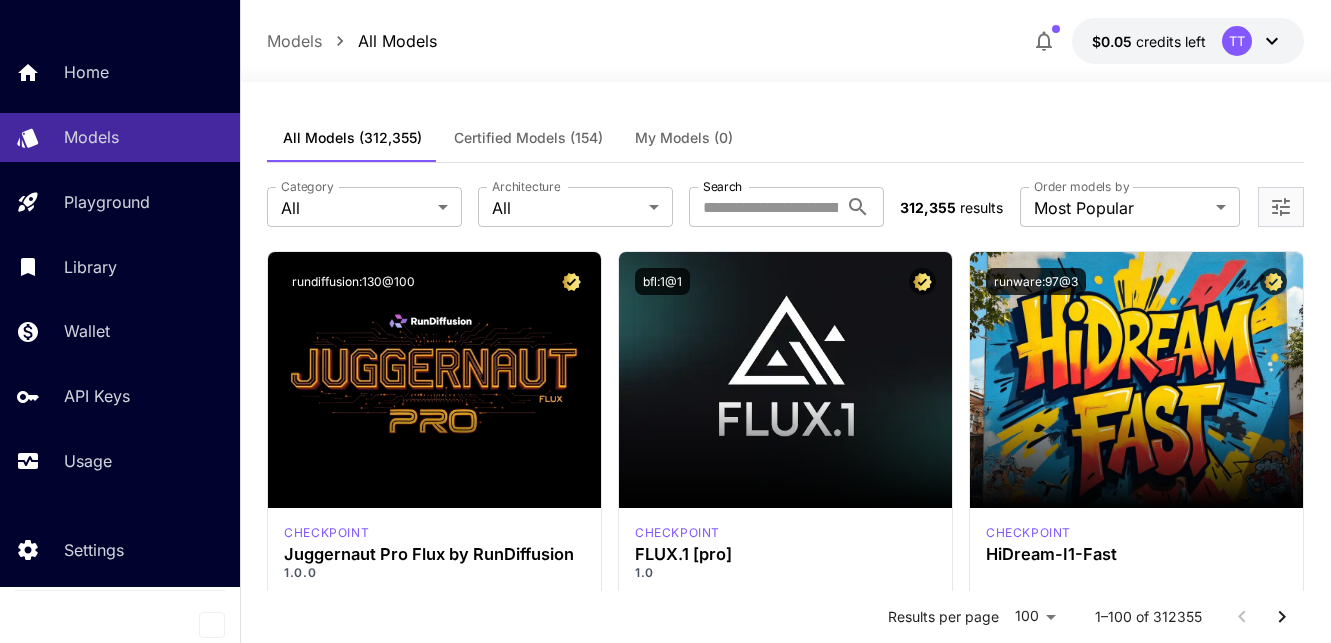 click on "Models" at bounding box center [294, 41] 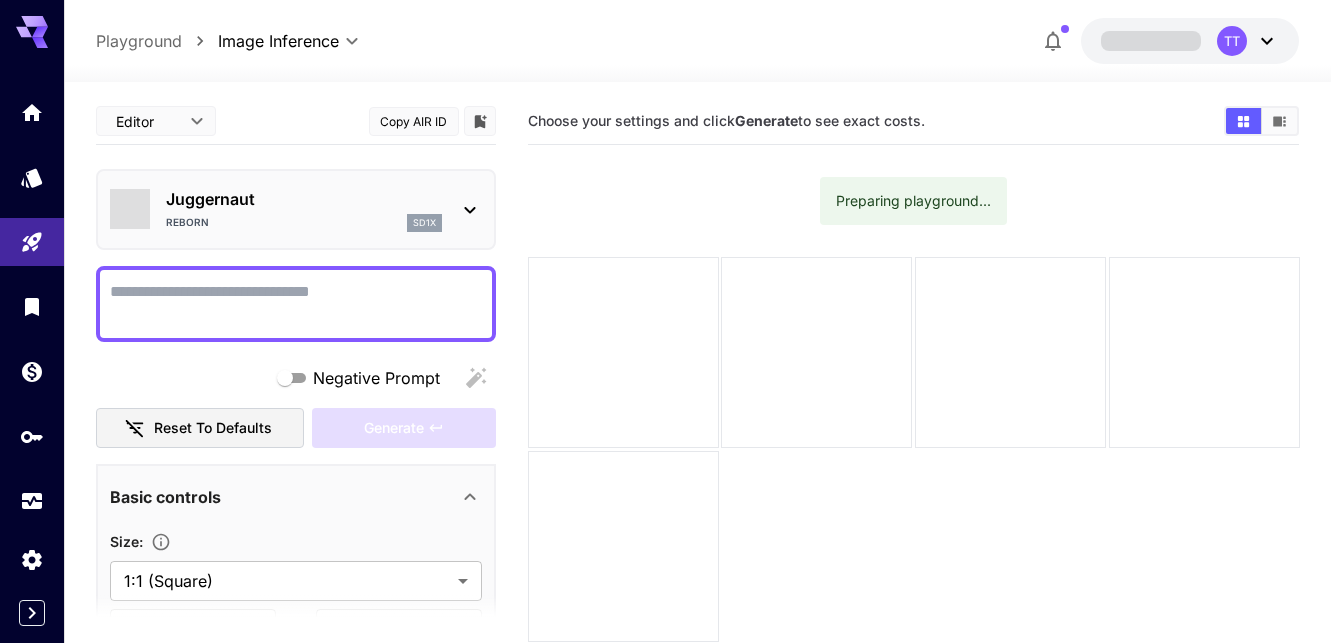 scroll, scrollTop: 0, scrollLeft: 0, axis: both 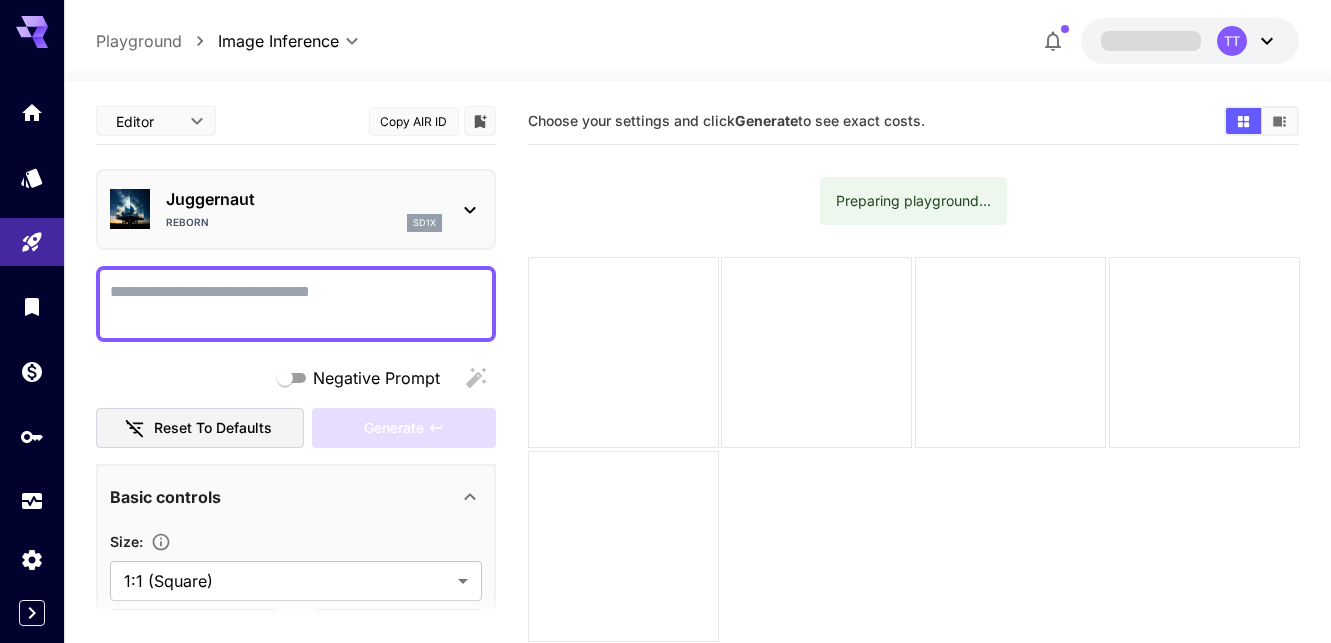 click on "Negative Prompt" at bounding box center [296, 304] 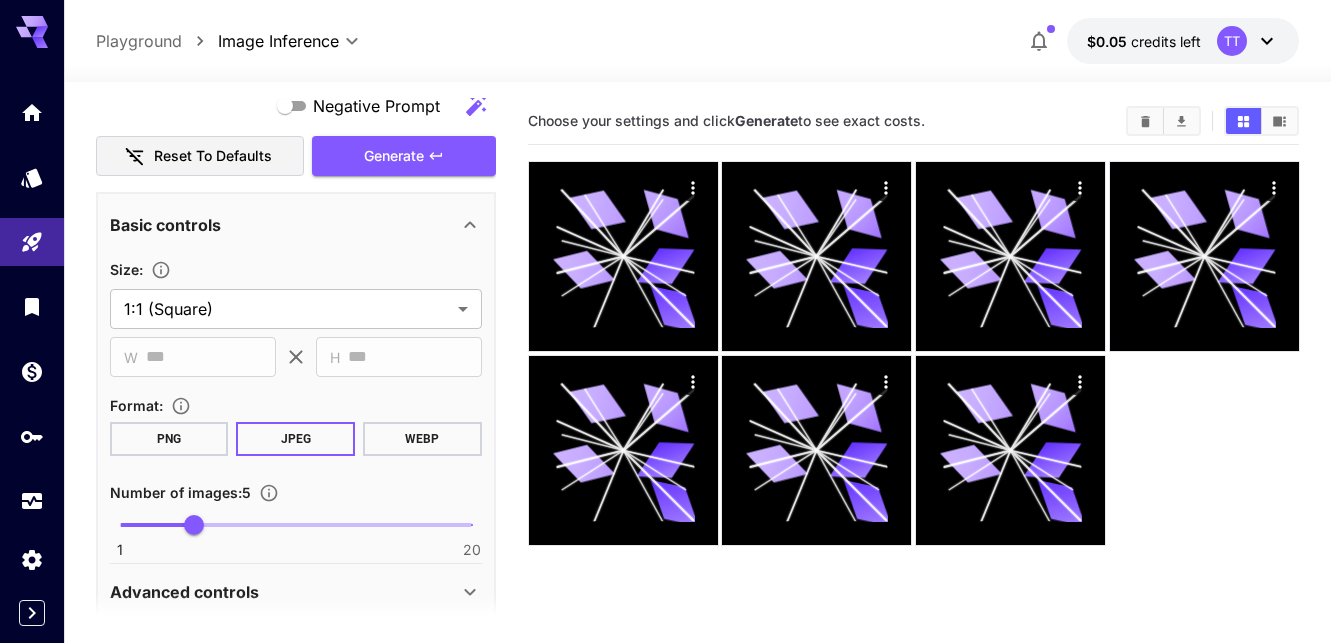scroll, scrollTop: 417, scrollLeft: 0, axis: vertical 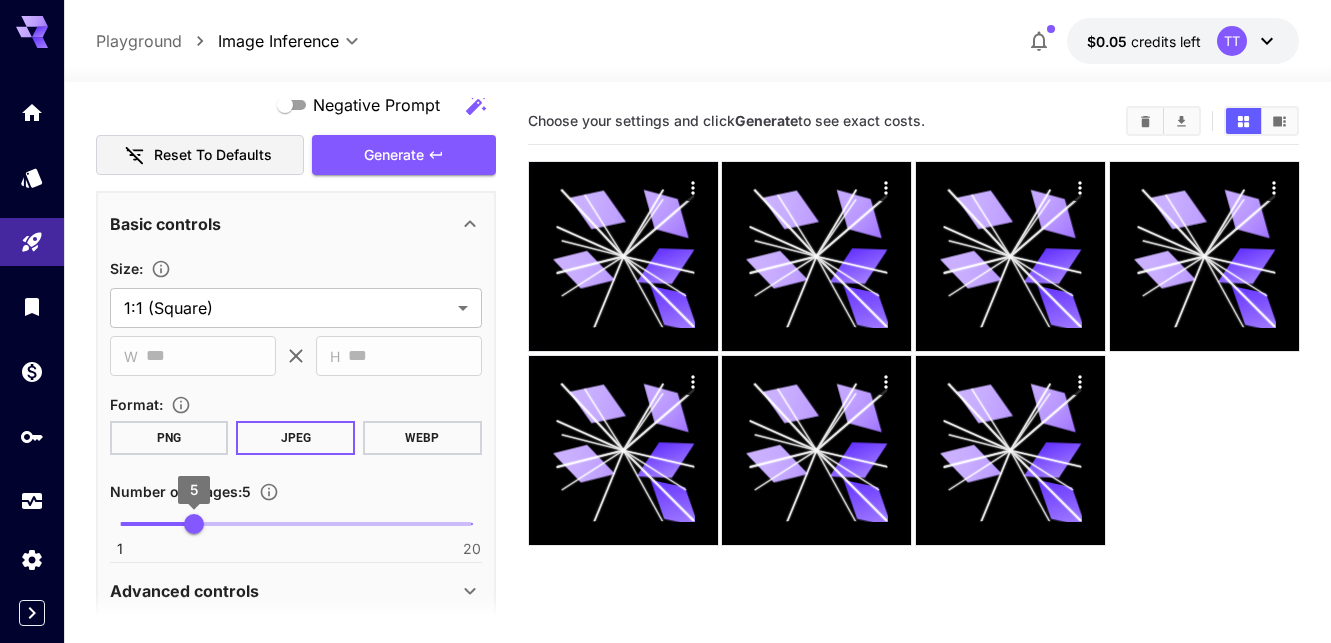 type on "**********" 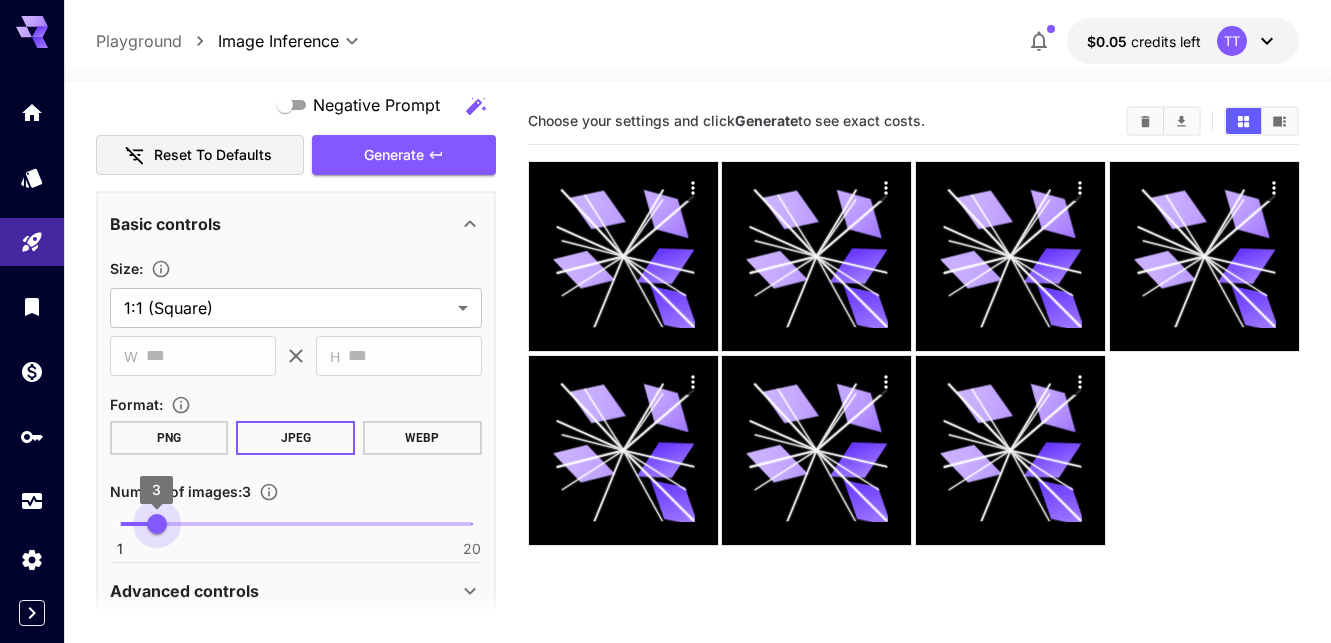 type on "*" 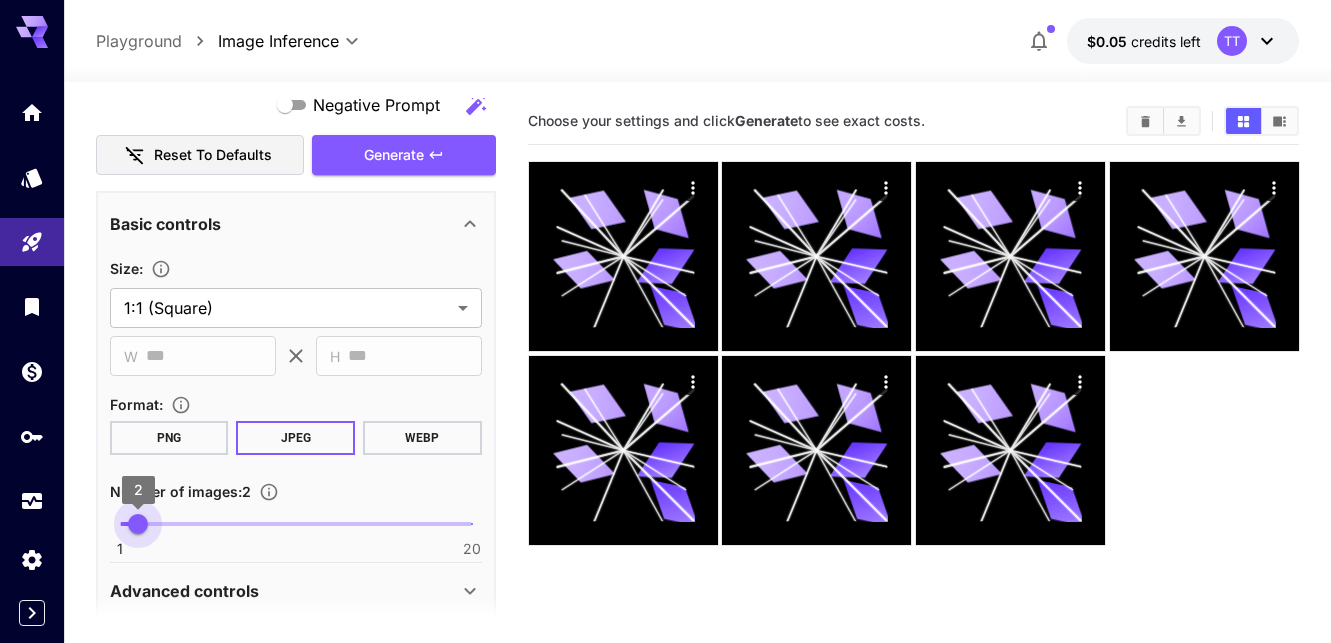 drag, startPoint x: 195, startPoint y: 519, endPoint x: 139, endPoint y: 523, distance: 56.142673 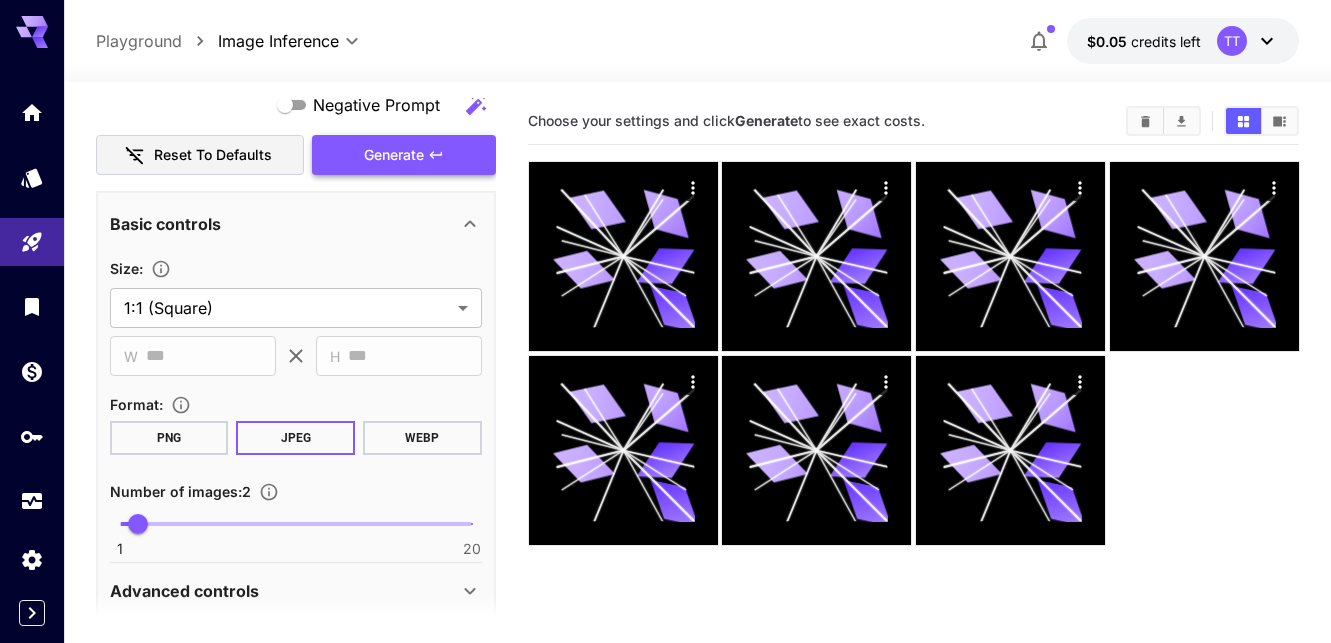 click on "Generate" at bounding box center (404, 155) 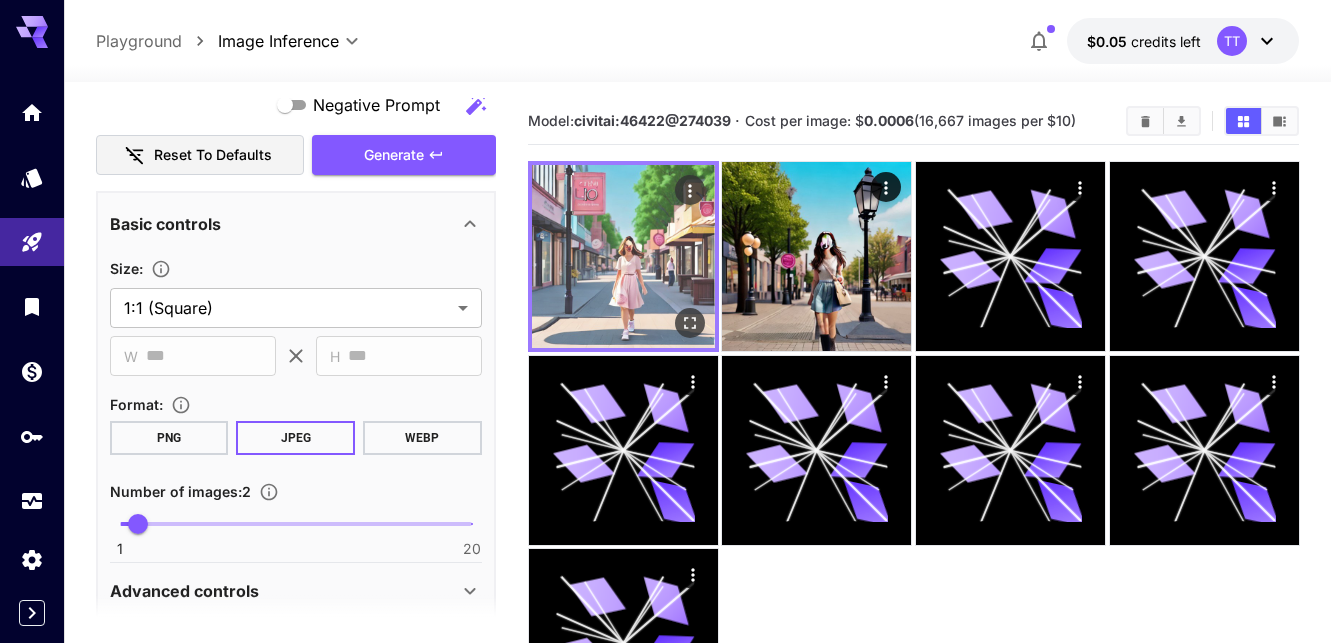 click at bounding box center [623, 256] 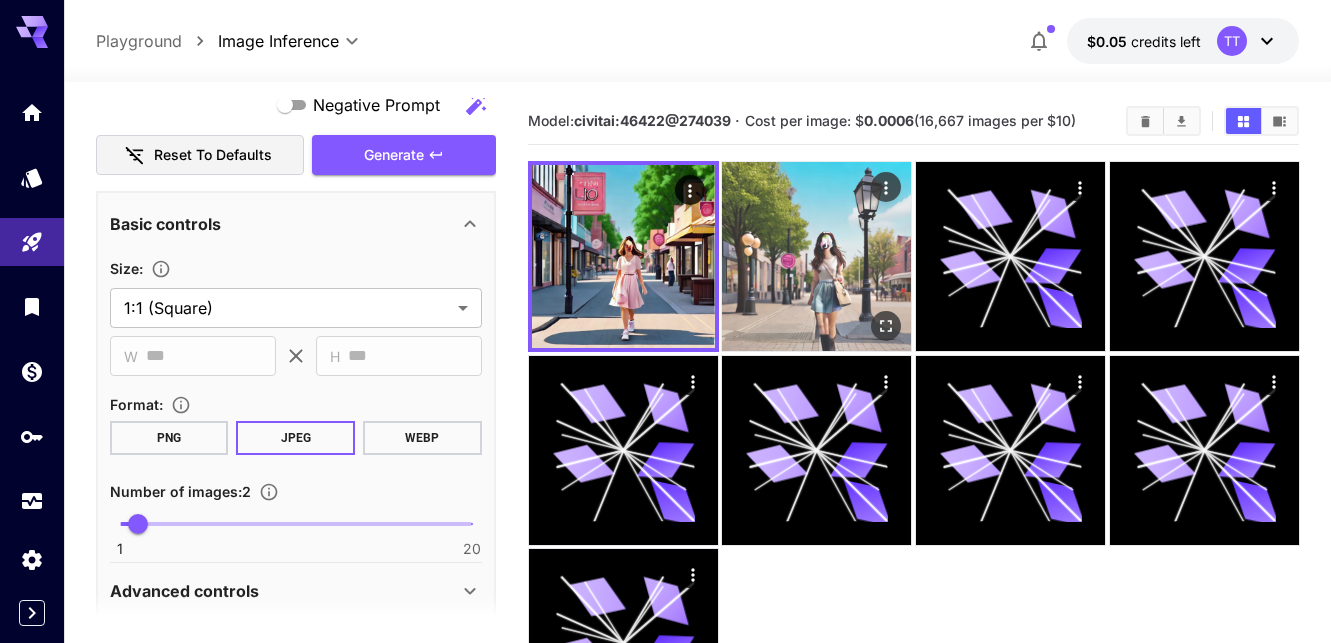 click at bounding box center [816, 256] 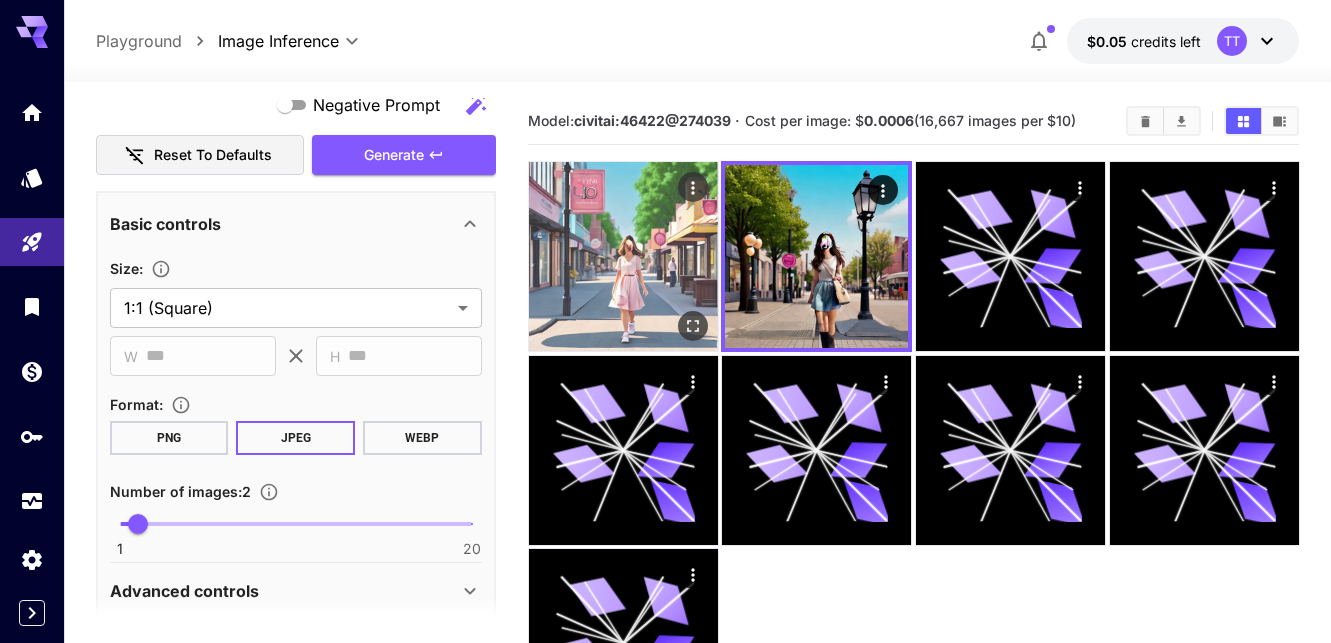 click at bounding box center [623, 256] 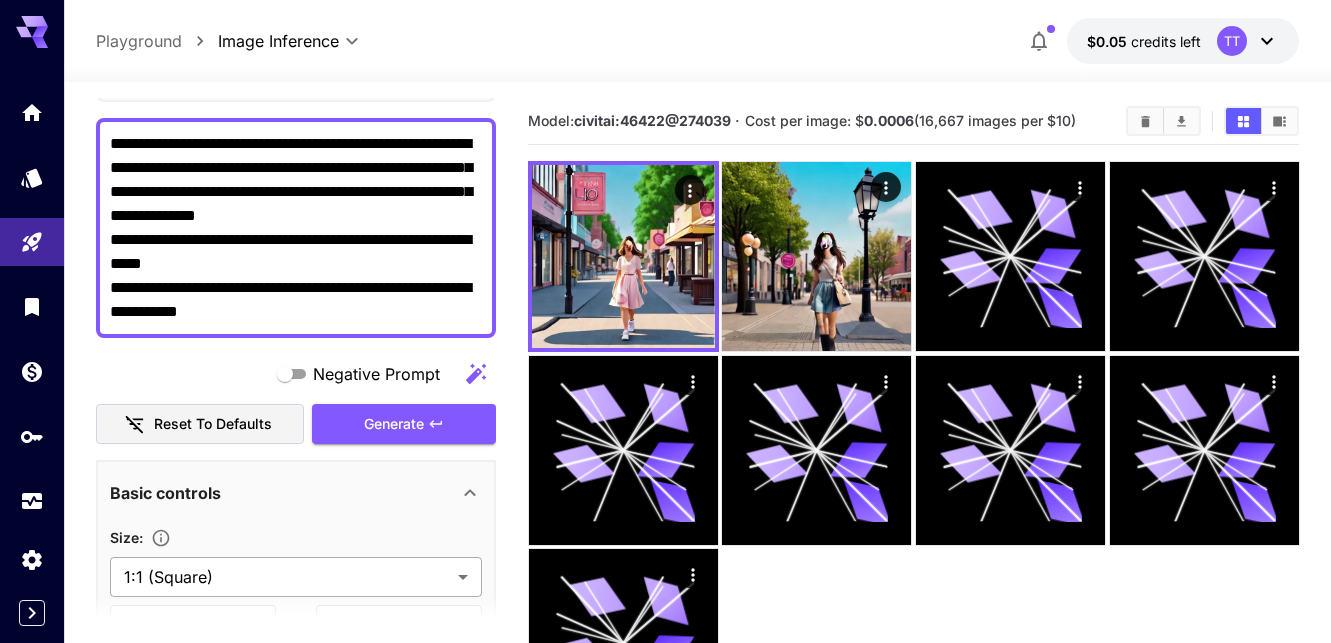 scroll, scrollTop: 120, scrollLeft: 0, axis: vertical 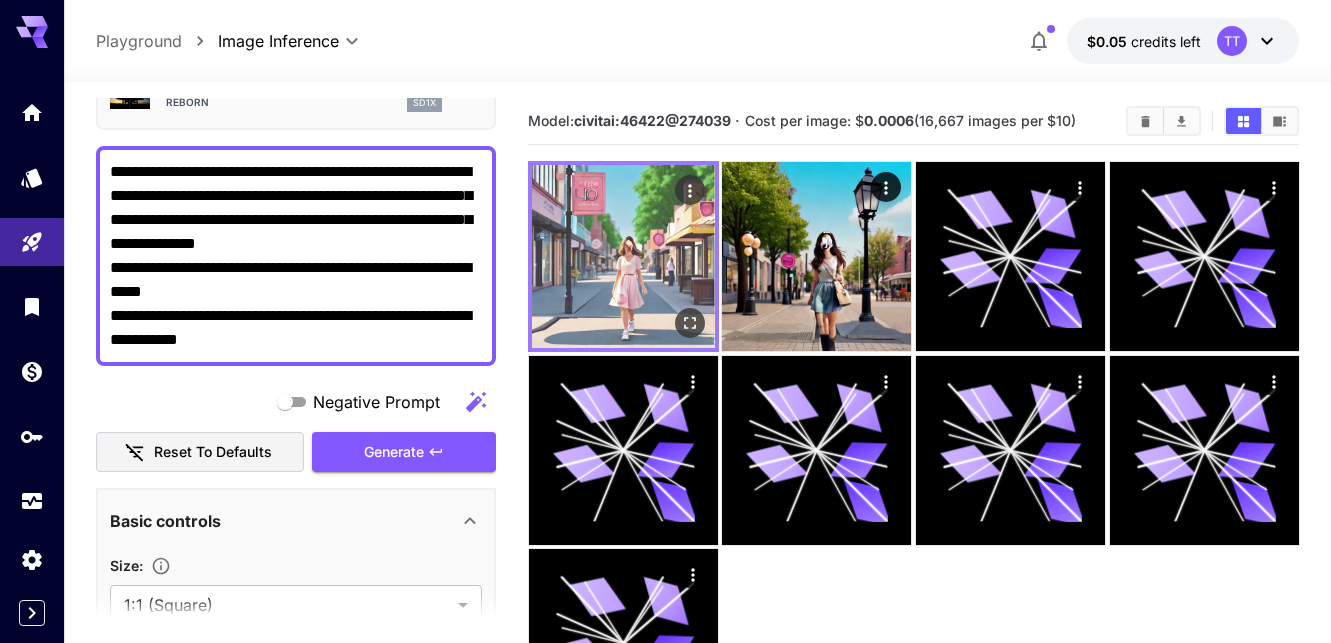 click at bounding box center [623, 256] 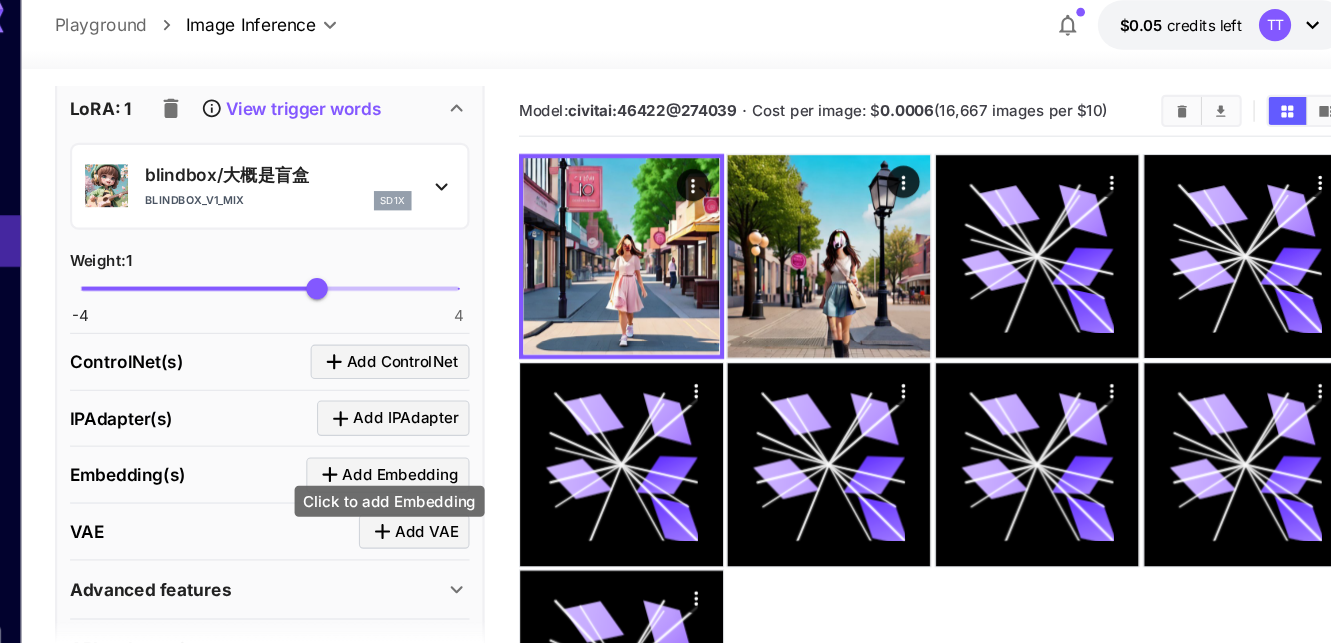 scroll, scrollTop: 1055, scrollLeft: 0, axis: vertical 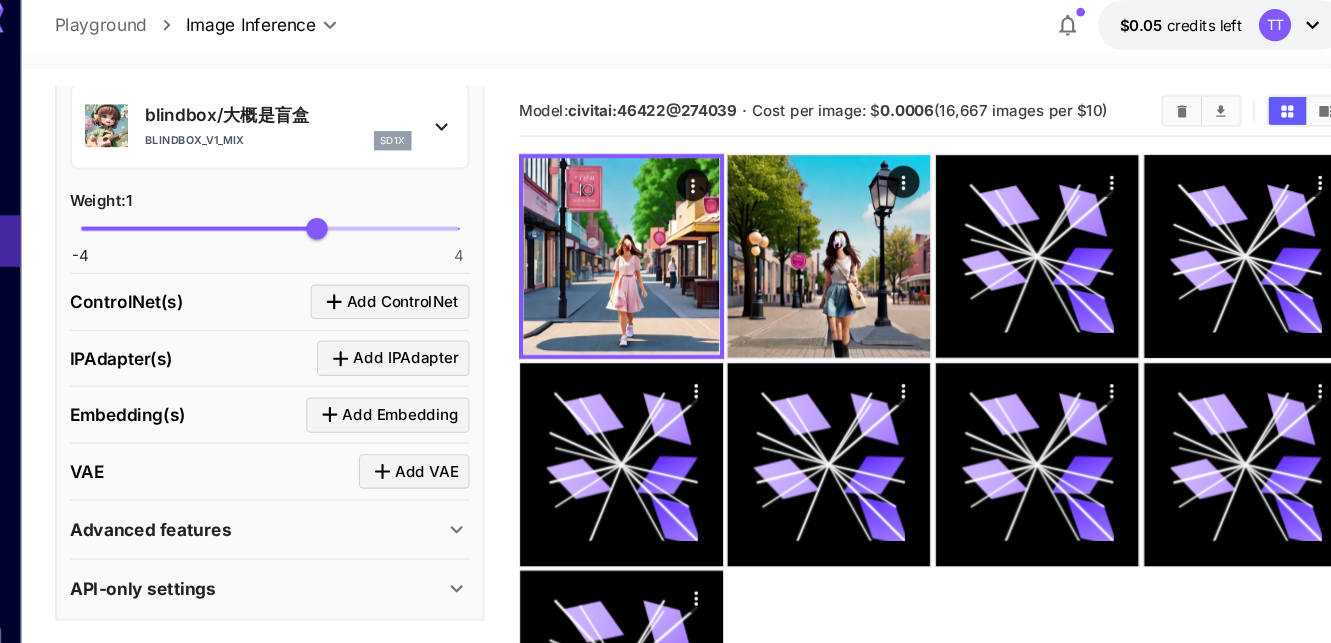 click on "API-only settings" at bounding box center [284, 566] 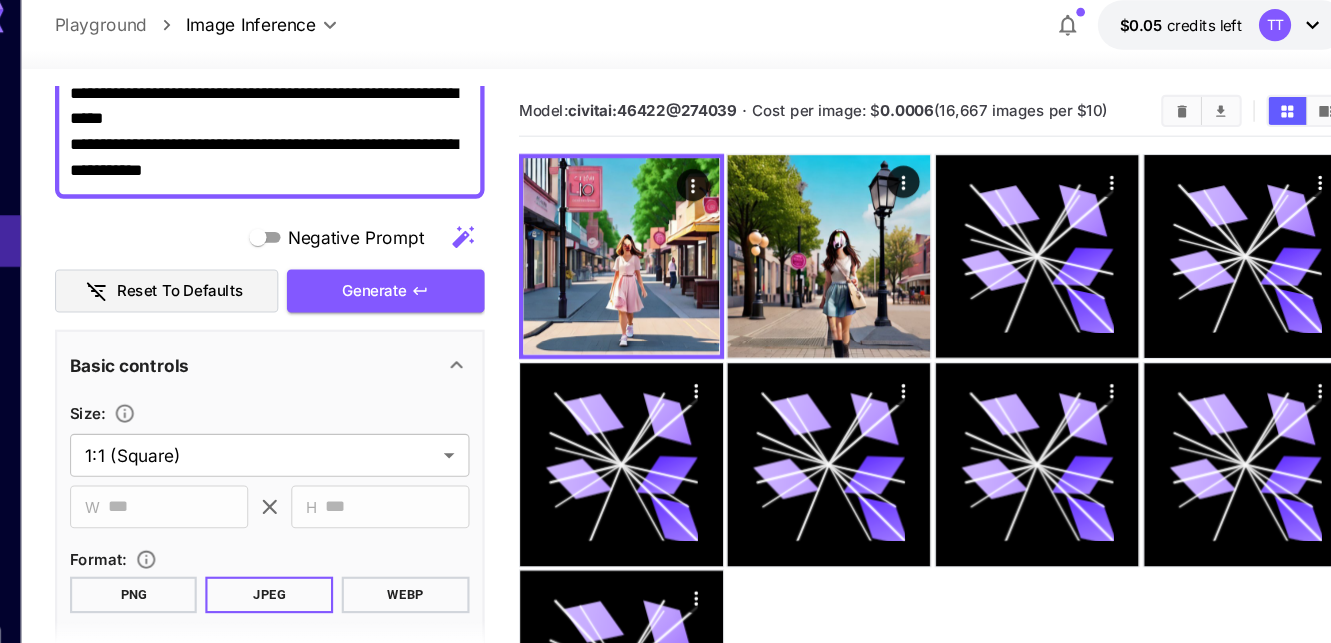 scroll, scrollTop: 223, scrollLeft: 0, axis: vertical 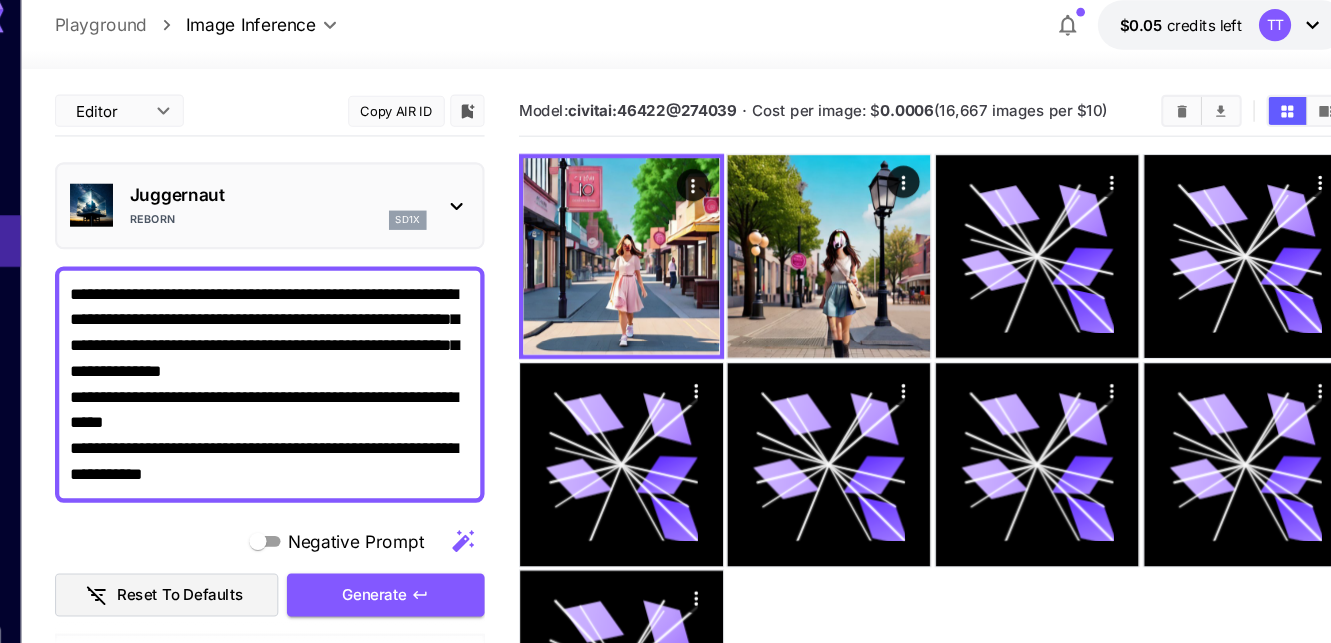 click on "Playground" at bounding box center (139, 41) 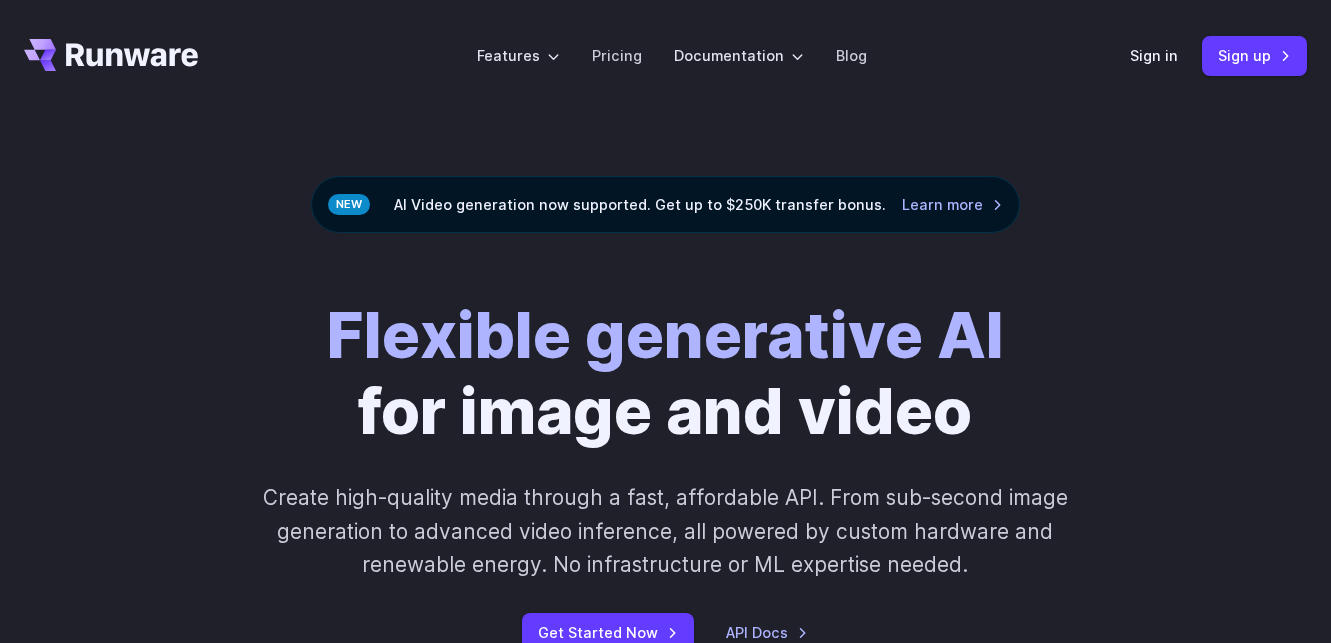 scroll, scrollTop: 0, scrollLeft: 0, axis: both 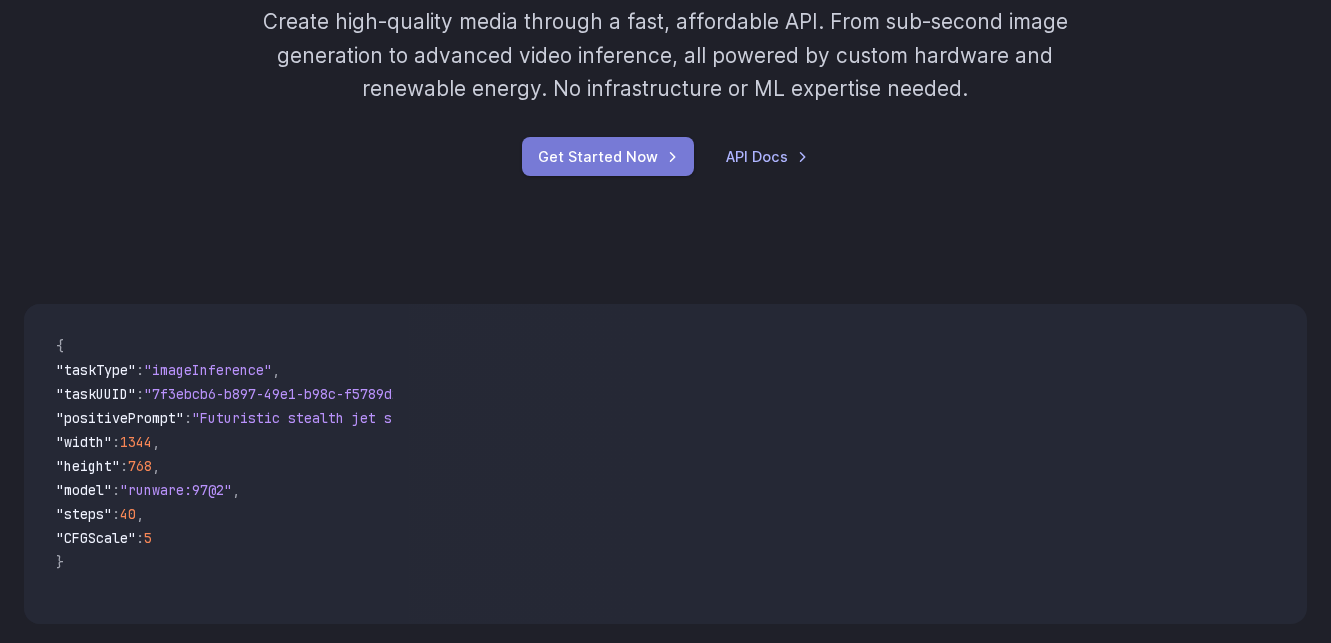 click on "Get Started Now" at bounding box center (608, 156) 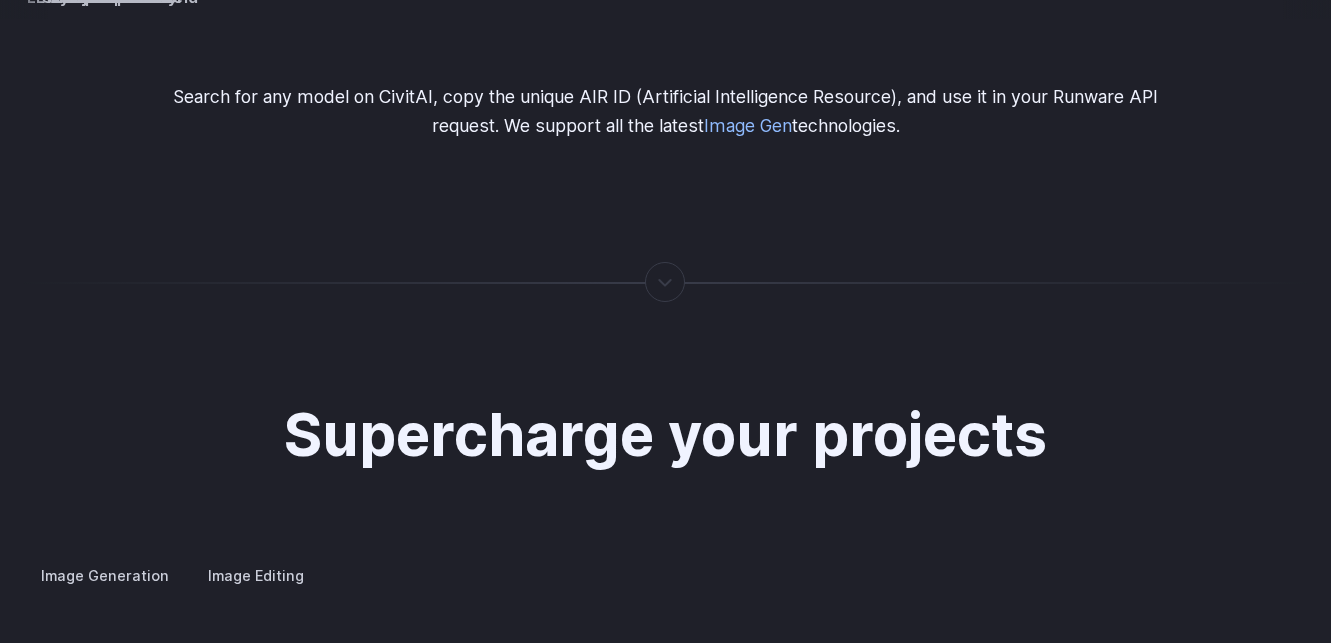 scroll, scrollTop: 3388, scrollLeft: 0, axis: vertical 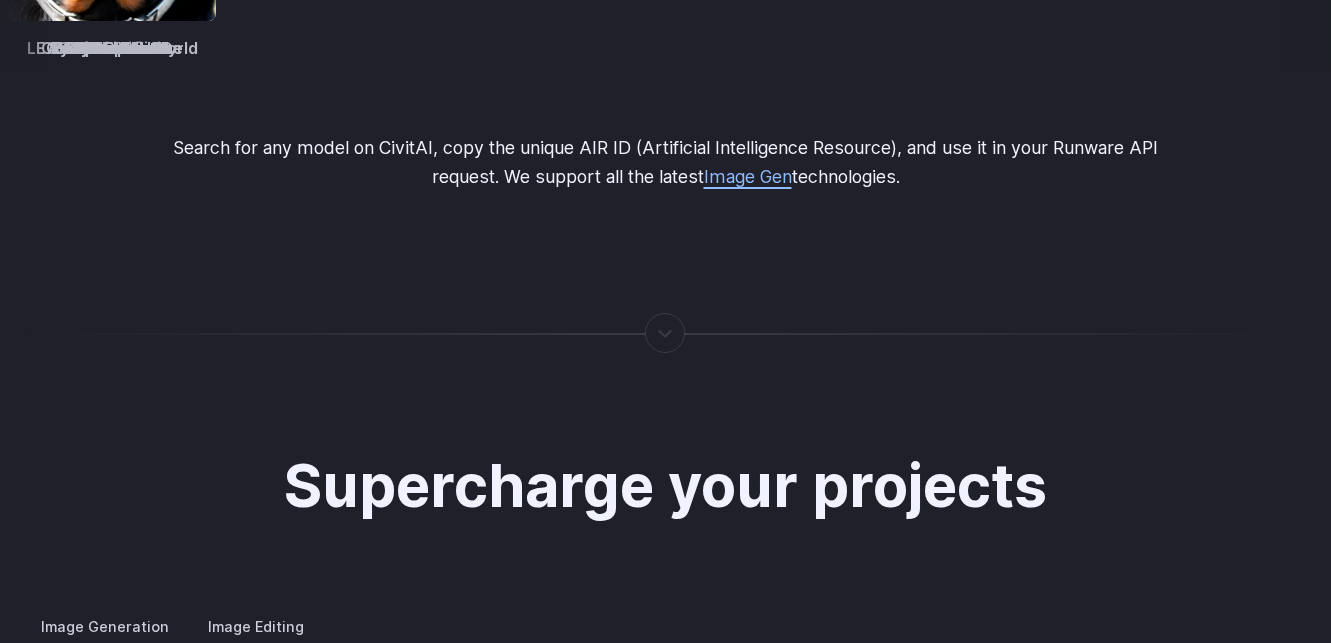 click on "Image Gen" at bounding box center [748, 176] 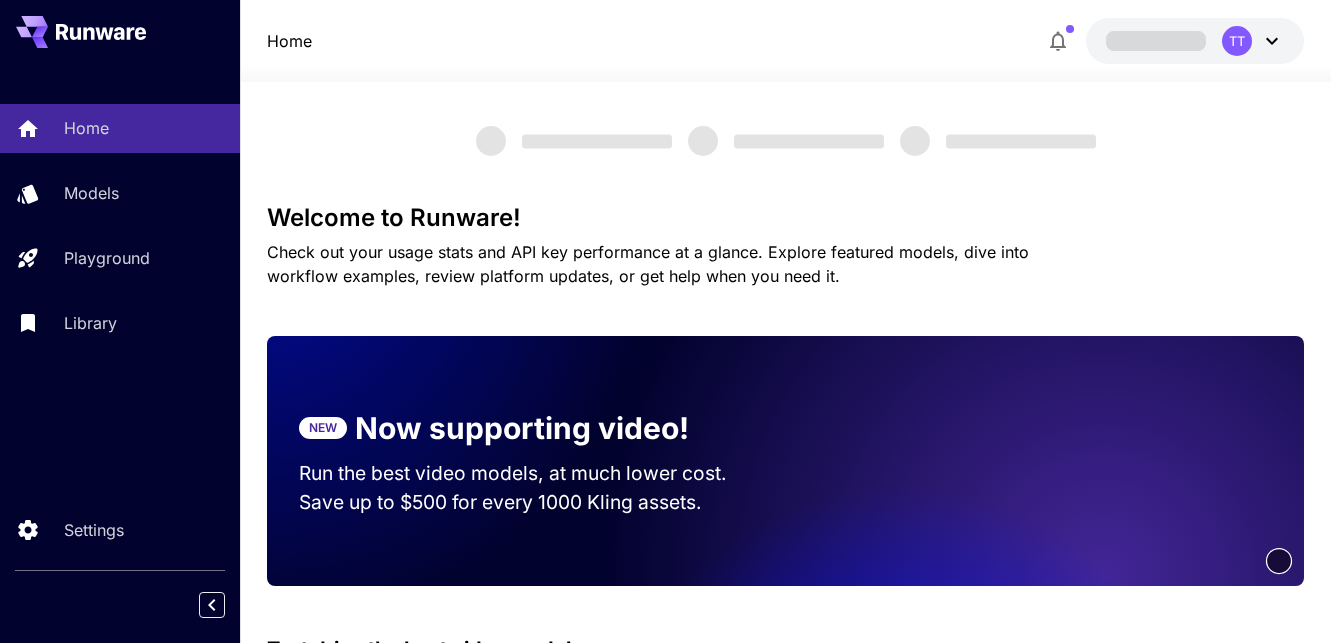 scroll, scrollTop: 0, scrollLeft: 0, axis: both 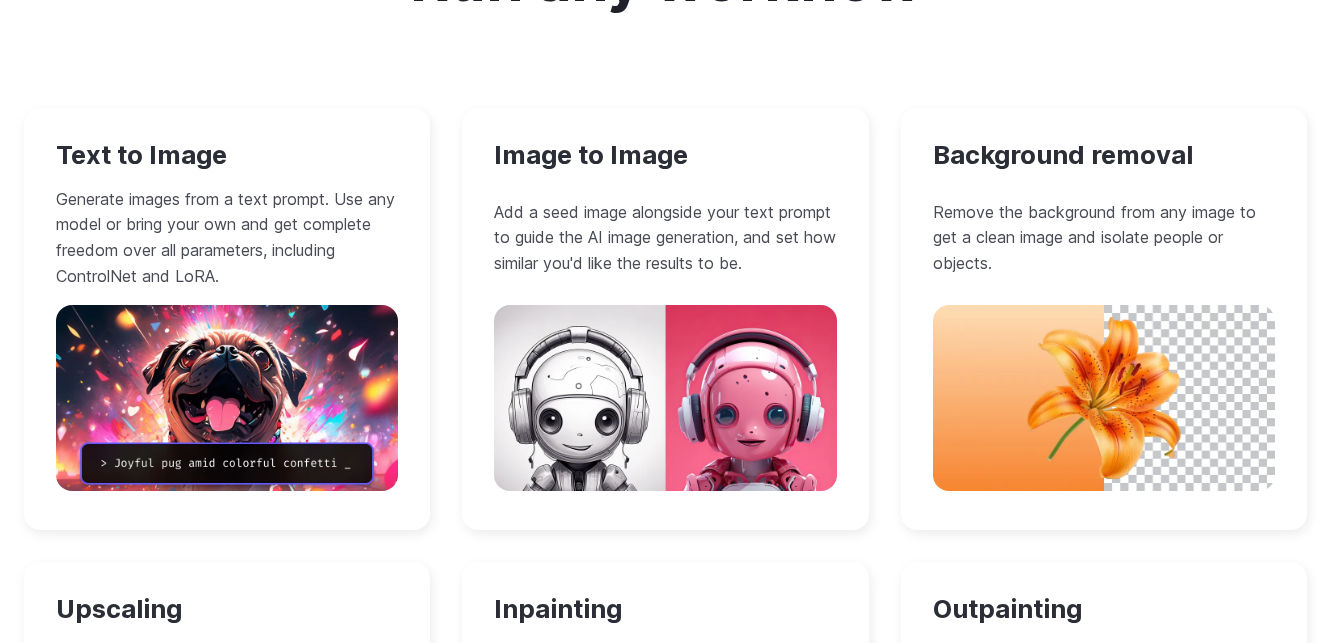 click at bounding box center (227, 398) 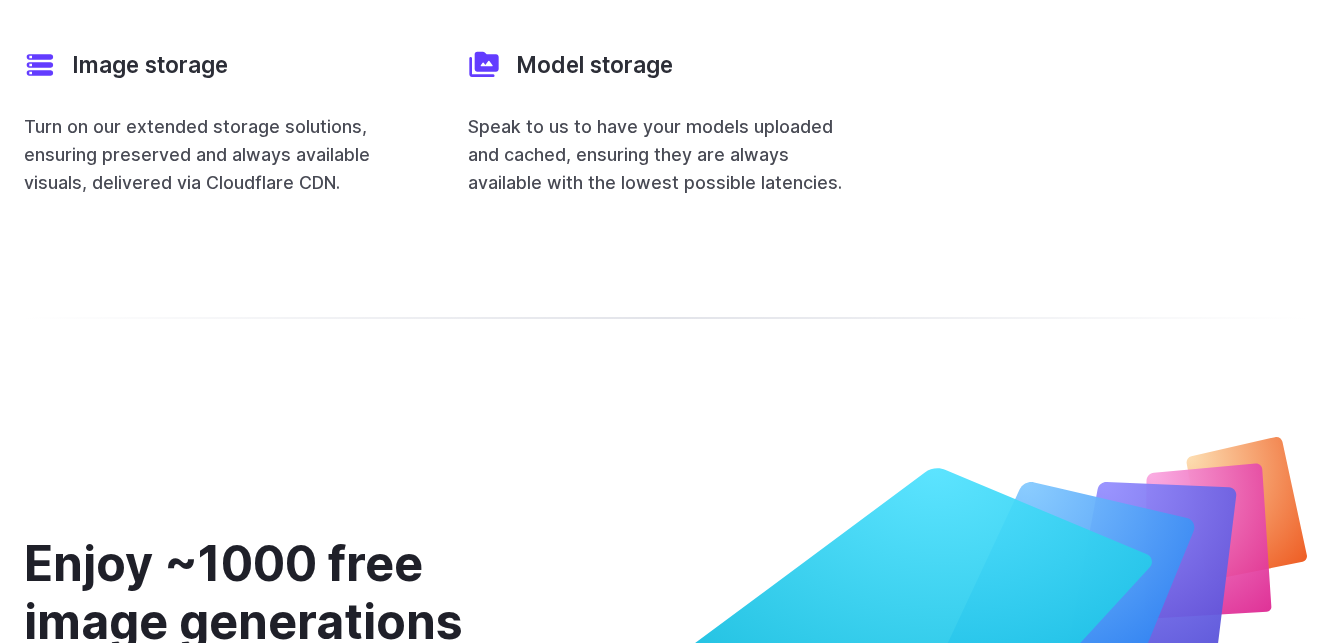 scroll, scrollTop: 7744, scrollLeft: 0, axis: vertical 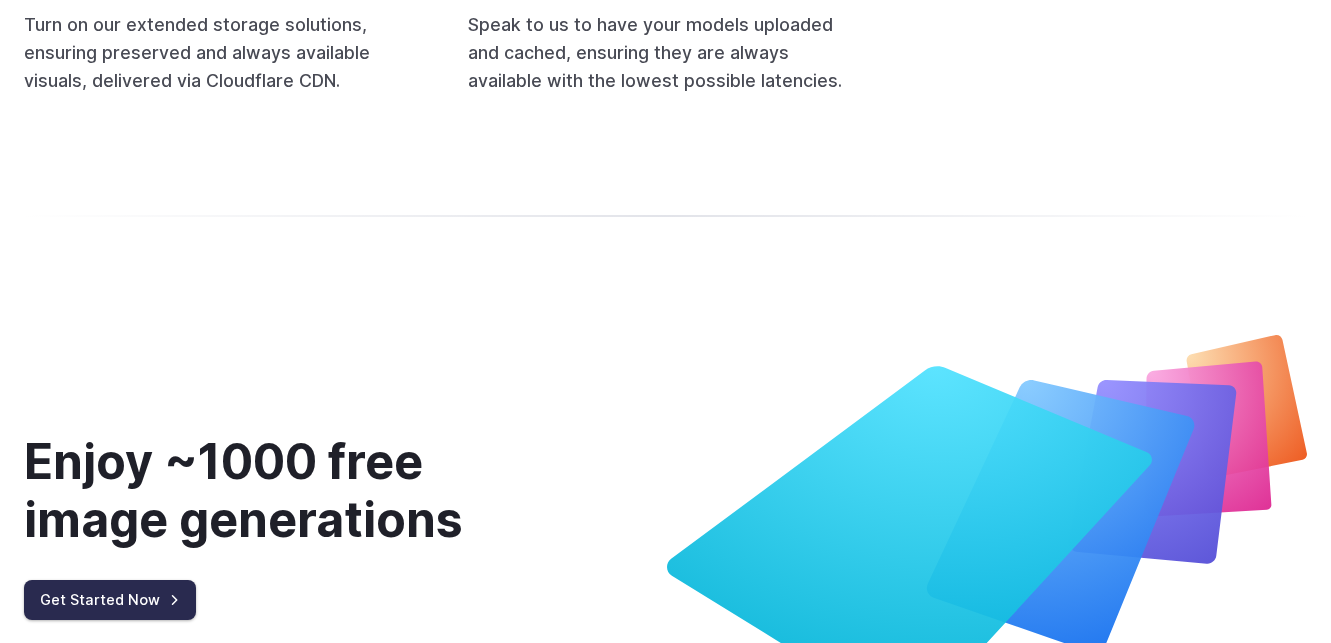 click on "Get Started Now" at bounding box center (110, 599) 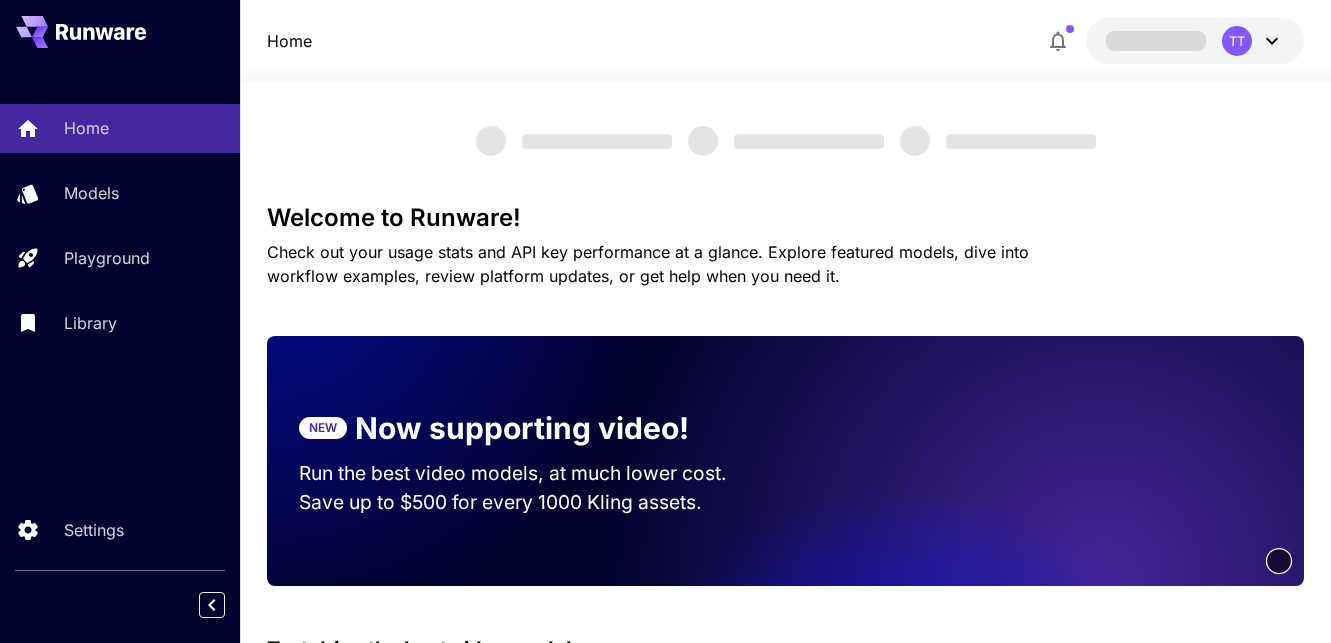 scroll, scrollTop: 0, scrollLeft: 0, axis: both 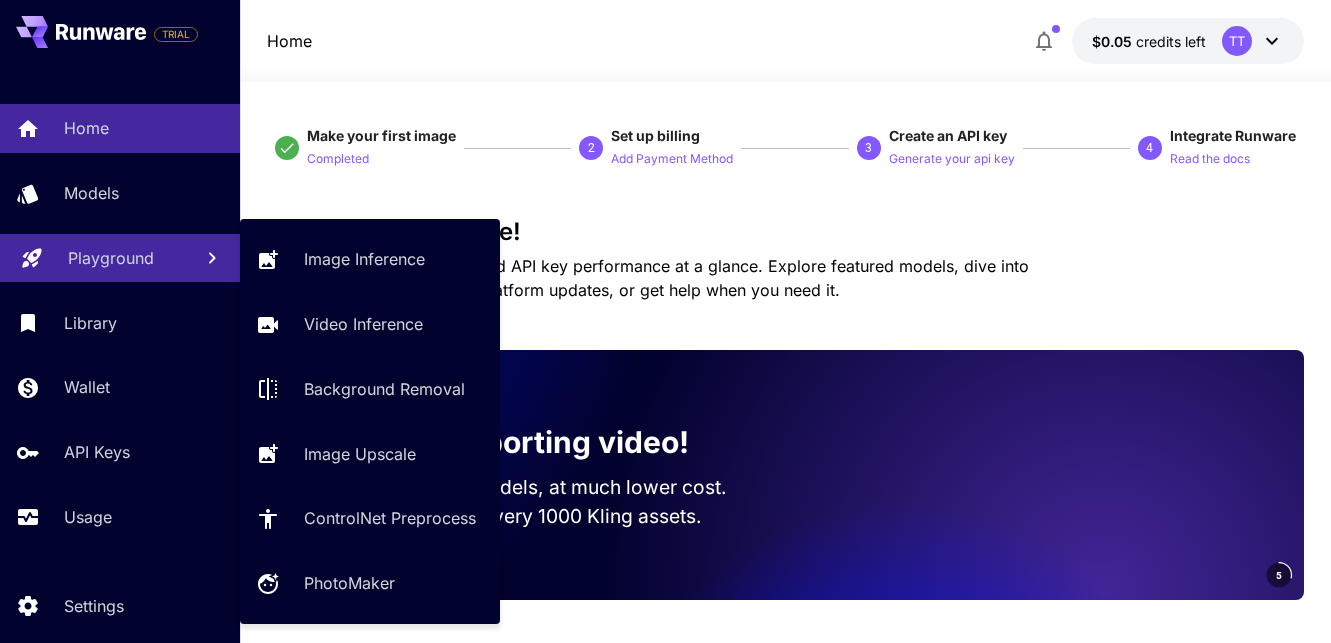 click on "Playground" at bounding box center [111, 258] 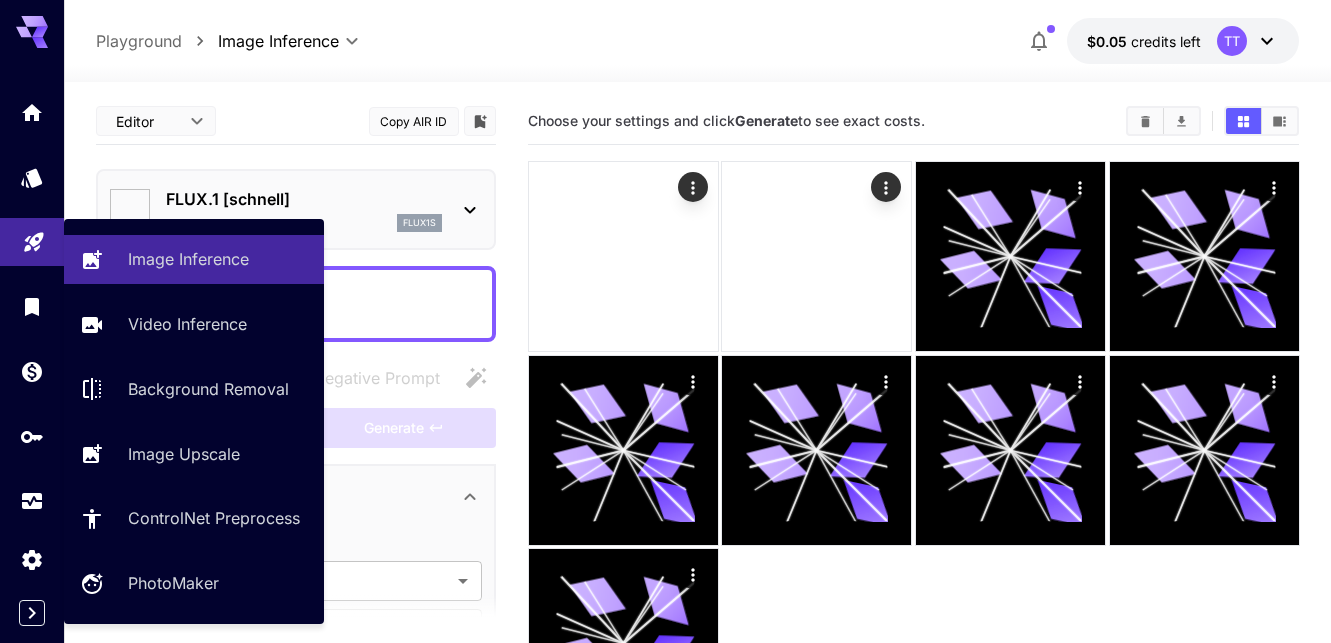 type on "**********" 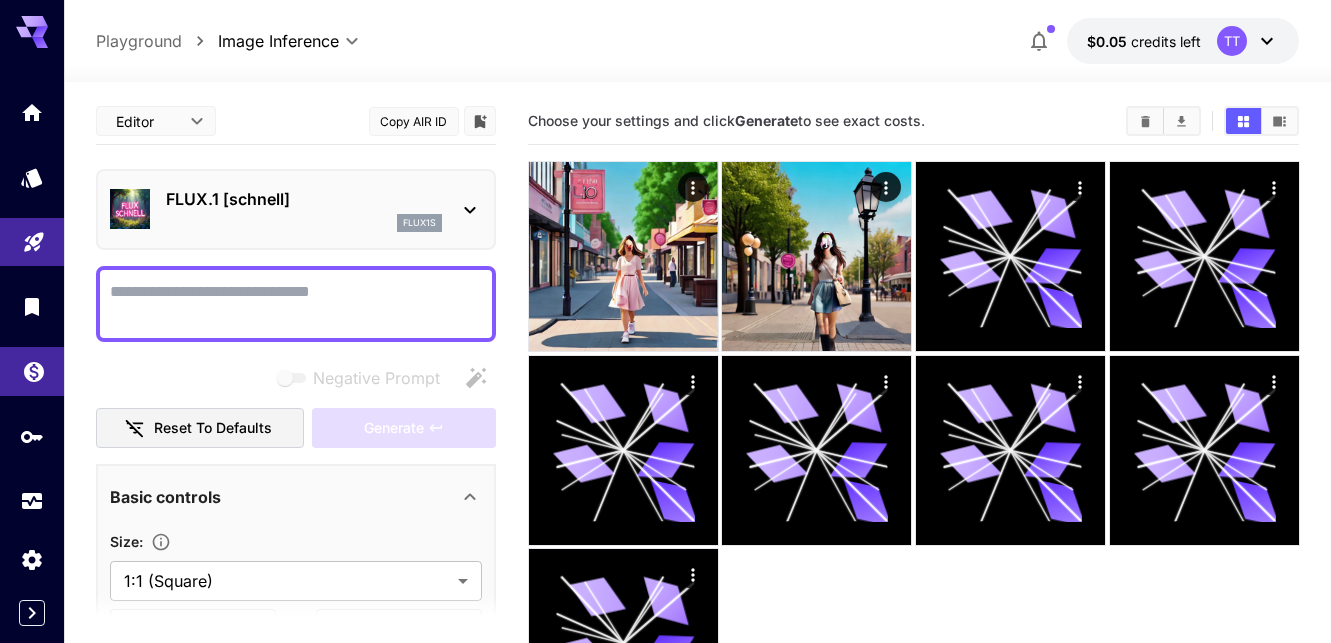 click at bounding box center [32, 371] 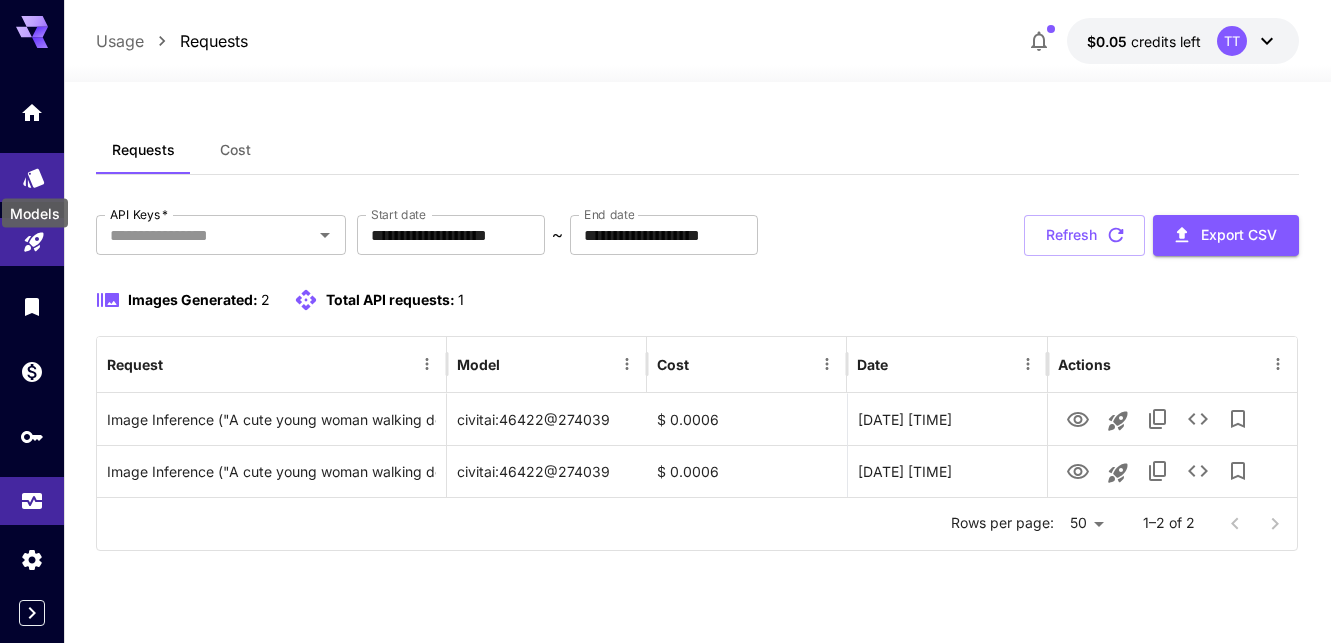 click 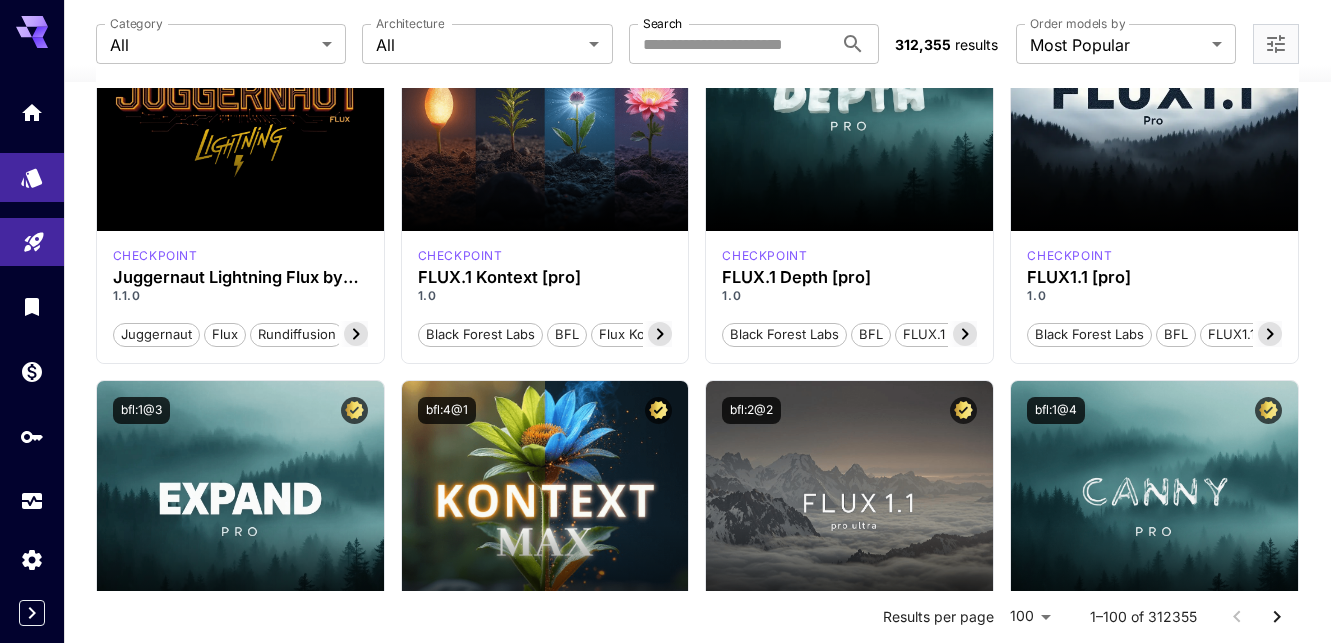 scroll, scrollTop: 784, scrollLeft: 0, axis: vertical 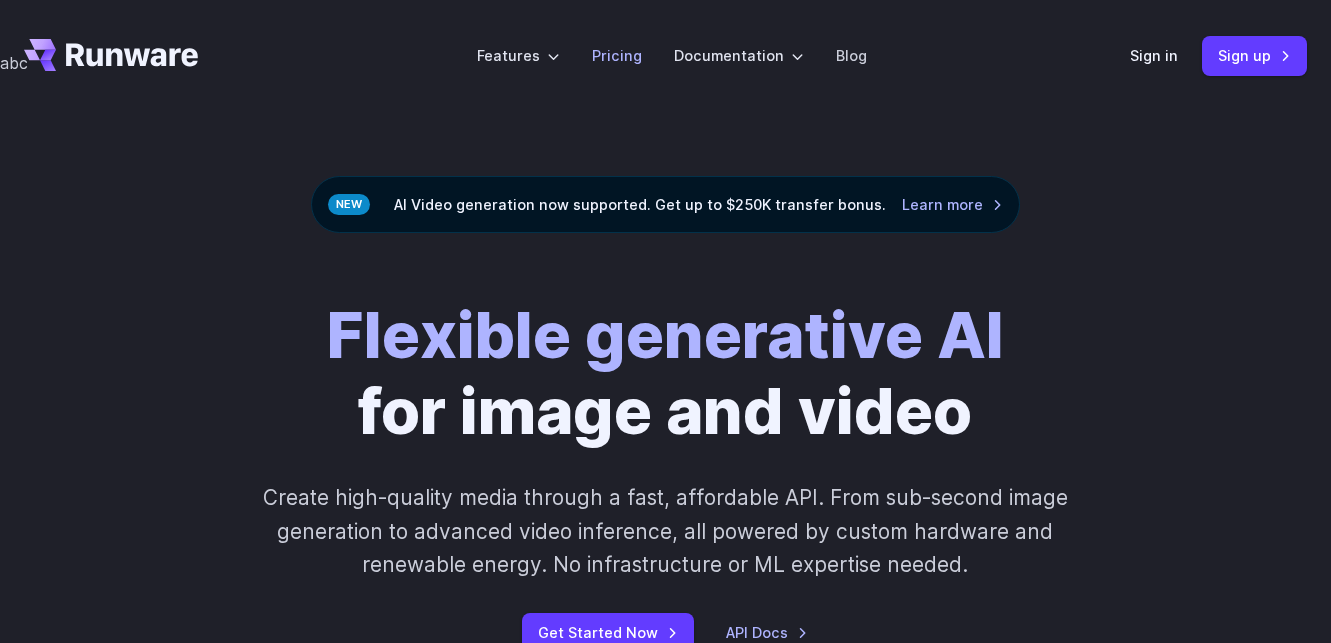 click on "Pricing" at bounding box center [617, 55] 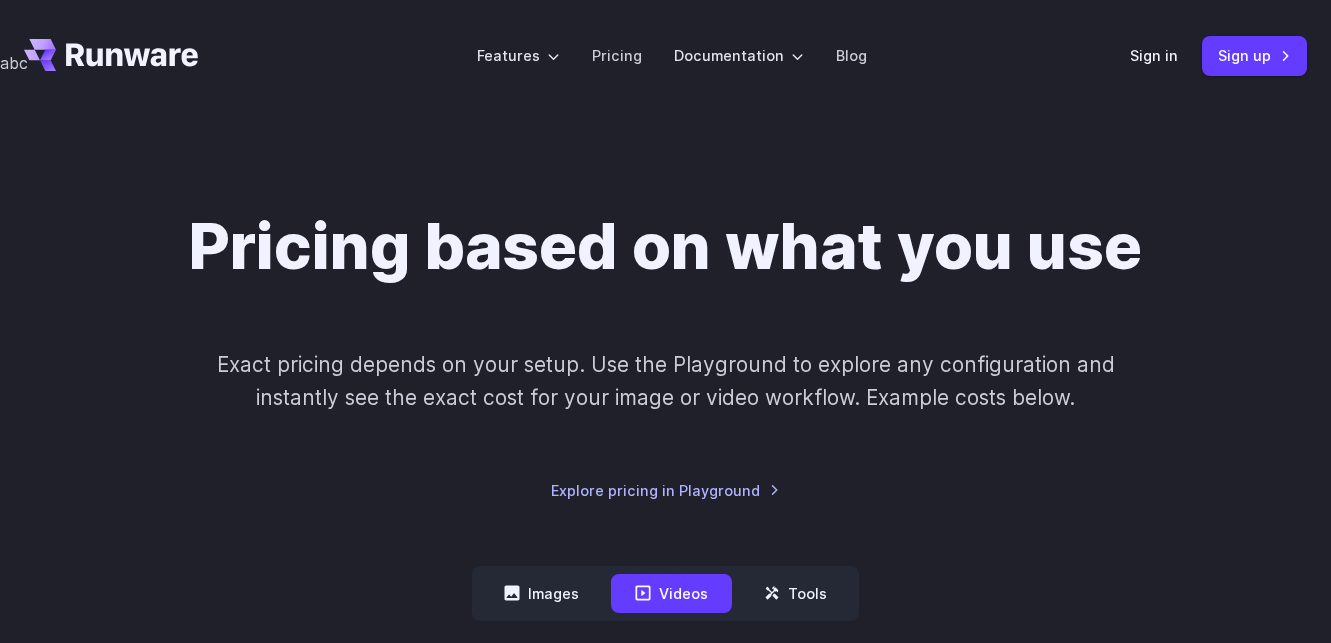 scroll, scrollTop: 0, scrollLeft: 0, axis: both 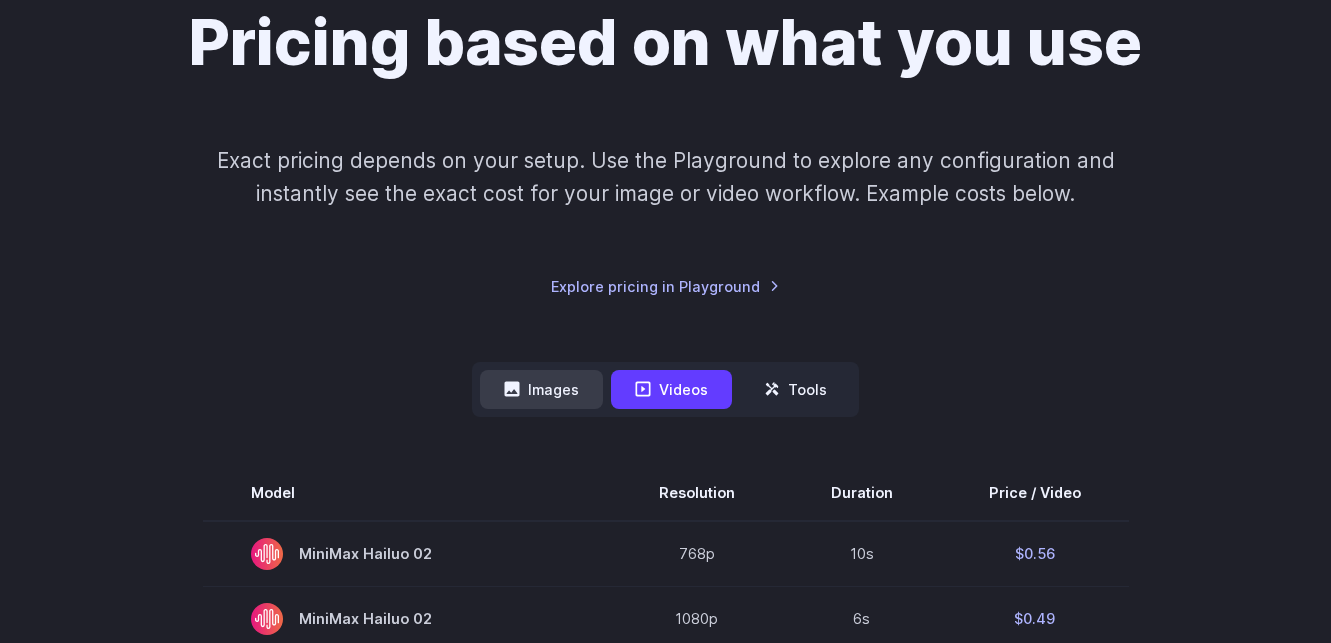 click on "Images" at bounding box center (541, 389) 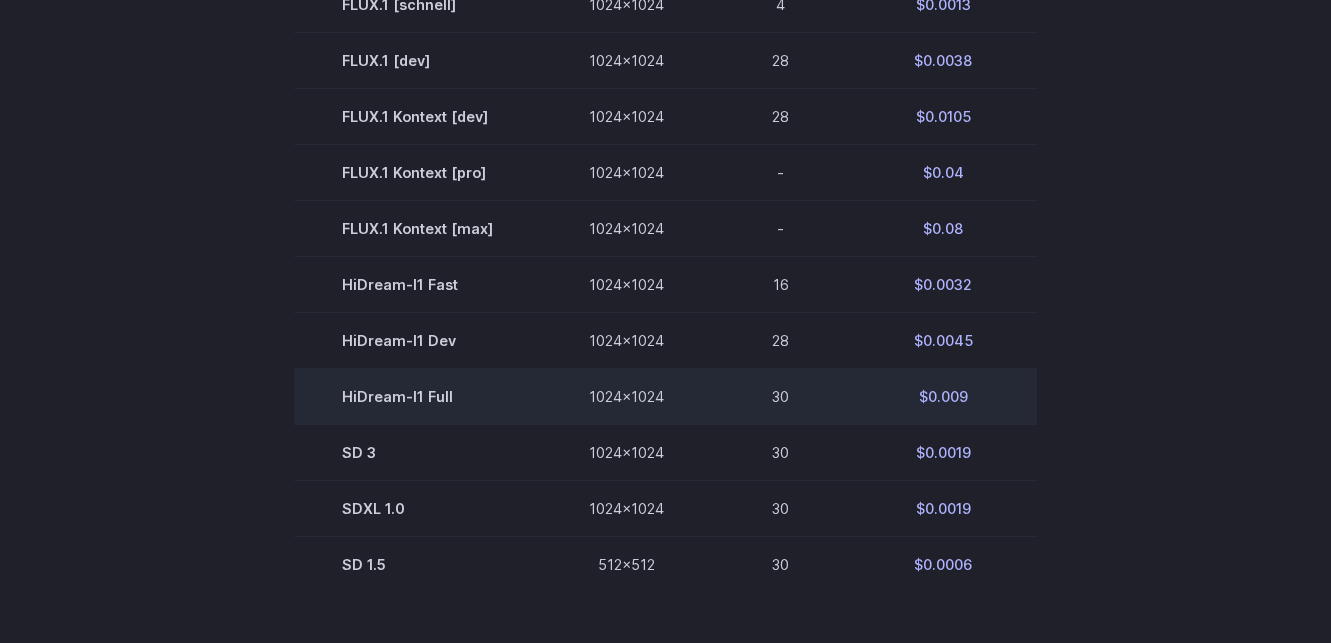 scroll, scrollTop: 810, scrollLeft: 0, axis: vertical 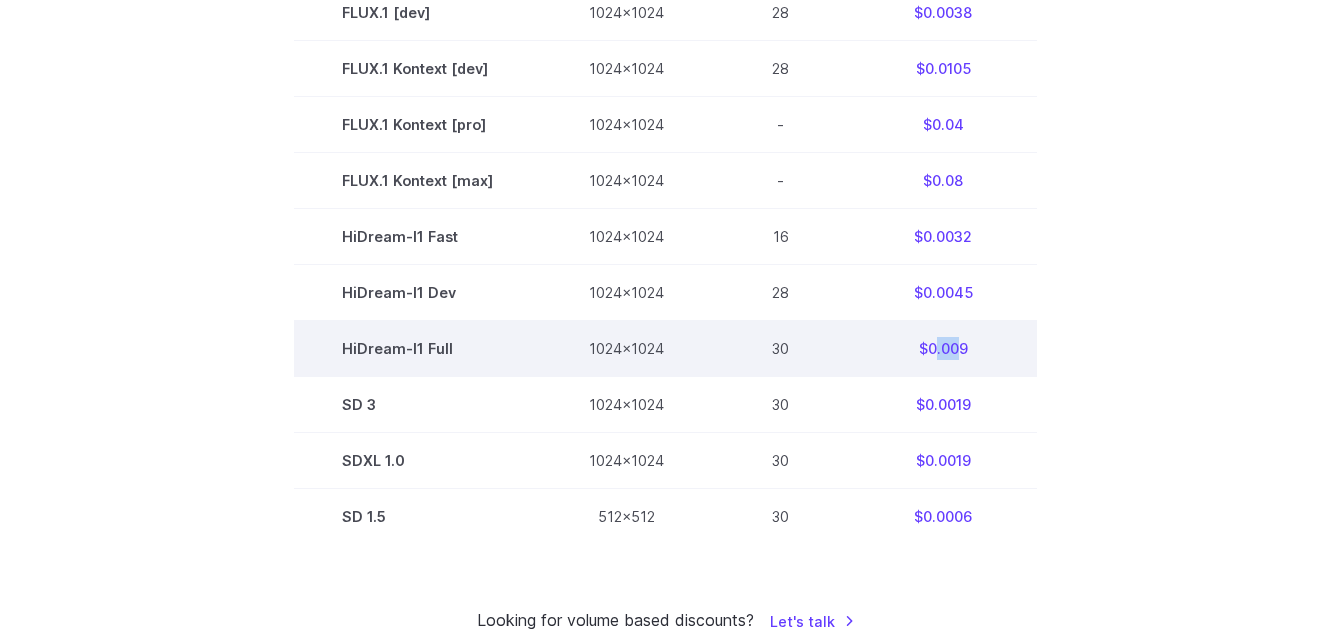drag, startPoint x: 932, startPoint y: 352, endPoint x: 961, endPoint y: 352, distance: 29 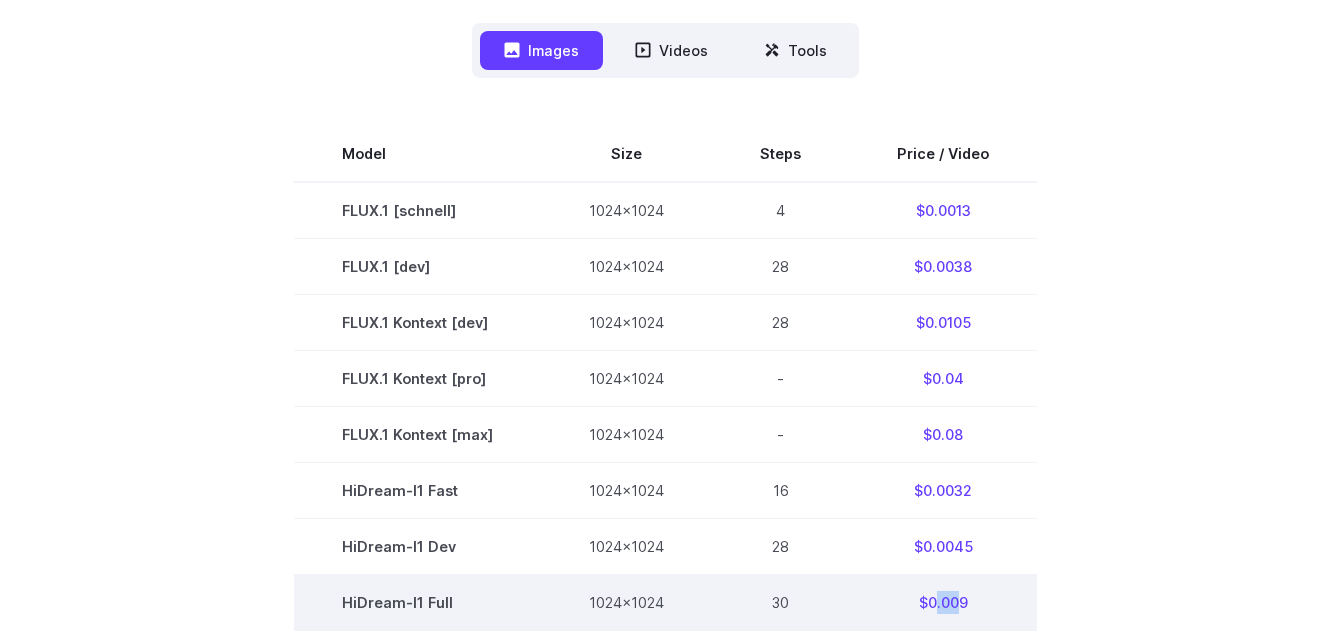 scroll, scrollTop: 534, scrollLeft: 0, axis: vertical 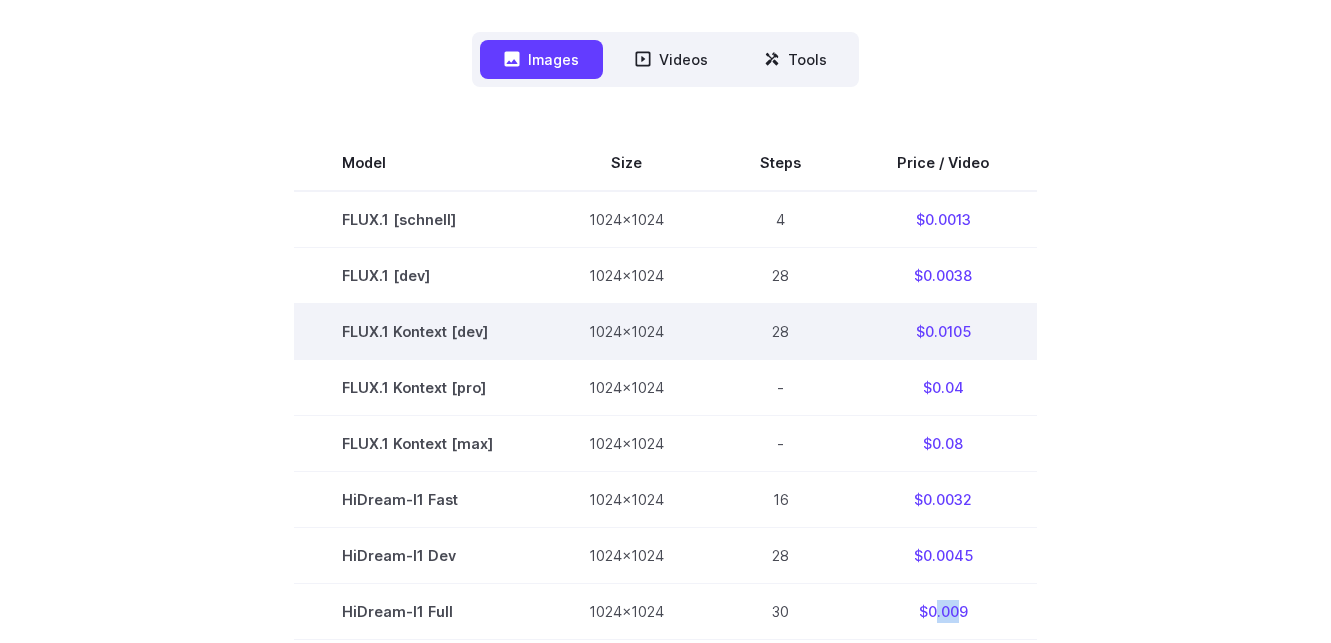 click on "FLUX.1 Kontext [dev]" at bounding box center [417, 331] 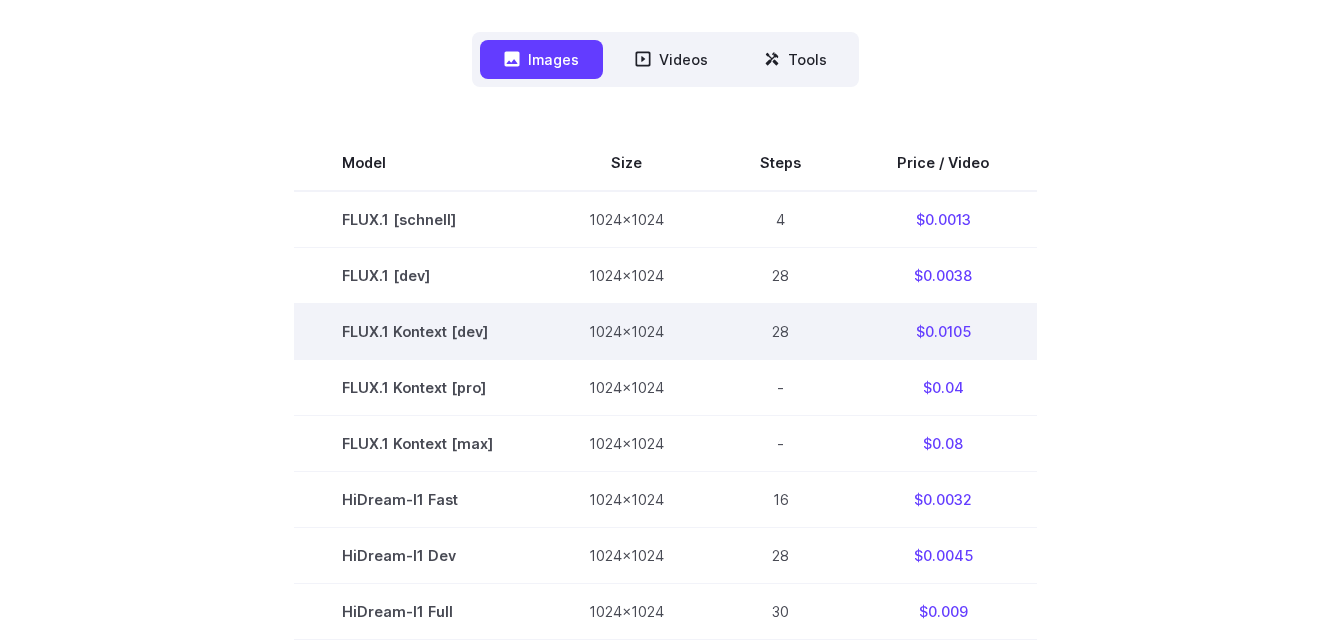 click on "FLUX.1 Kontext [dev]" at bounding box center [417, 331] 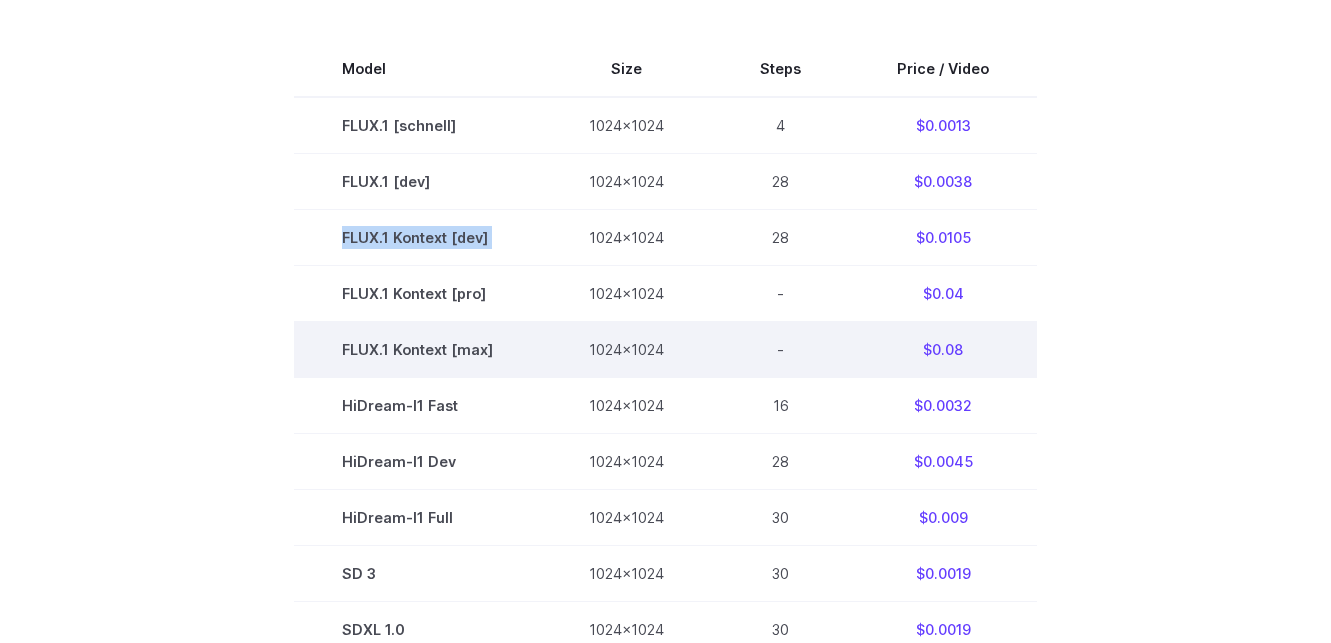 scroll, scrollTop: 631, scrollLeft: 0, axis: vertical 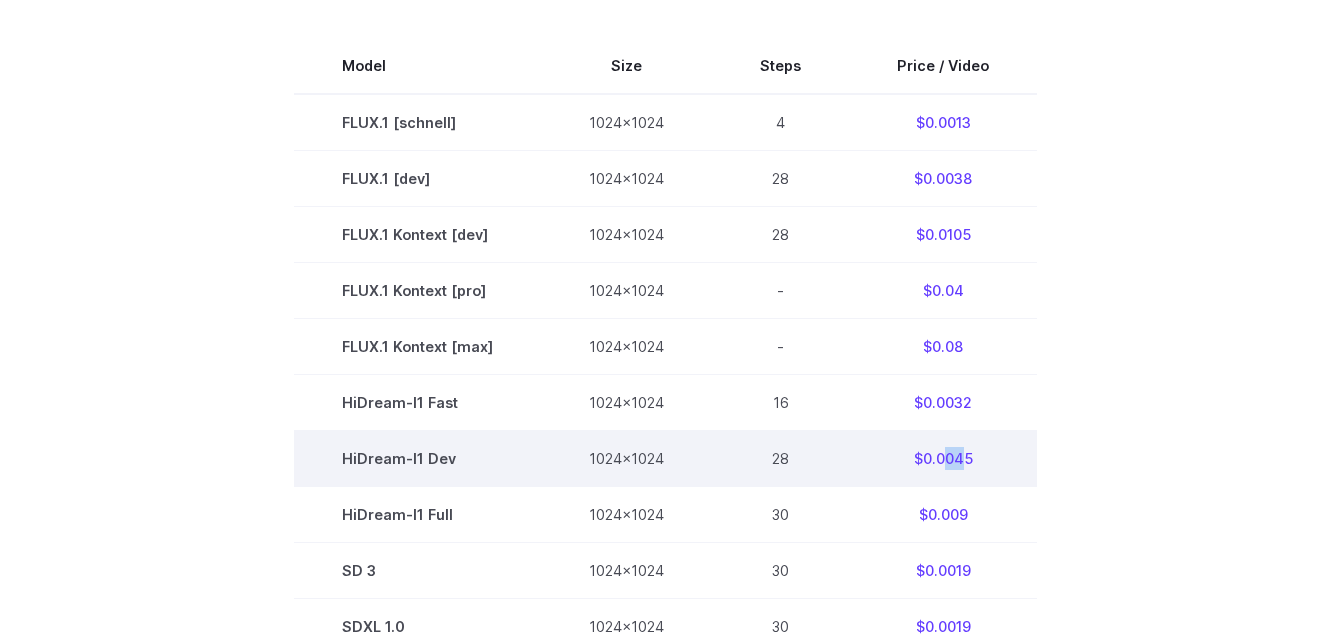 drag, startPoint x: 945, startPoint y: 460, endPoint x: 967, endPoint y: 459, distance: 22.022715 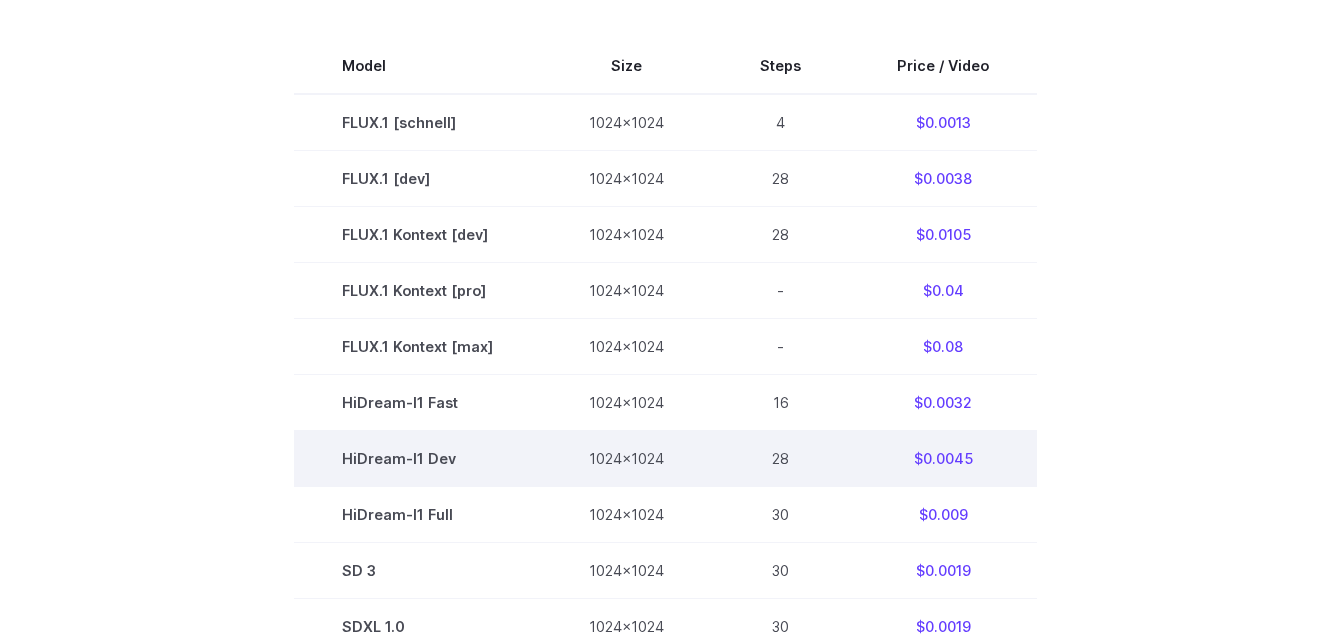 click on "$0.0045" at bounding box center (943, 459) 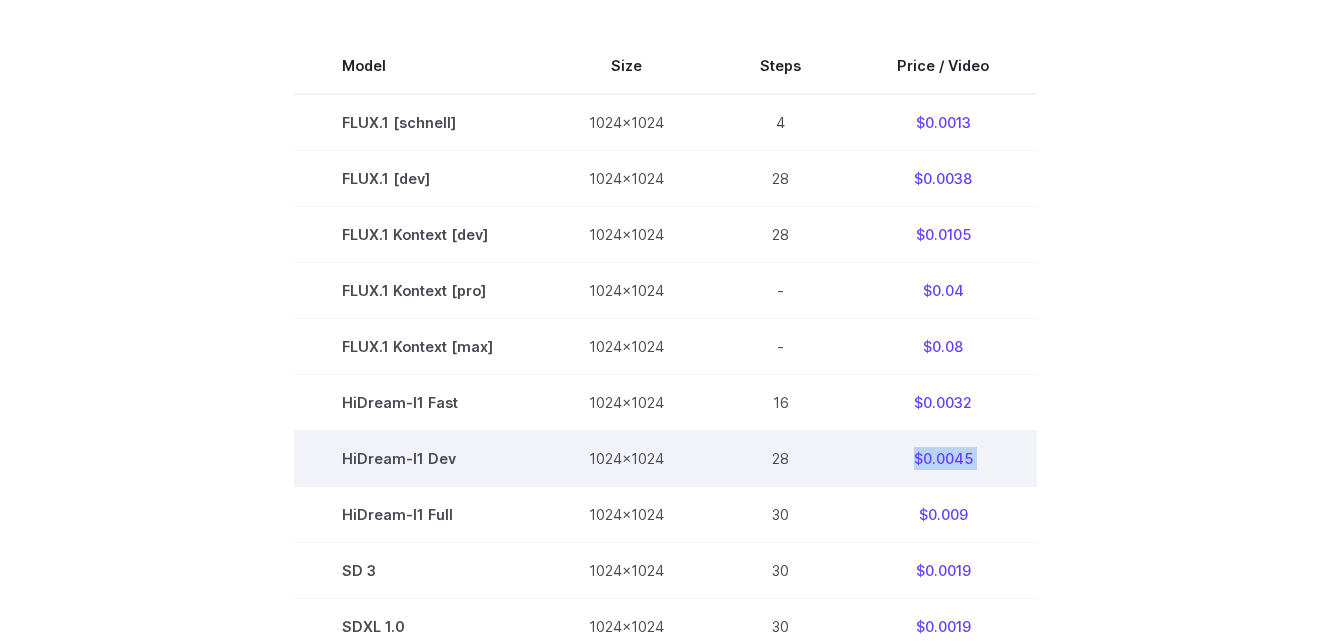 click on "HiDream-I1 Dev" at bounding box center (417, 459) 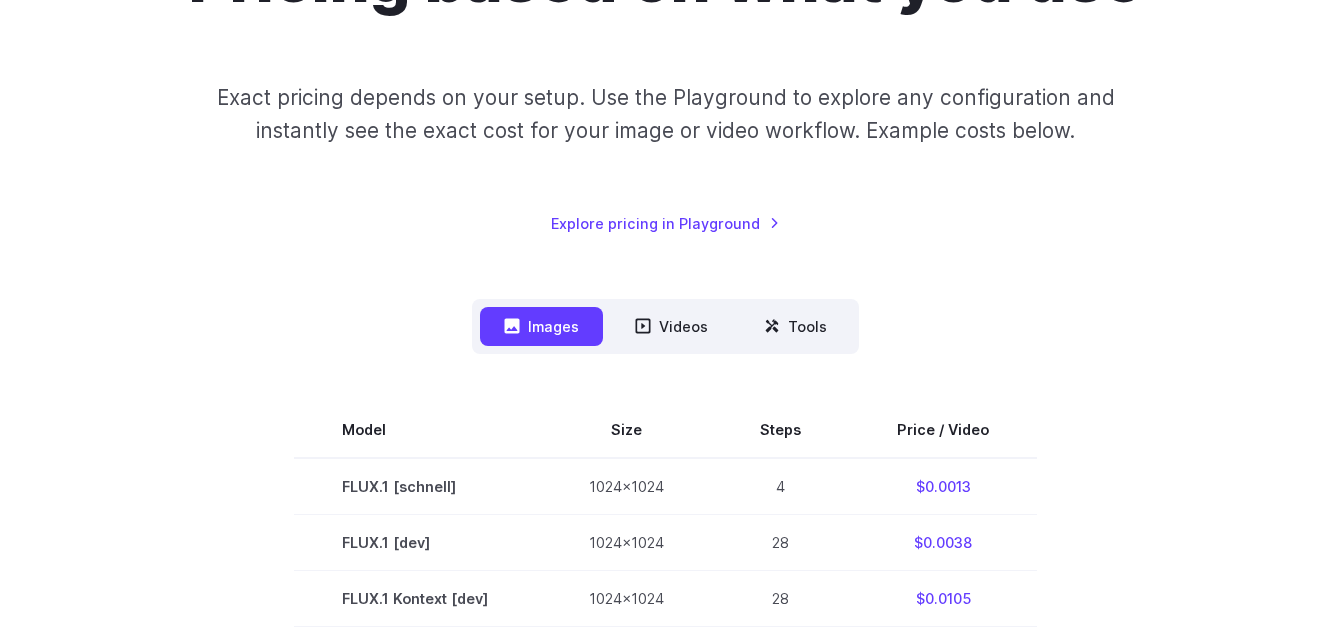 scroll, scrollTop: 216, scrollLeft: 0, axis: vertical 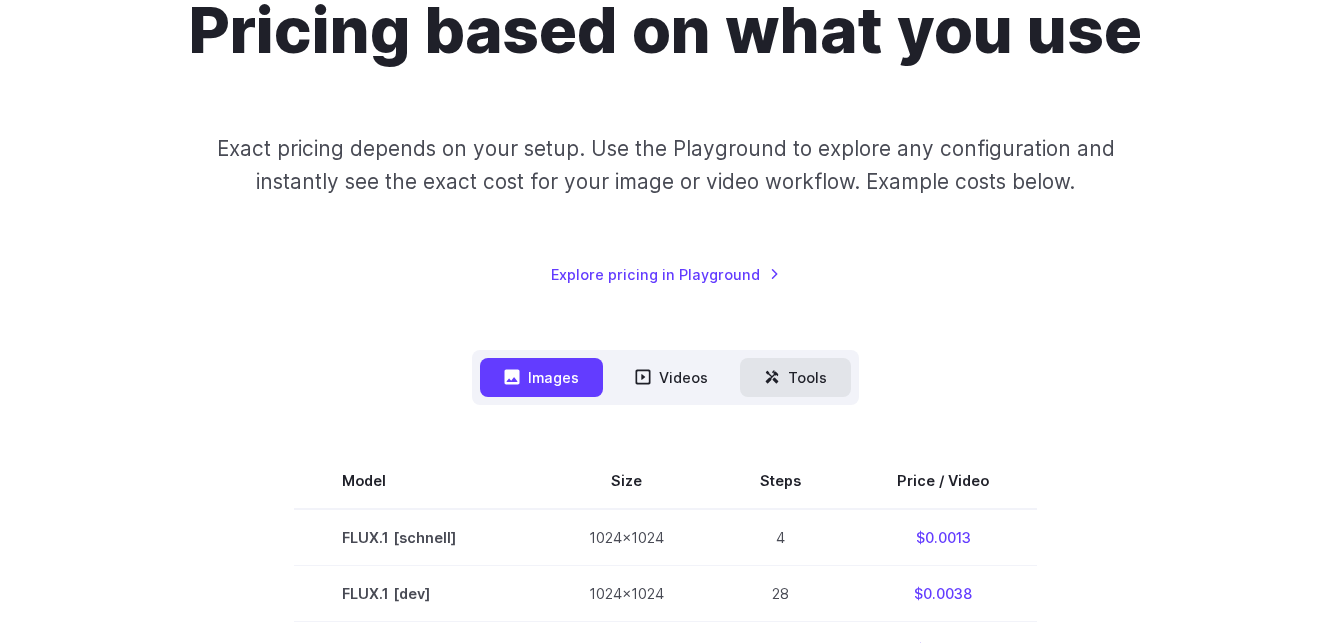 click on "Tools" at bounding box center (795, 377) 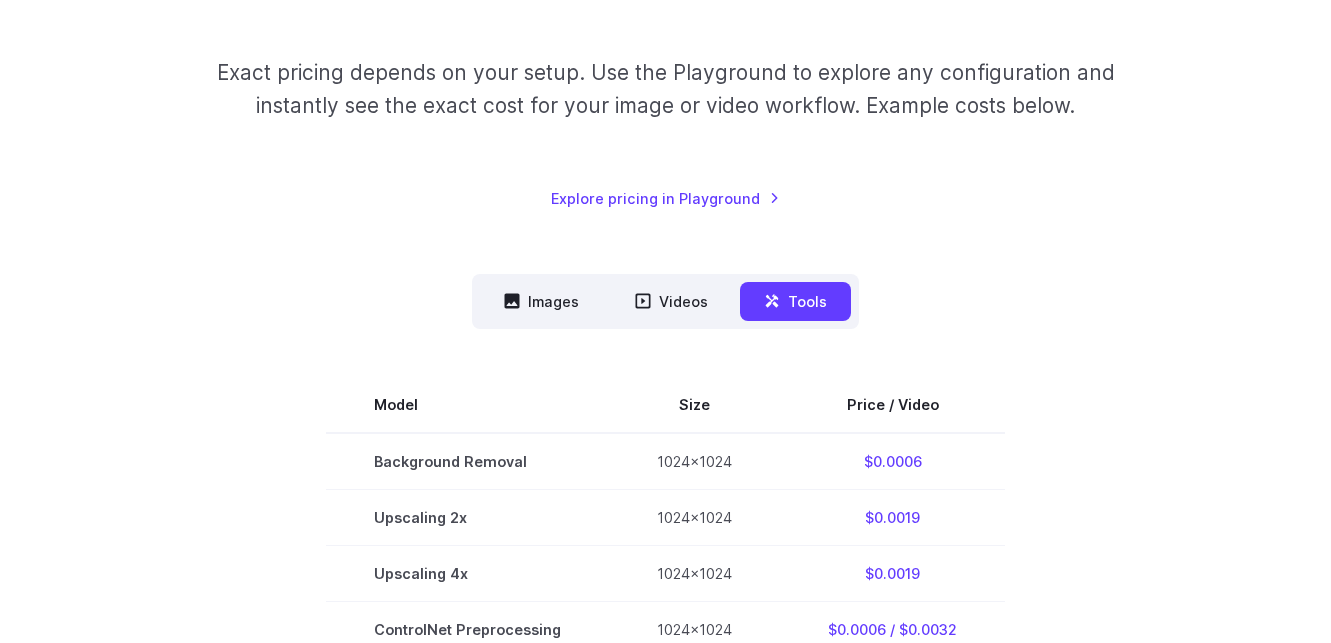 scroll, scrollTop: 302, scrollLeft: 0, axis: vertical 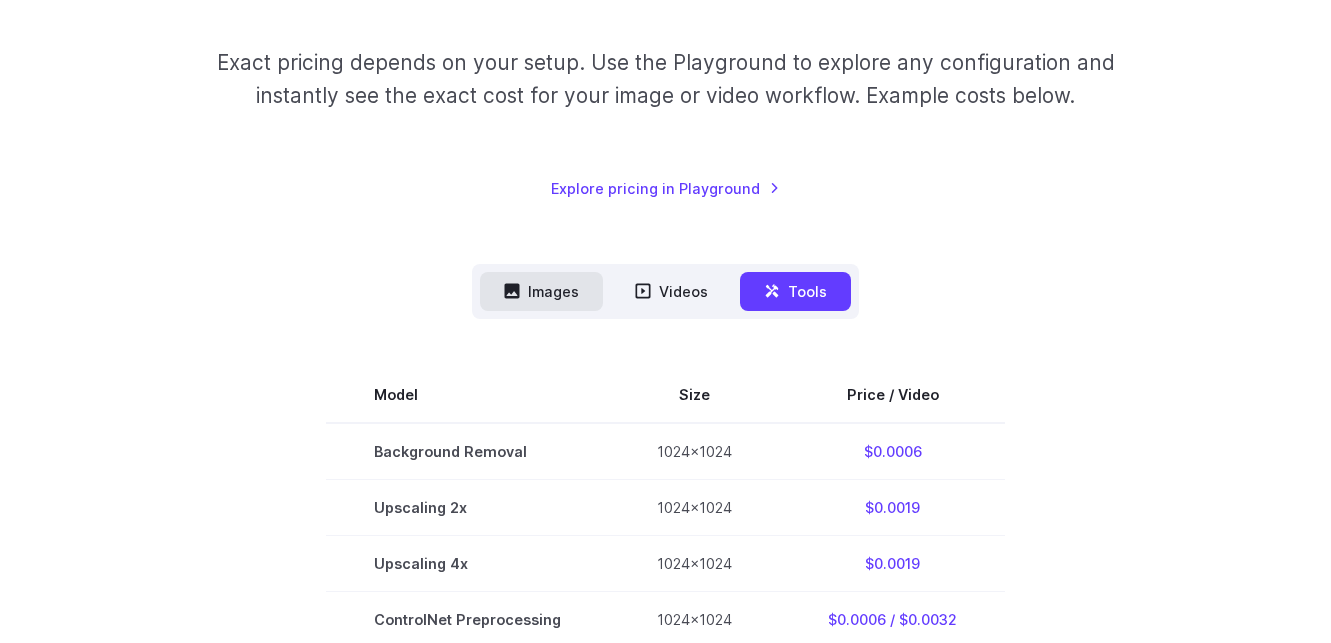 click on "Images" at bounding box center (541, 291) 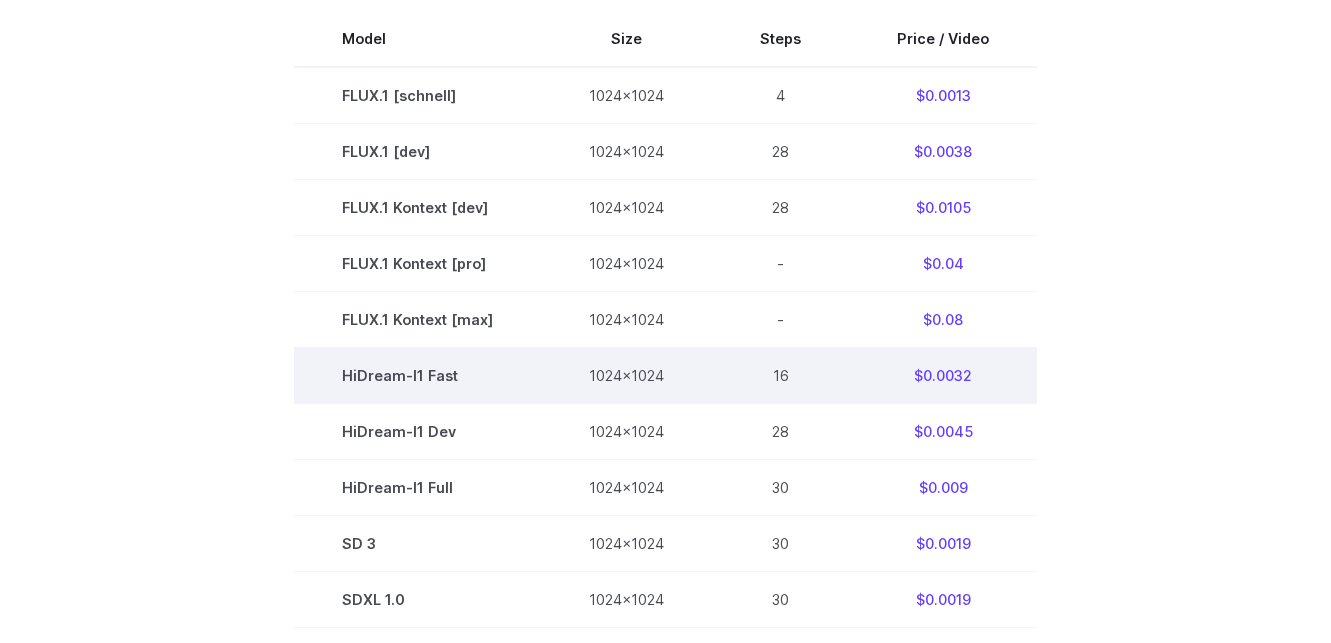 scroll, scrollTop: 641, scrollLeft: 0, axis: vertical 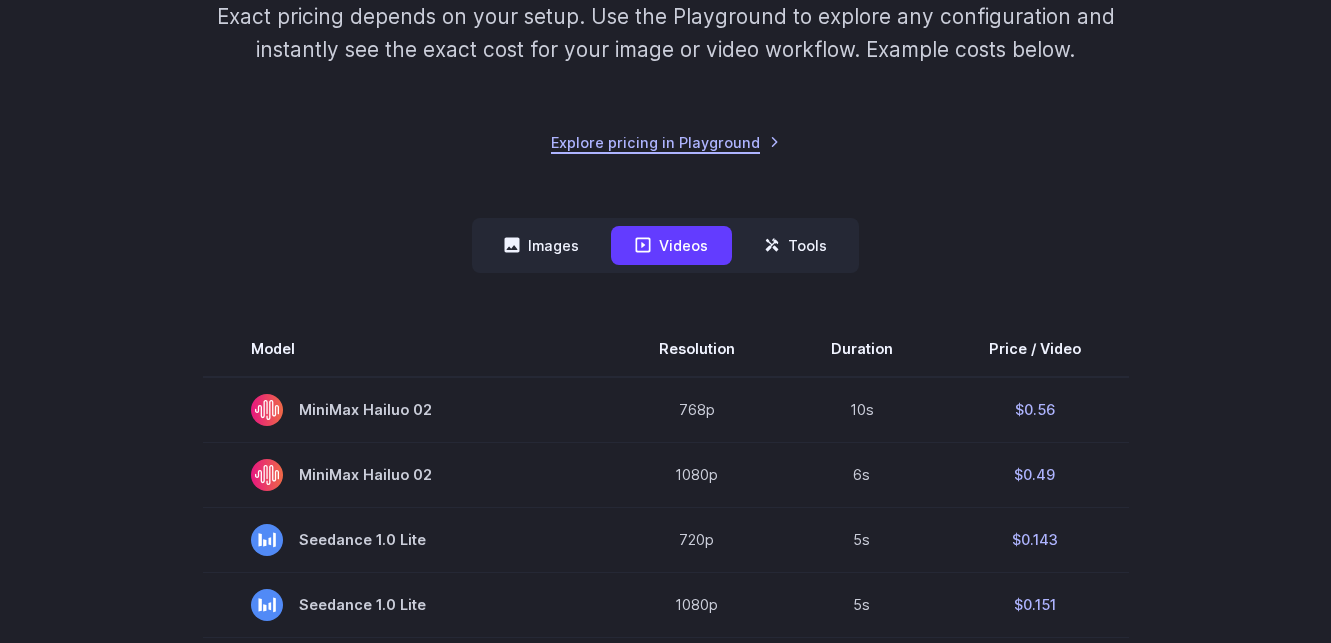 click on "Explore pricing in Playground" at bounding box center (665, 142) 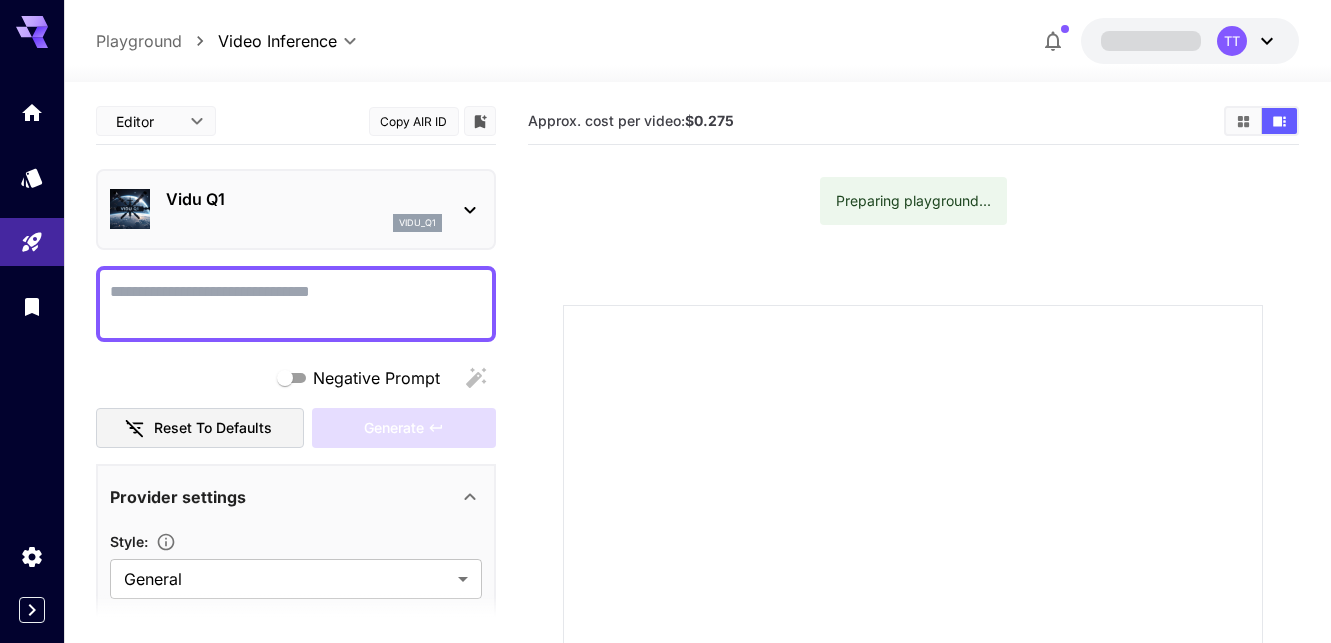 scroll, scrollTop: 0, scrollLeft: 0, axis: both 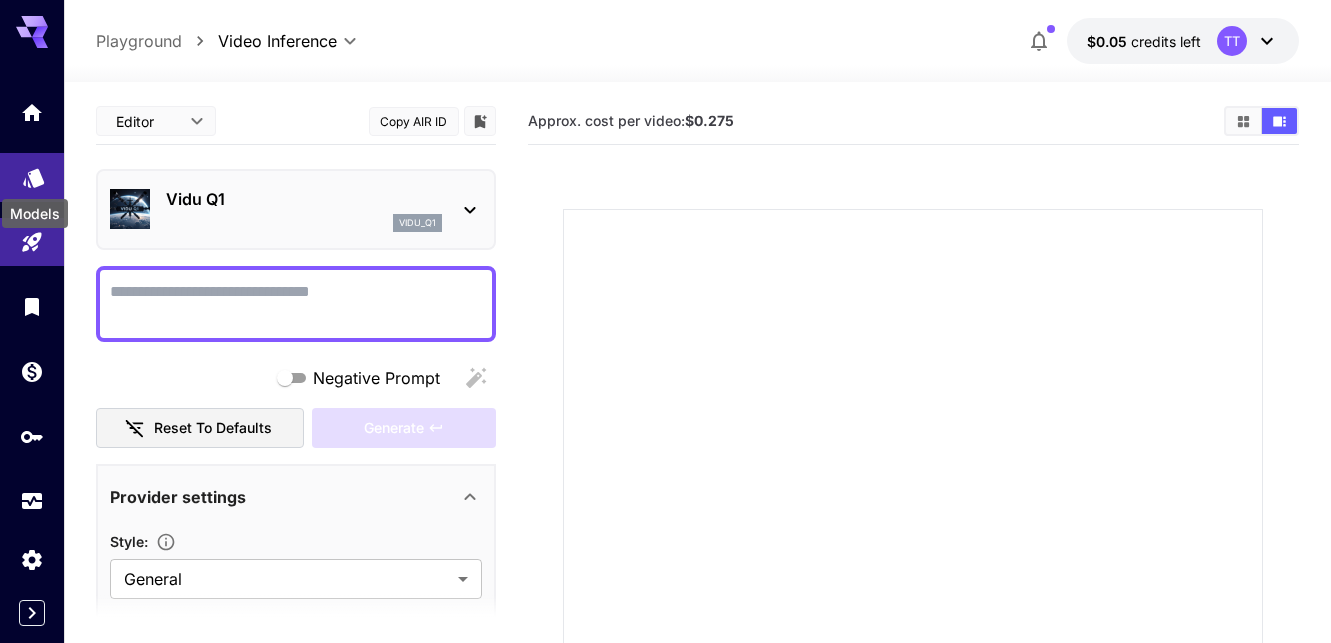 click 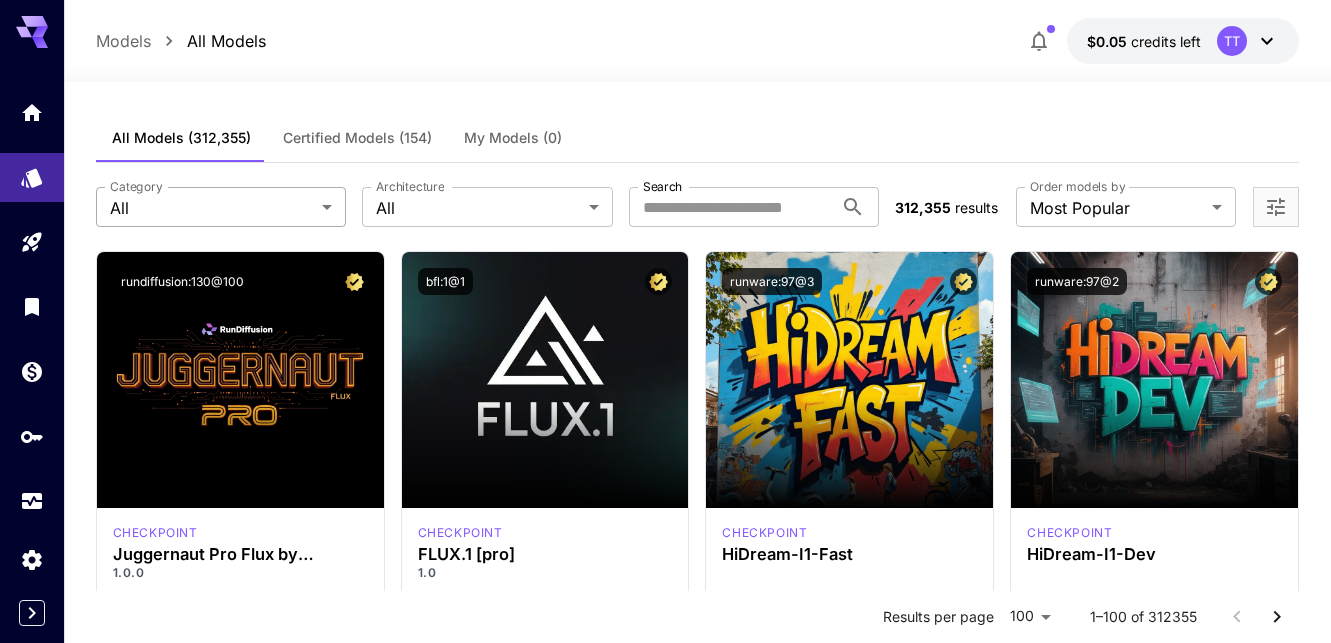 click on "**********" at bounding box center [665, 9553] 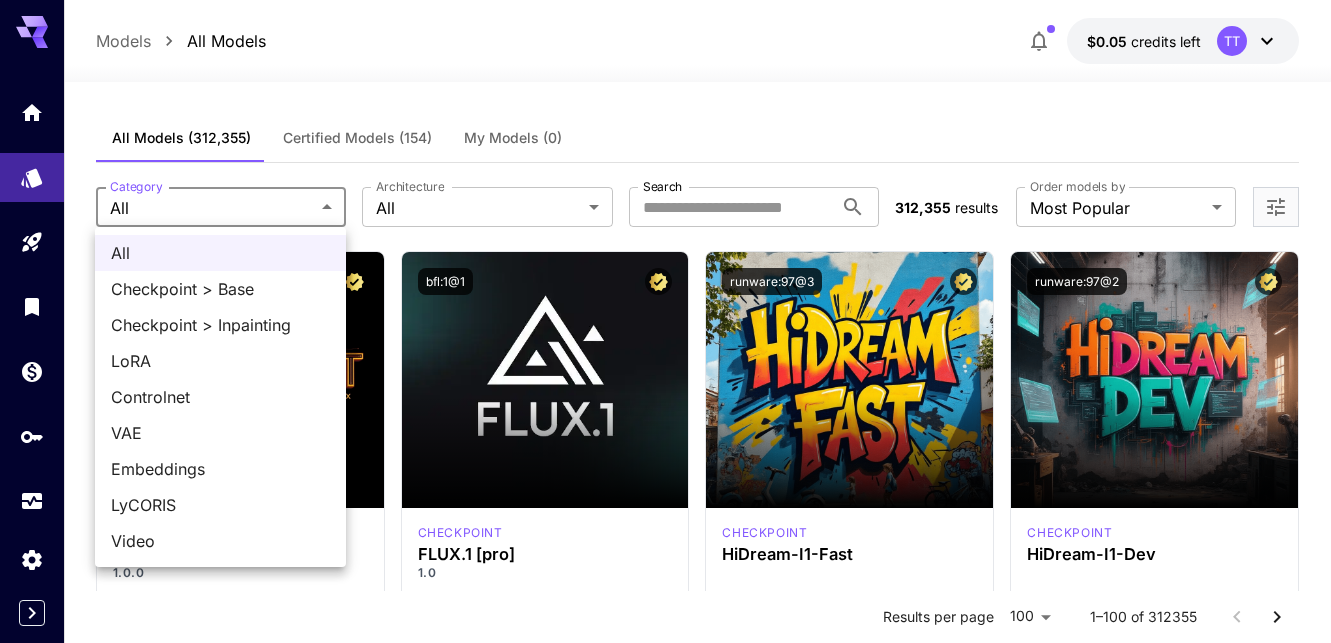 click at bounding box center (665, 321) 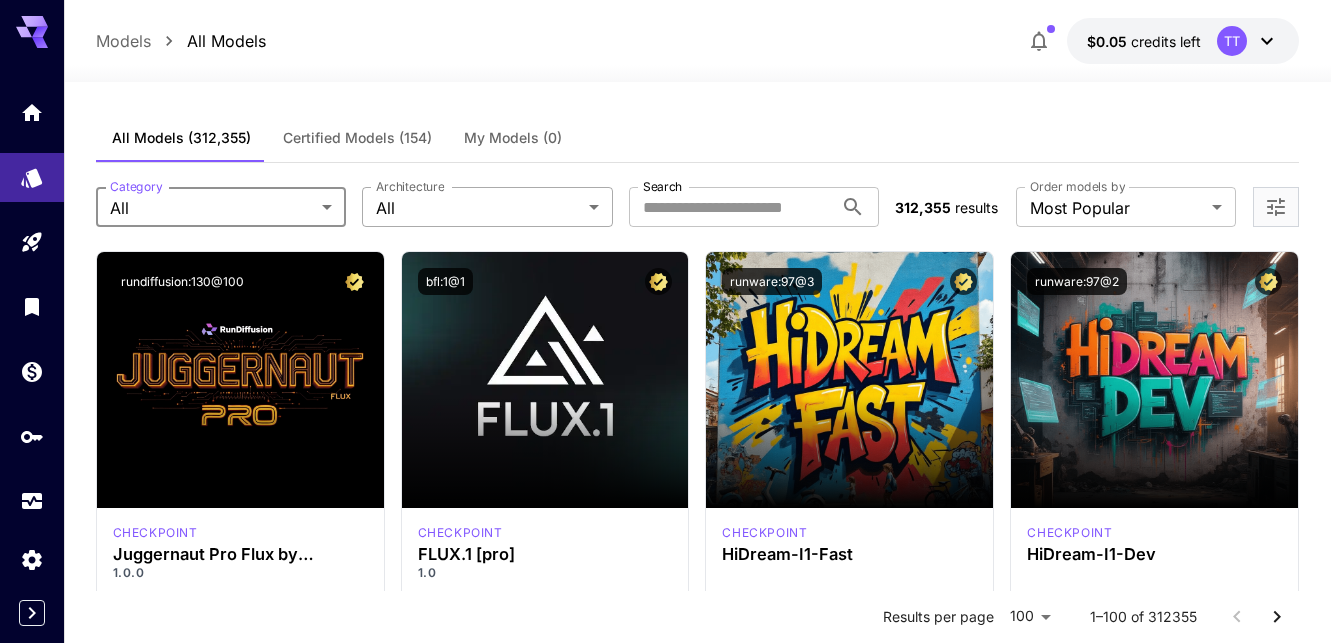click on "**********" at bounding box center (665, 9553) 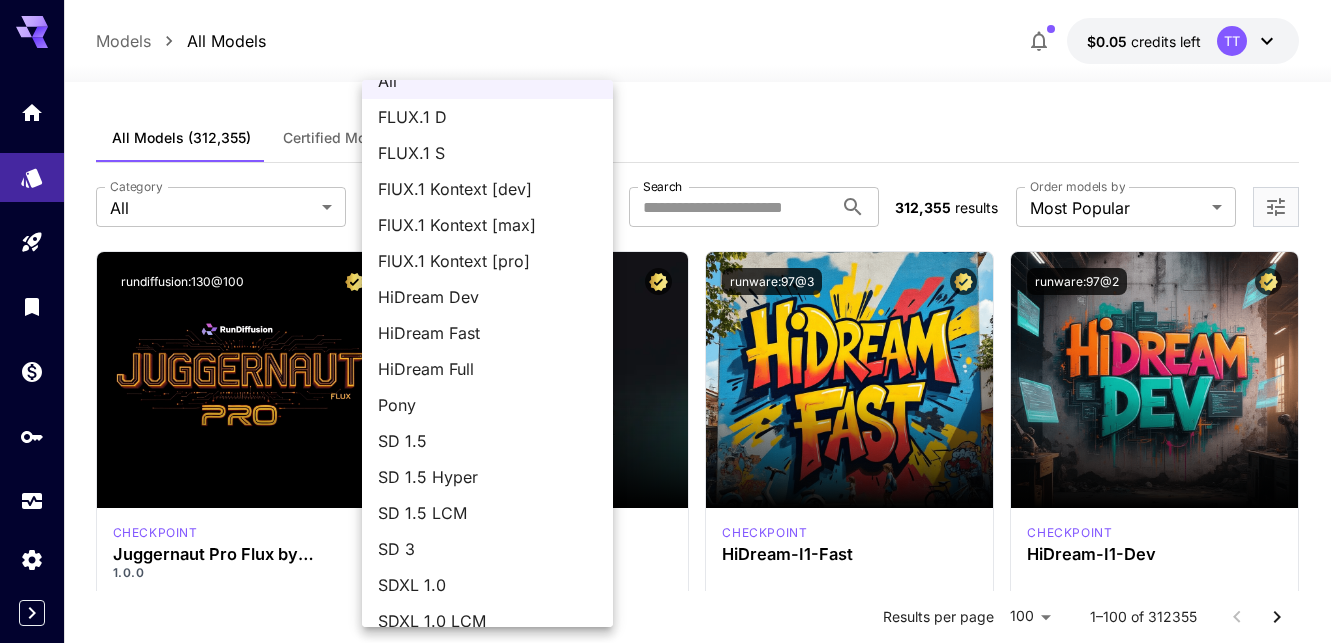 scroll, scrollTop: 39, scrollLeft: 0, axis: vertical 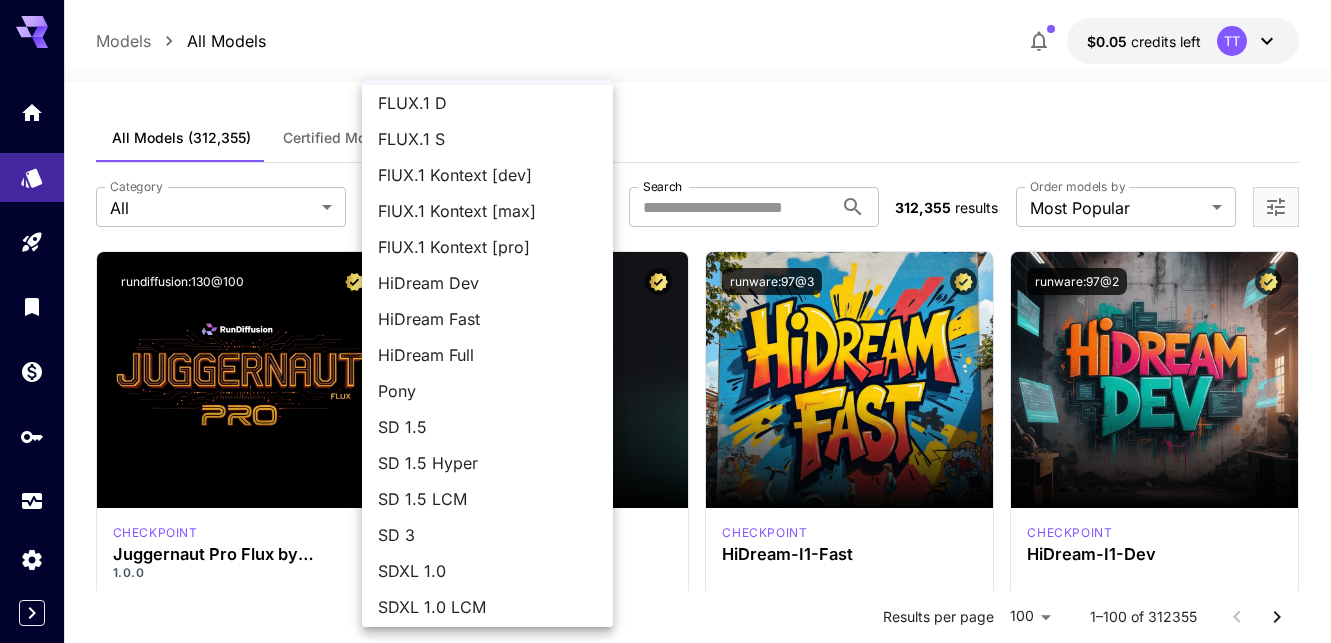 click on "SD 3" at bounding box center [487, 535] 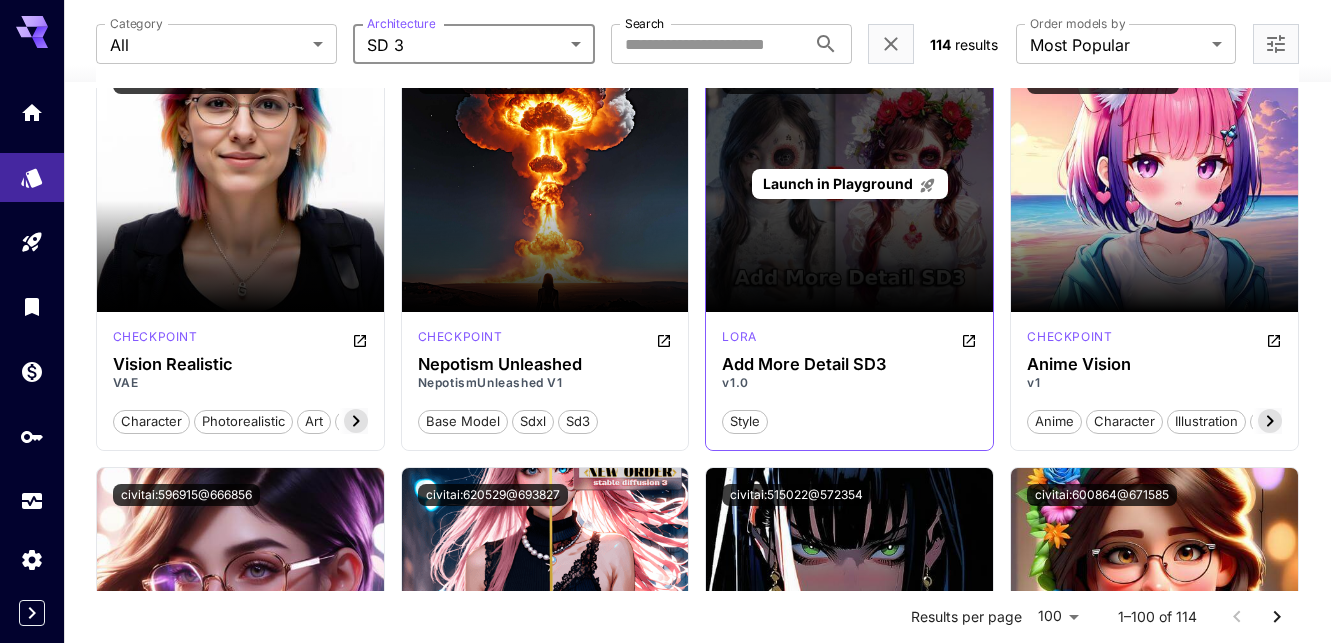 scroll, scrollTop: 2207, scrollLeft: 0, axis: vertical 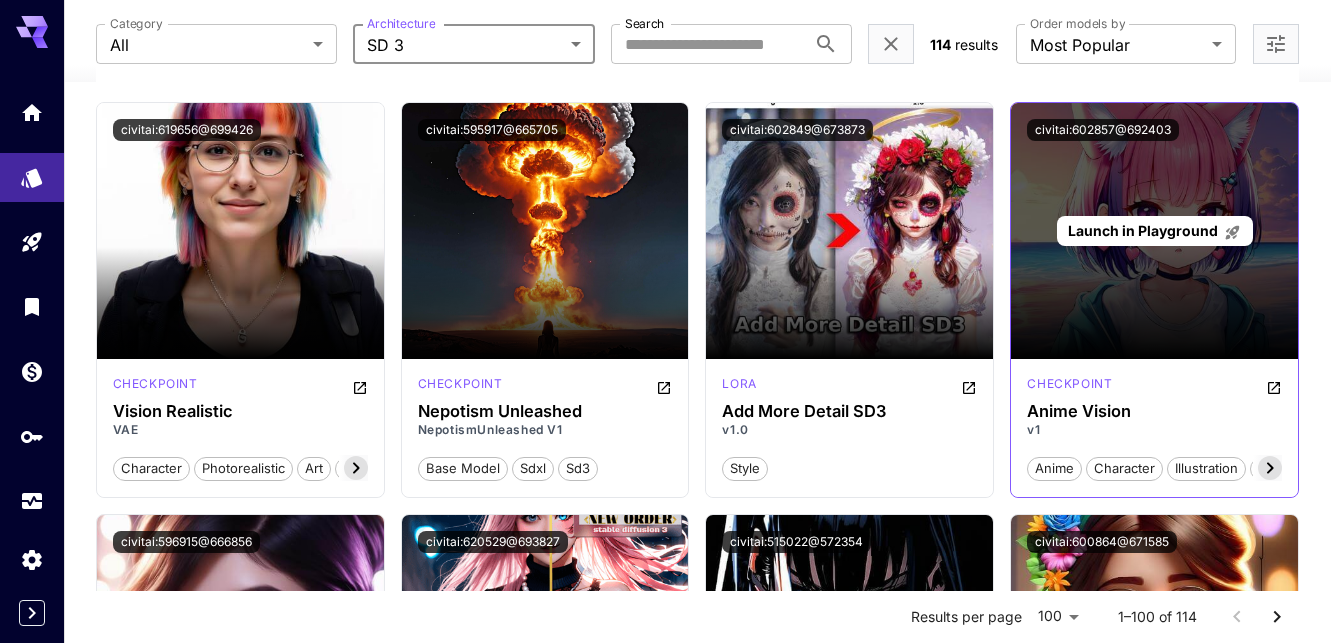 click on "Launch in Playground" at bounding box center (1143, 230) 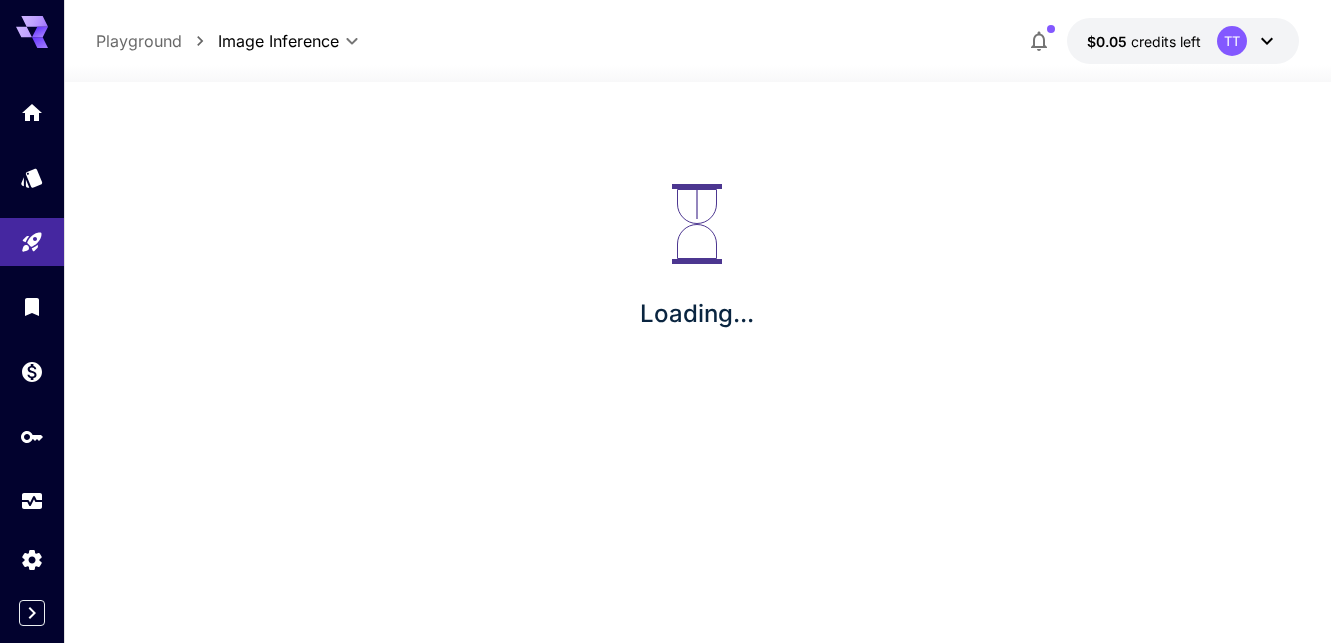 scroll, scrollTop: 0, scrollLeft: 0, axis: both 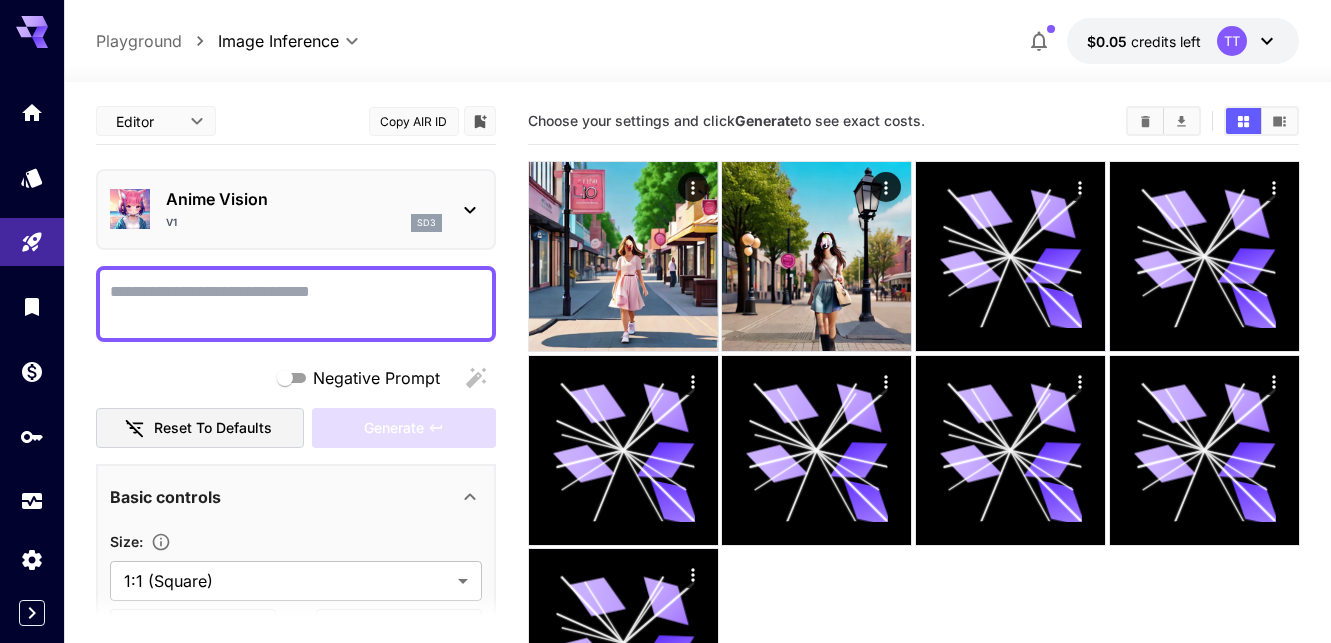 click on "Negative Prompt" at bounding box center [296, 304] 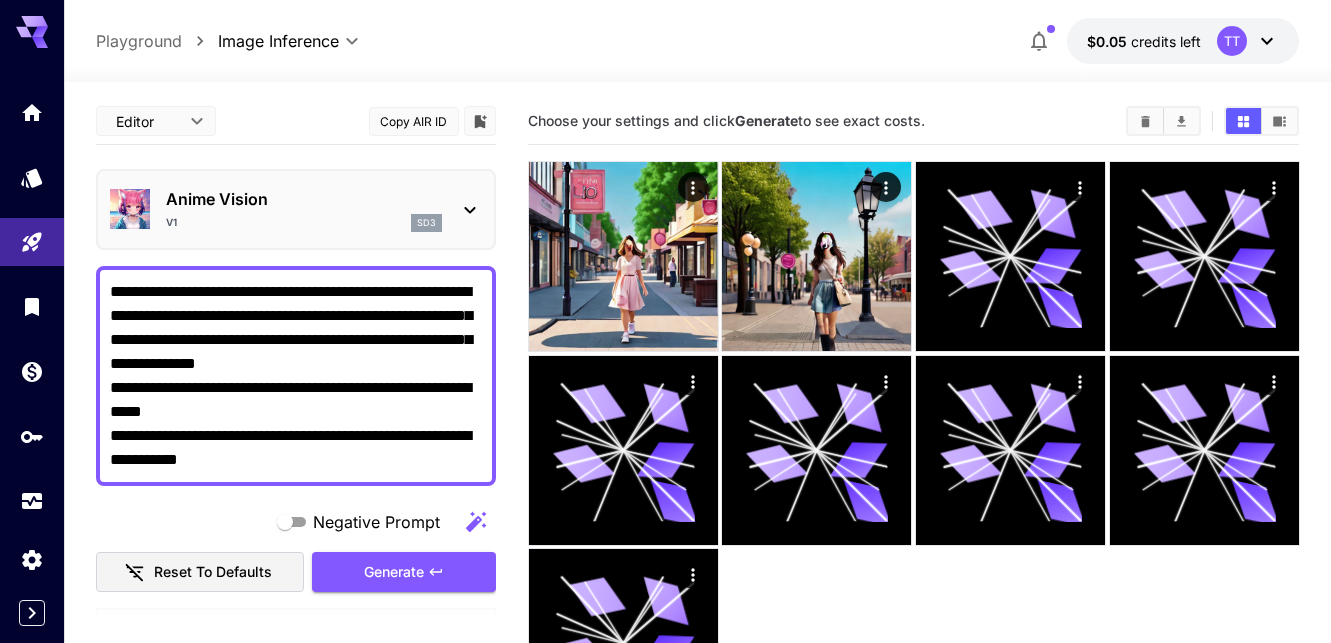 click on "**********" at bounding box center [296, 376] 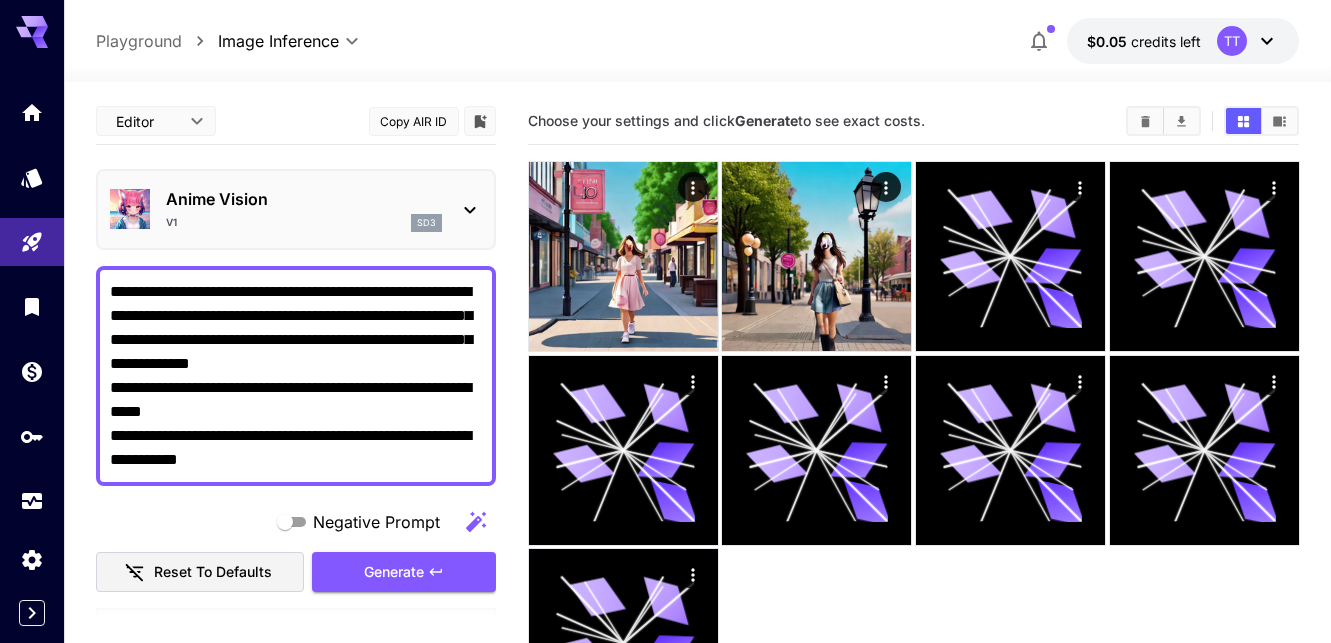 click on "**********" at bounding box center (296, 376) 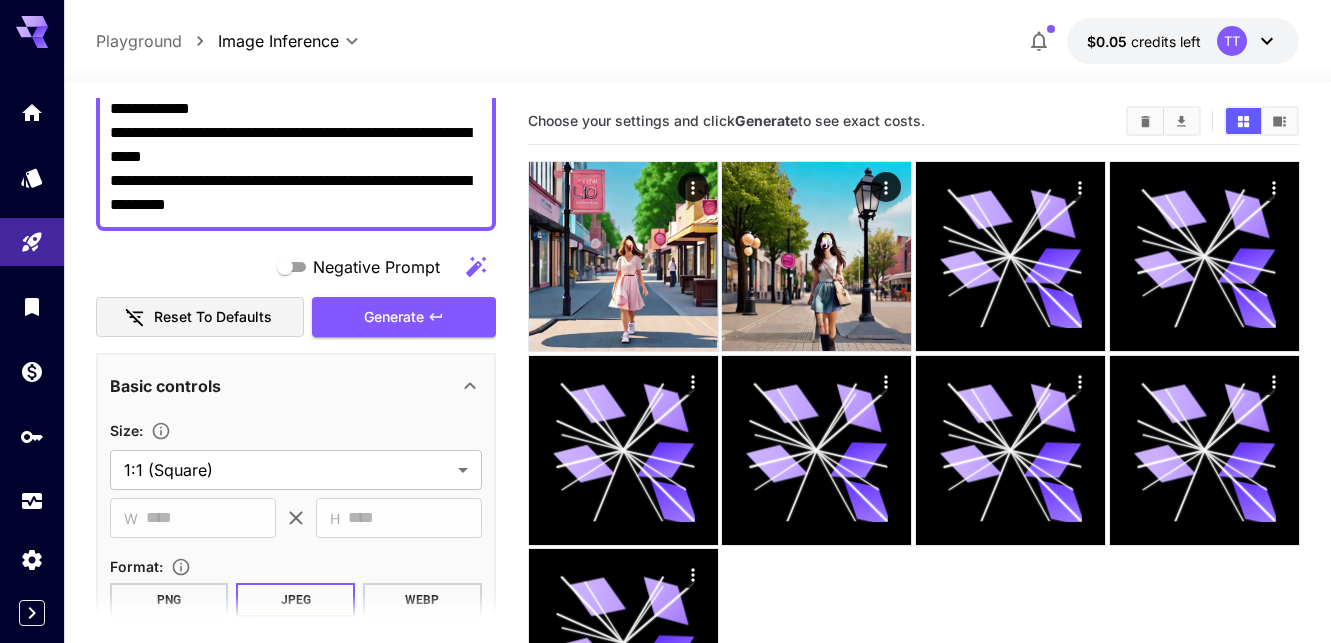 scroll, scrollTop: 90, scrollLeft: 0, axis: vertical 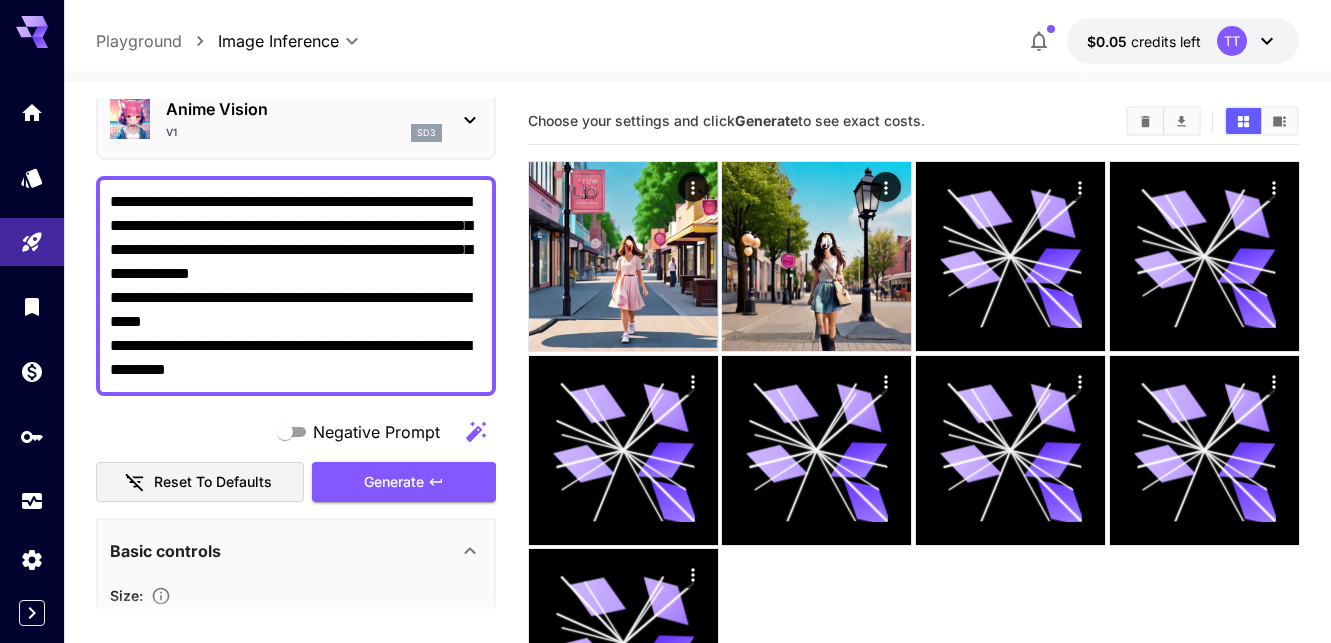 drag, startPoint x: 415, startPoint y: 346, endPoint x: 111, endPoint y: 353, distance: 304.08057 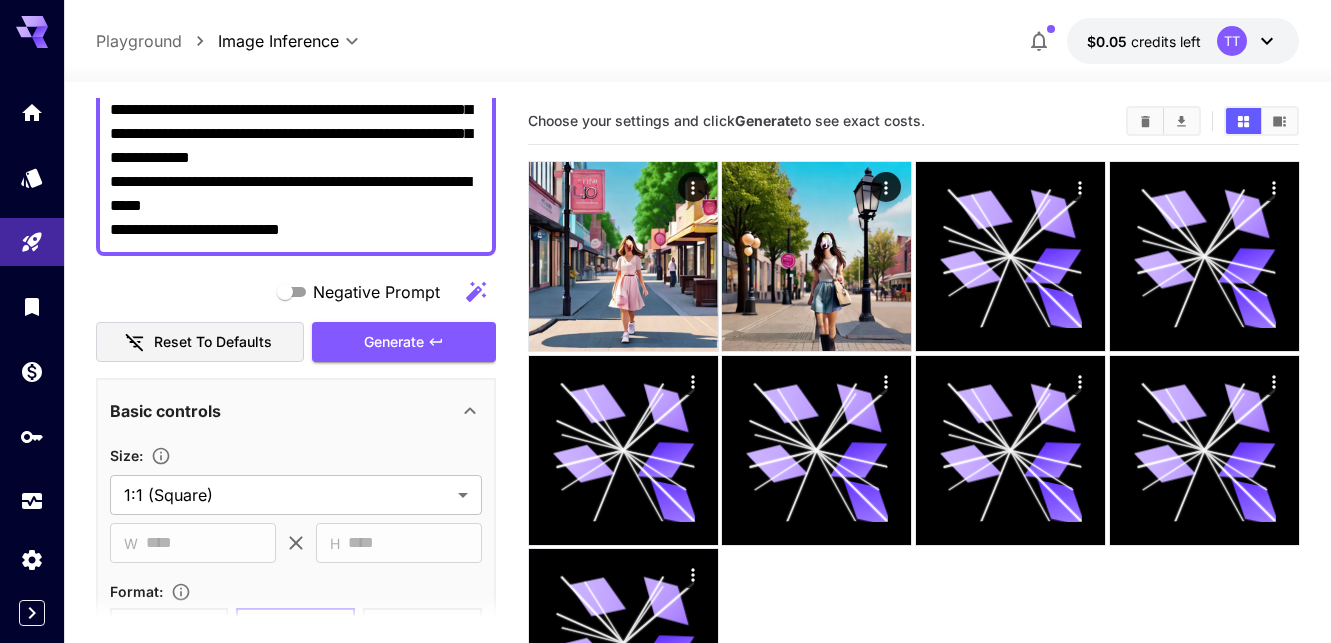 scroll, scrollTop: 122, scrollLeft: 0, axis: vertical 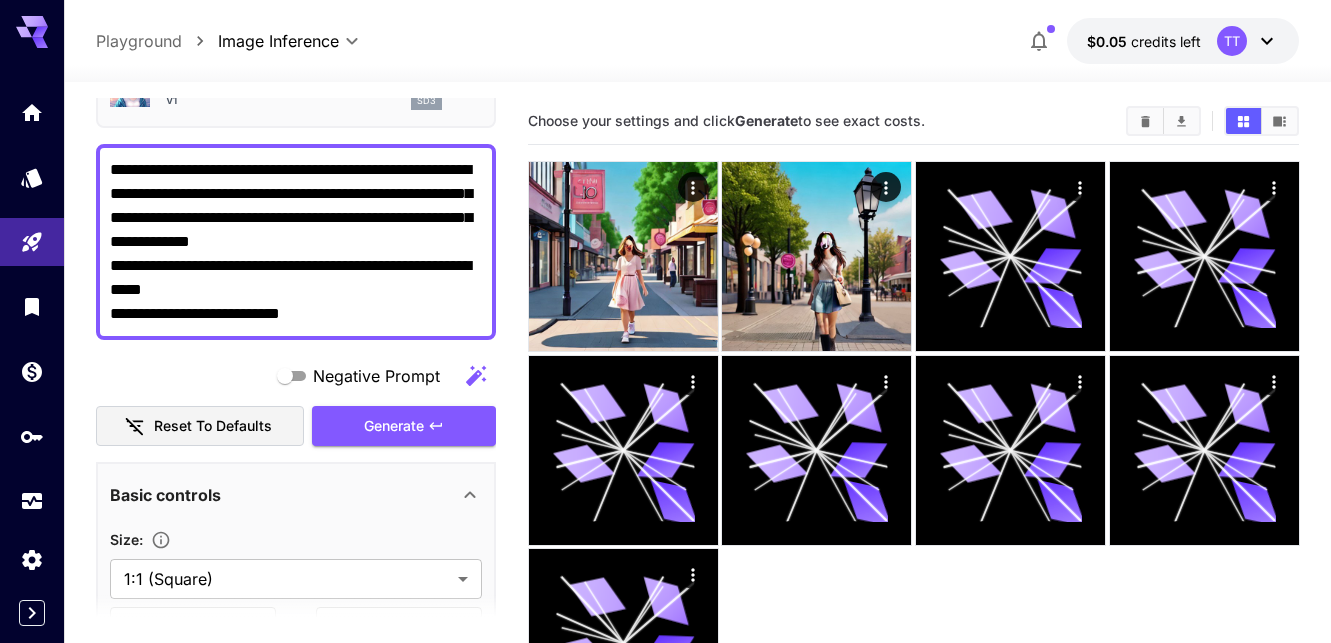 click on "**********" at bounding box center [296, 242] 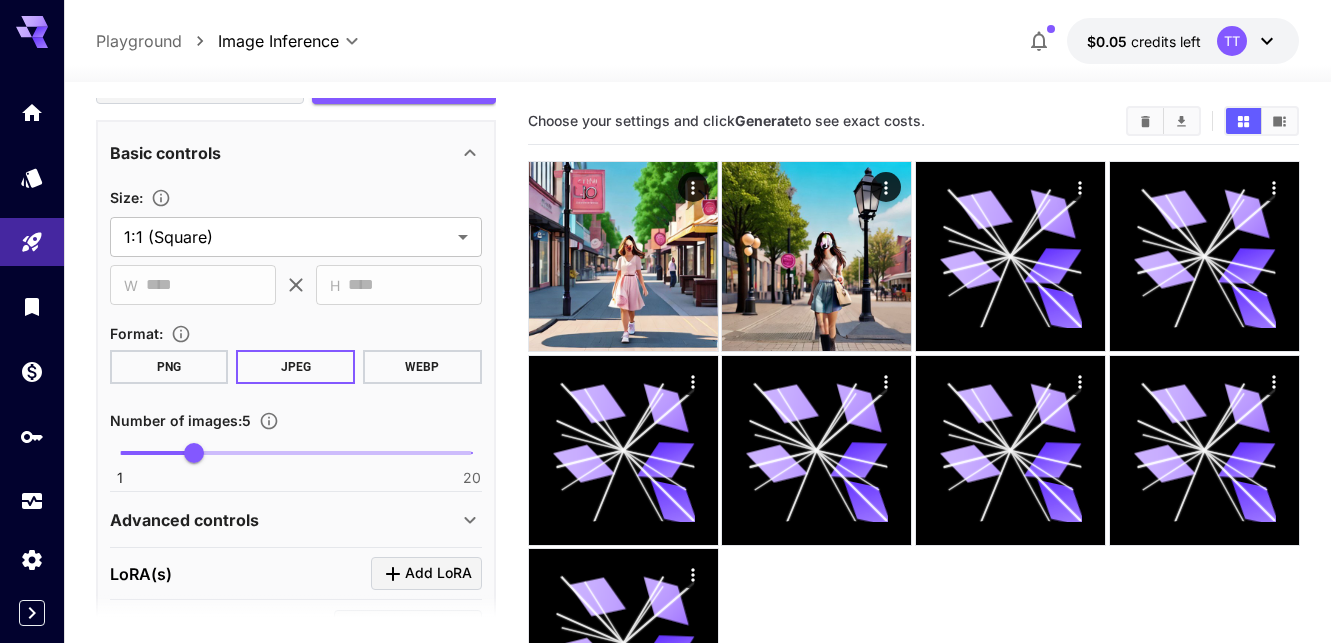 scroll, scrollTop: 454, scrollLeft: 0, axis: vertical 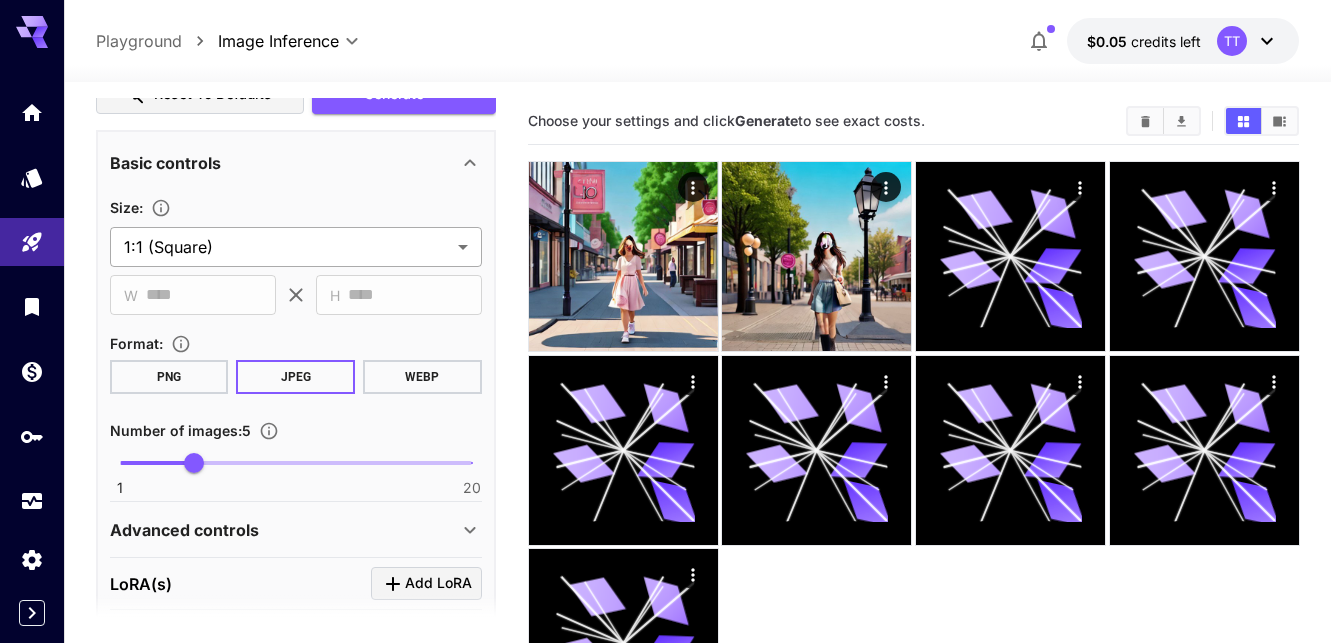 type on "**********" 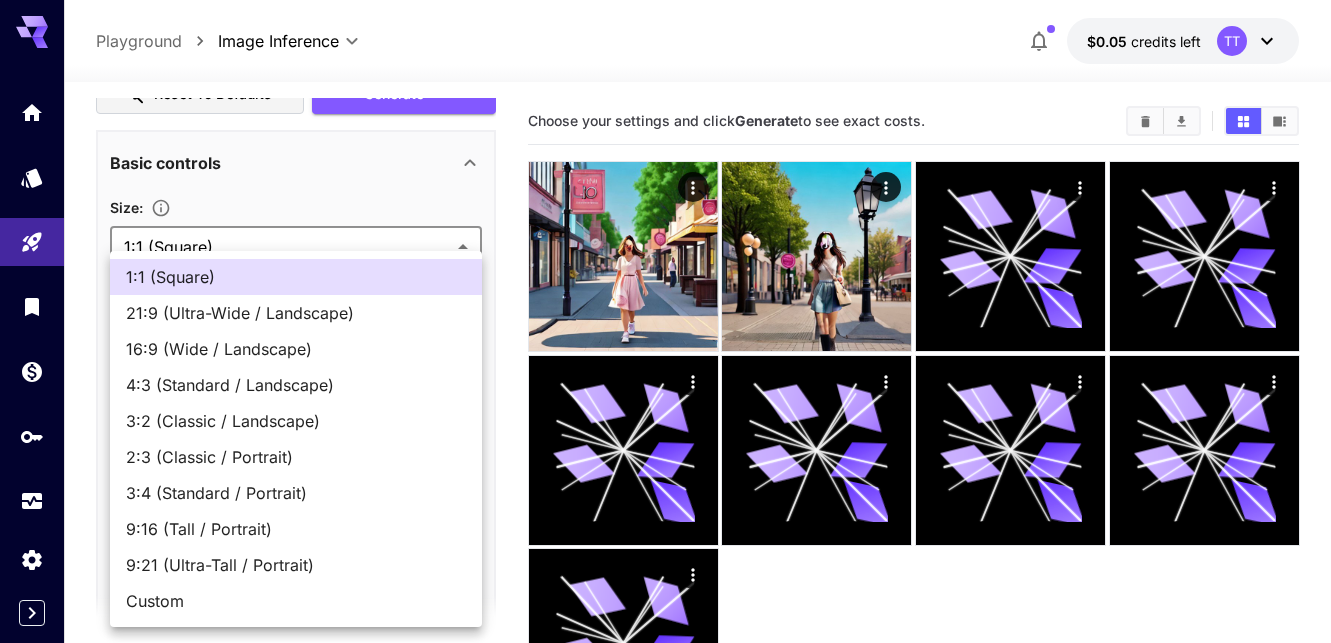 click at bounding box center (665, 321) 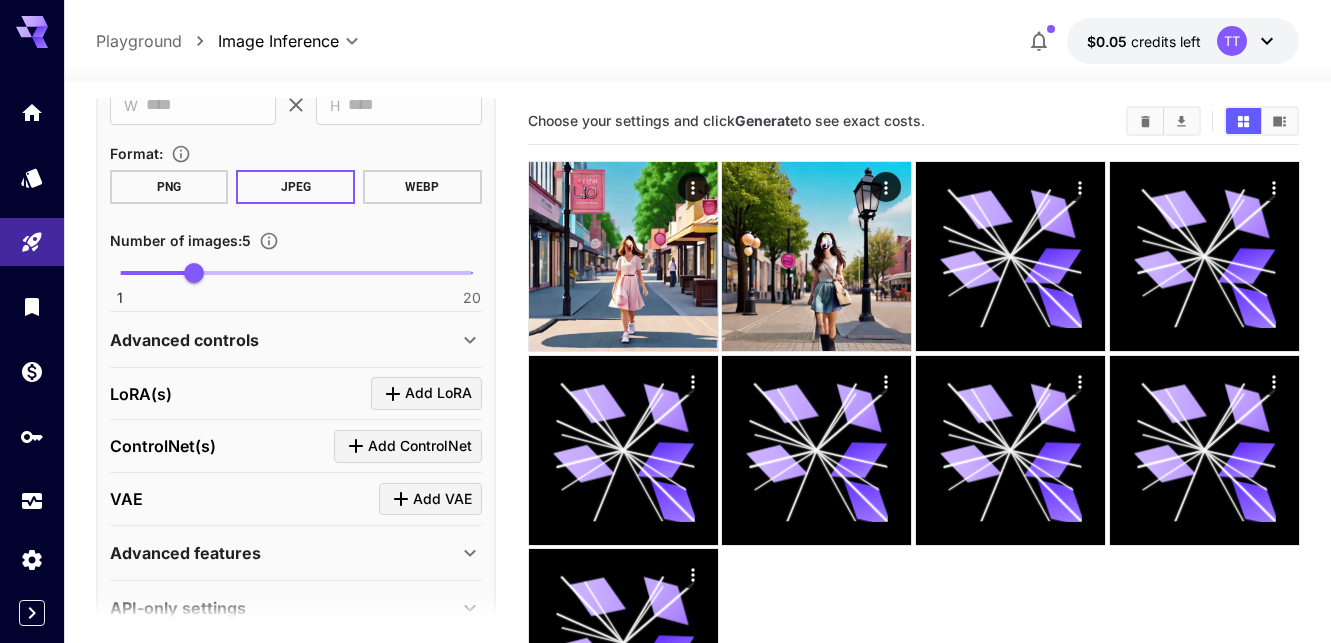 scroll, scrollTop: 649, scrollLeft: 0, axis: vertical 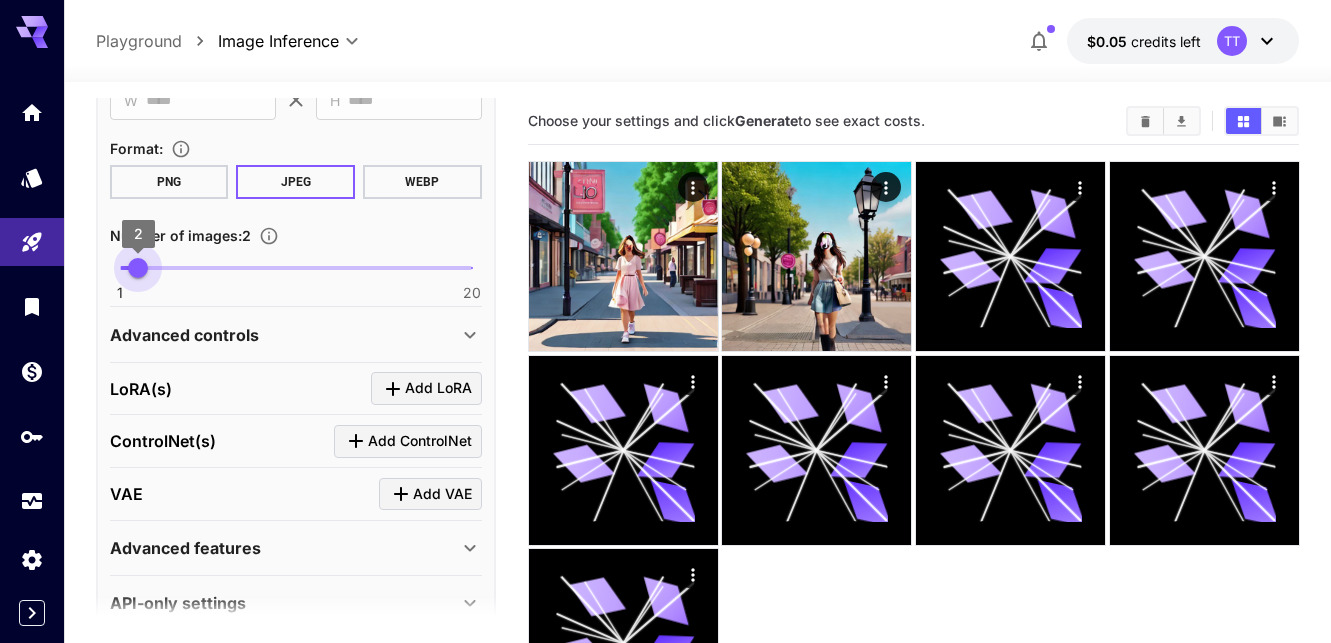 type on "*" 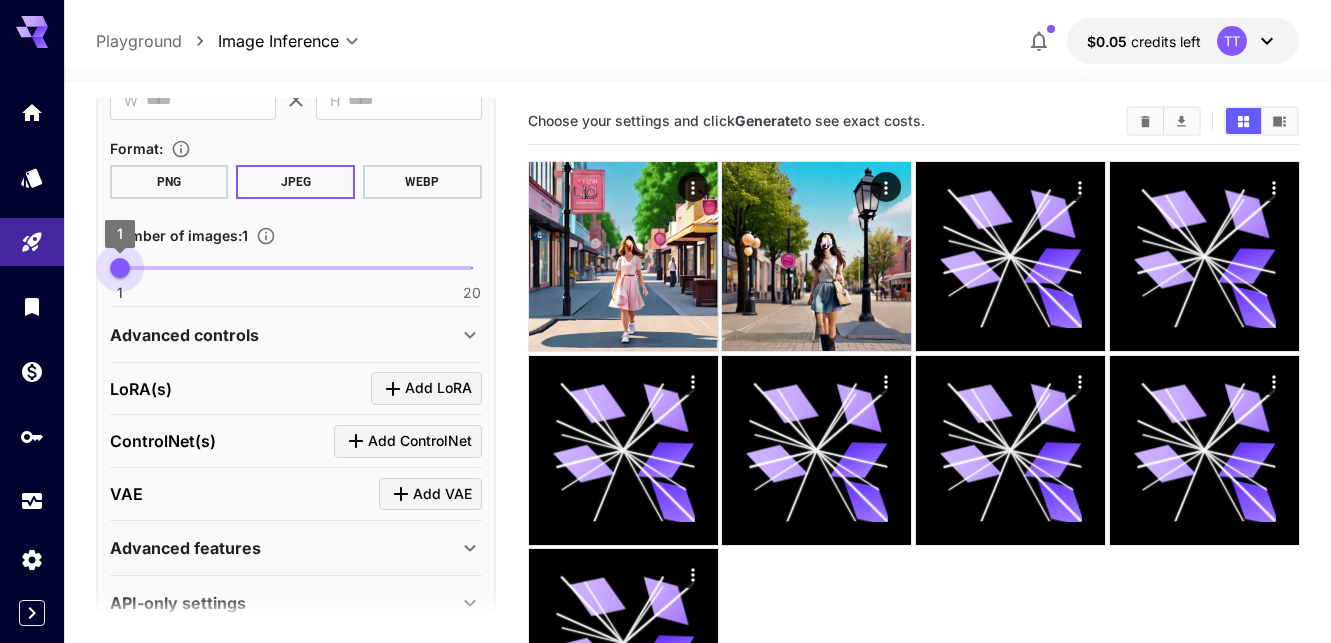 drag, startPoint x: 196, startPoint y: 261, endPoint x: 124, endPoint y: 265, distance: 72.11102 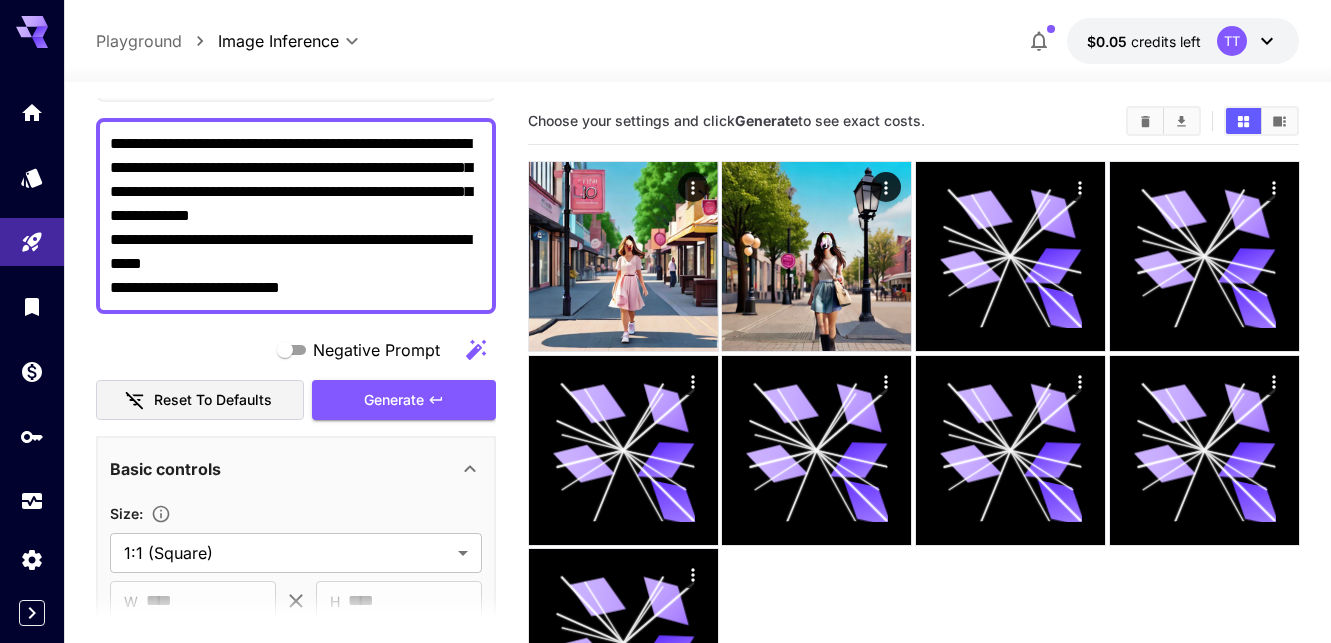 scroll, scrollTop: 76, scrollLeft: 0, axis: vertical 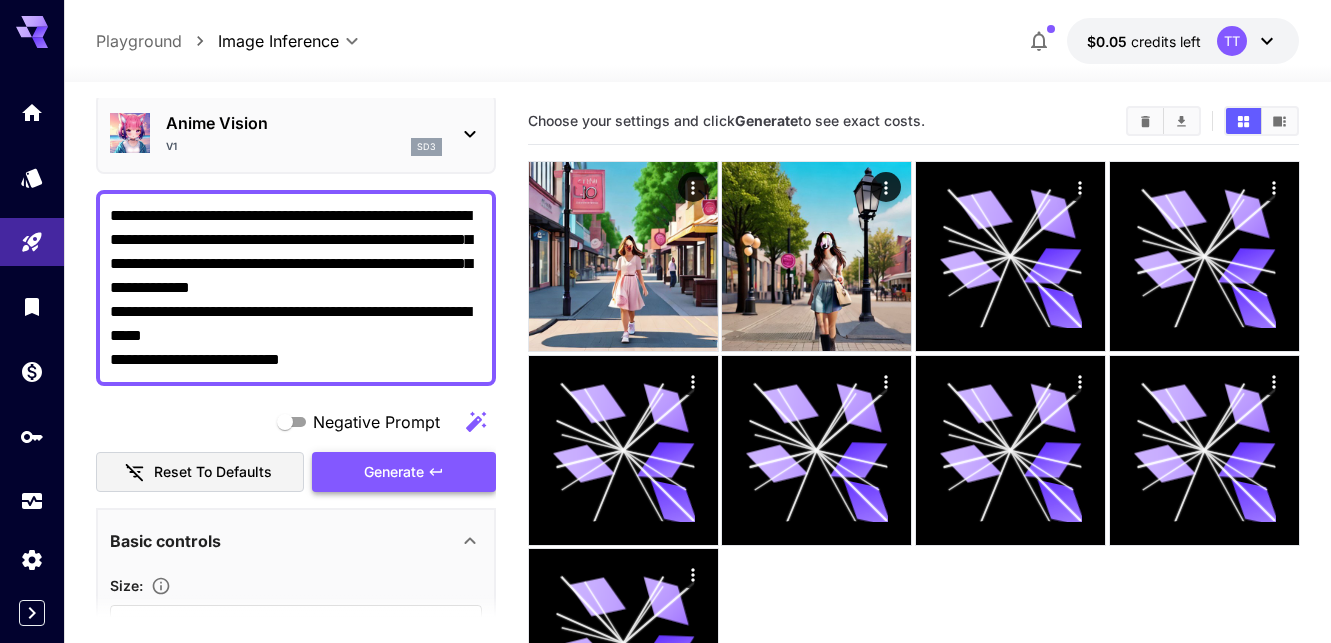 click on "Generate" at bounding box center [404, 472] 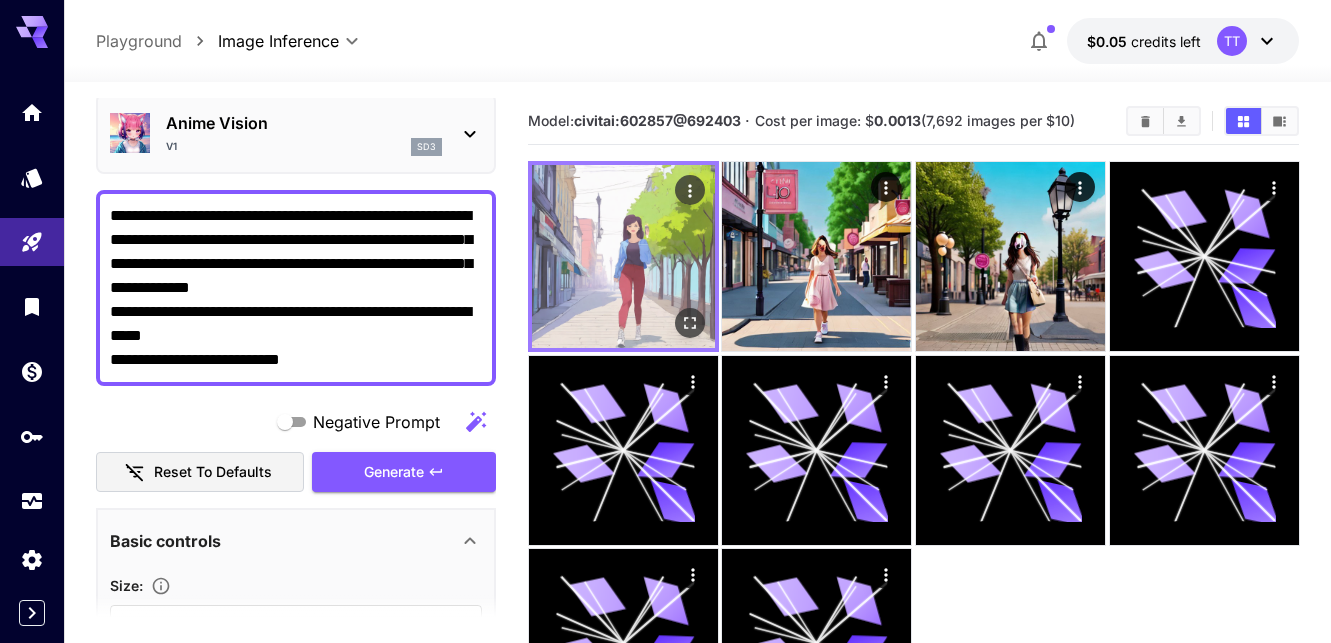 click at bounding box center [623, 256] 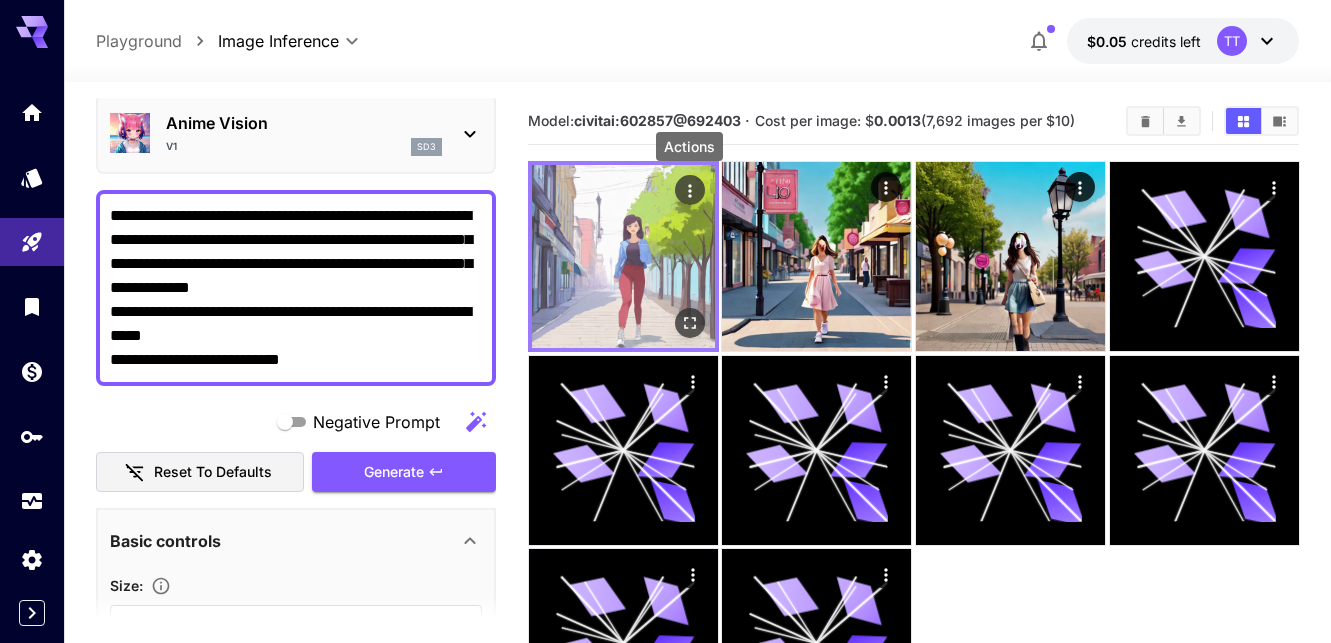 click at bounding box center (689, 190) 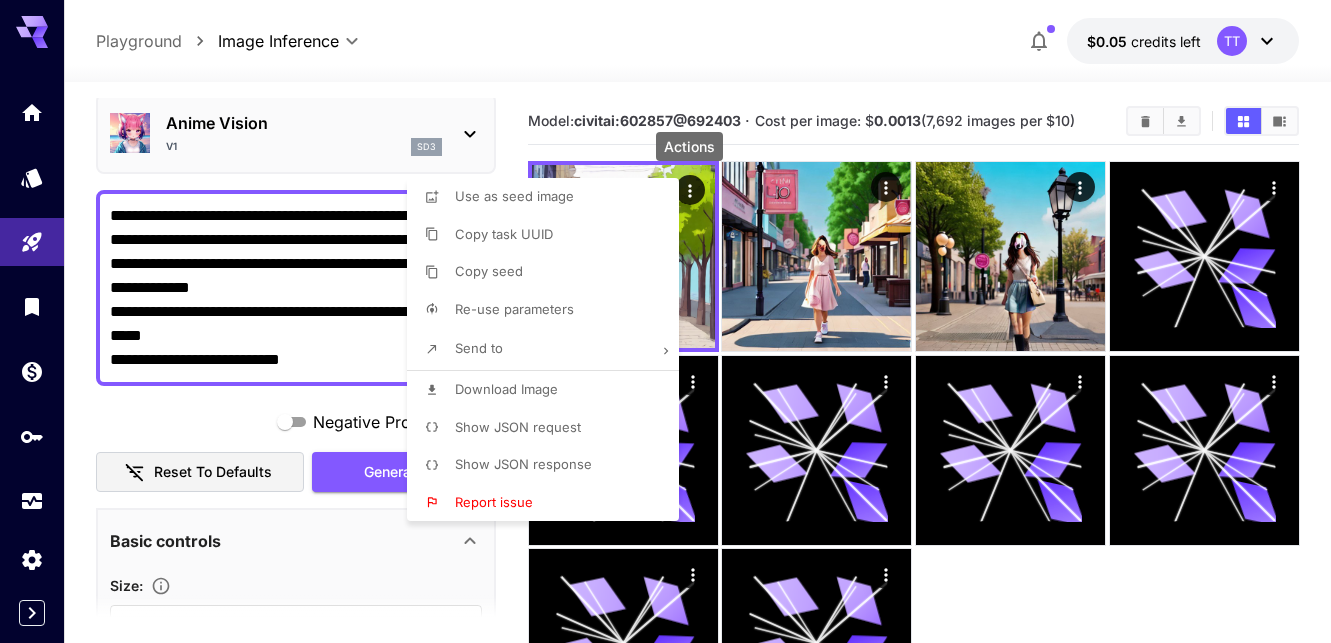 click on "Show JSON response" at bounding box center [523, 464] 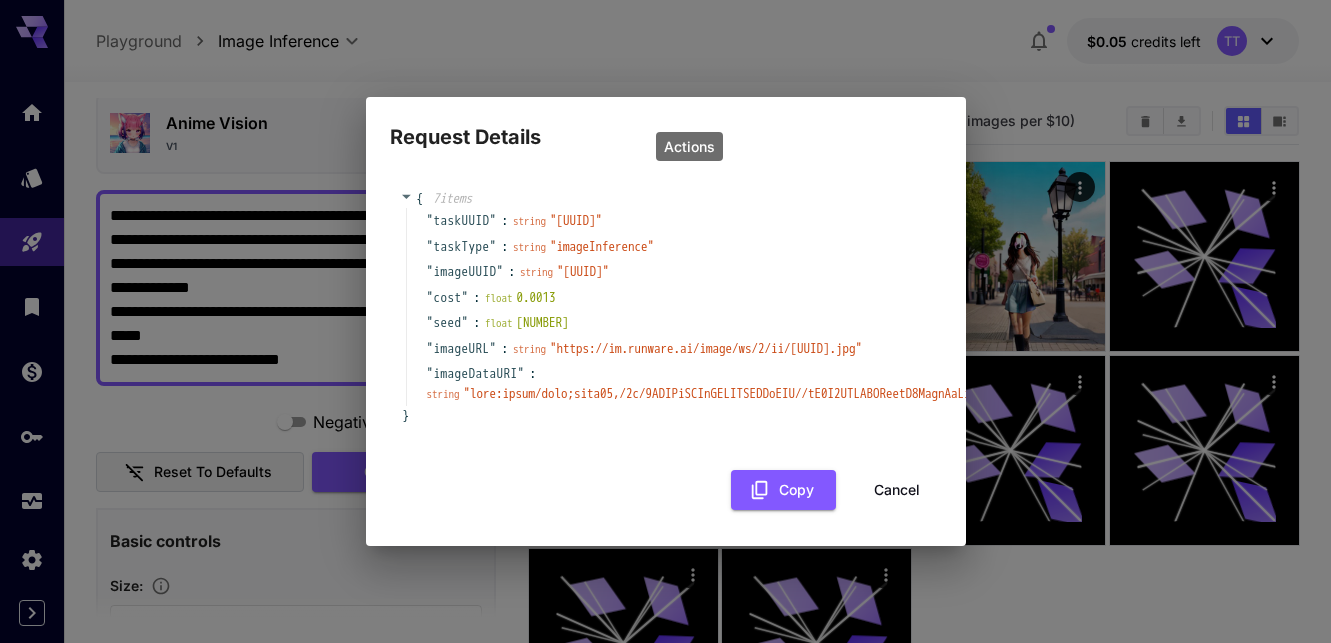 click on "Cancel" at bounding box center (897, 490) 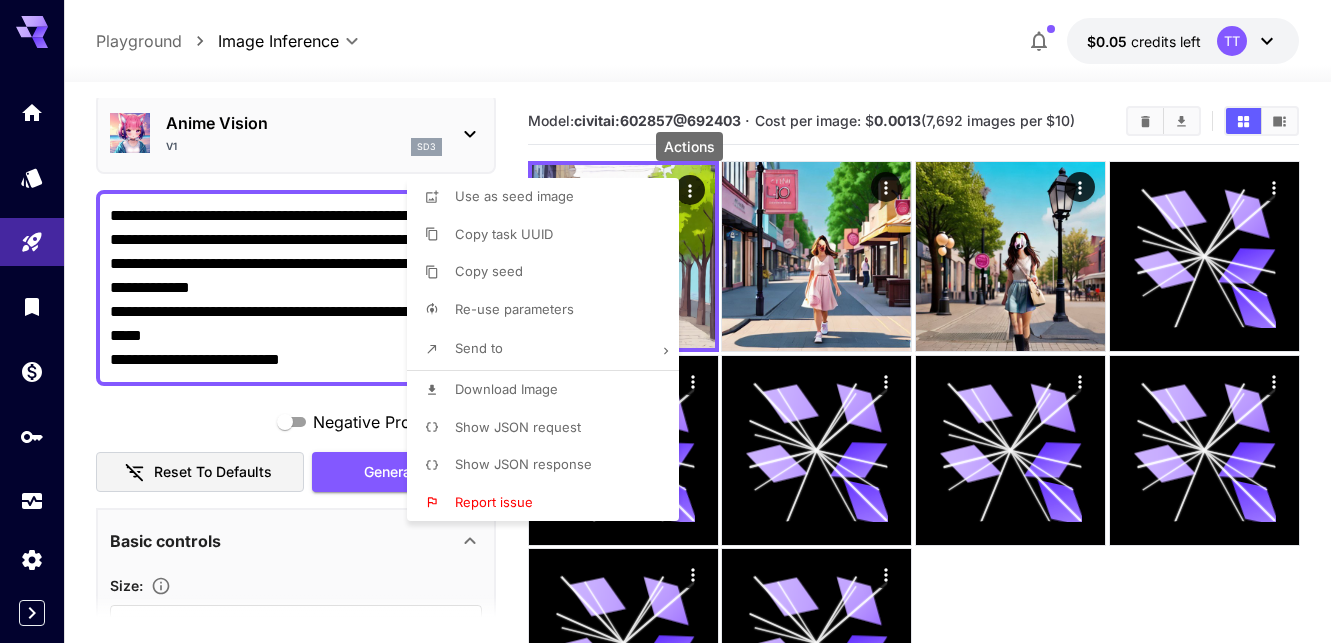 click at bounding box center [665, 321] 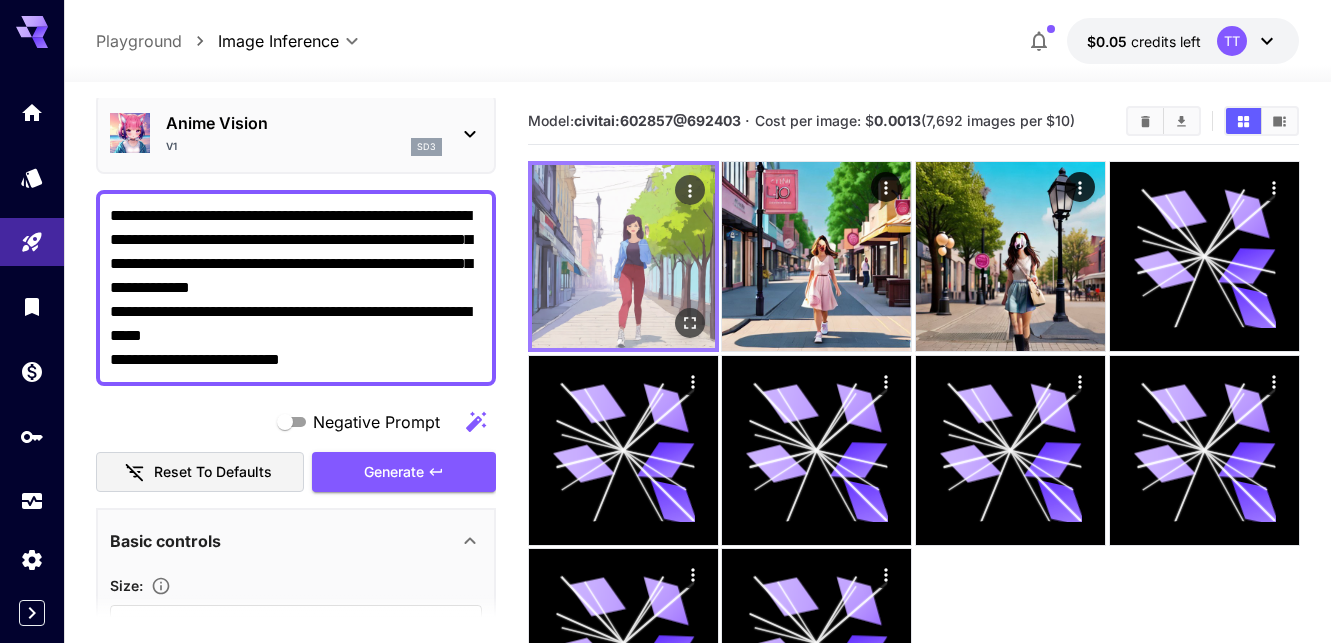 click at bounding box center (623, 256) 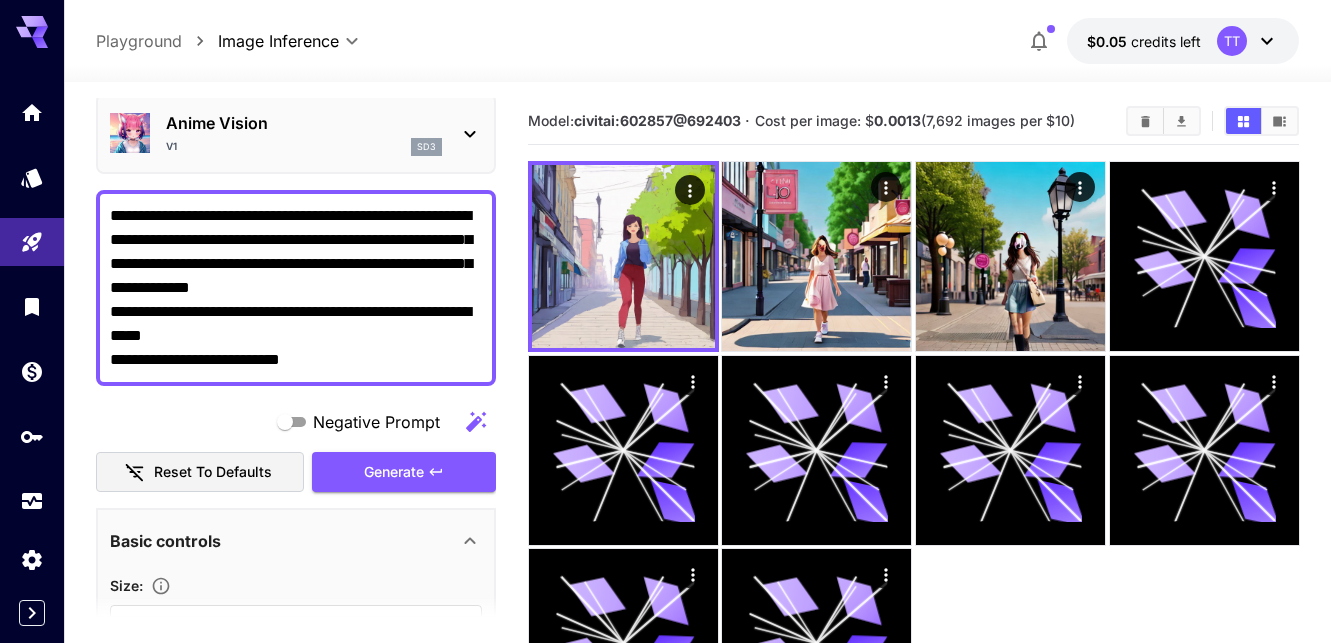 click on "Playground" at bounding box center [139, 41] 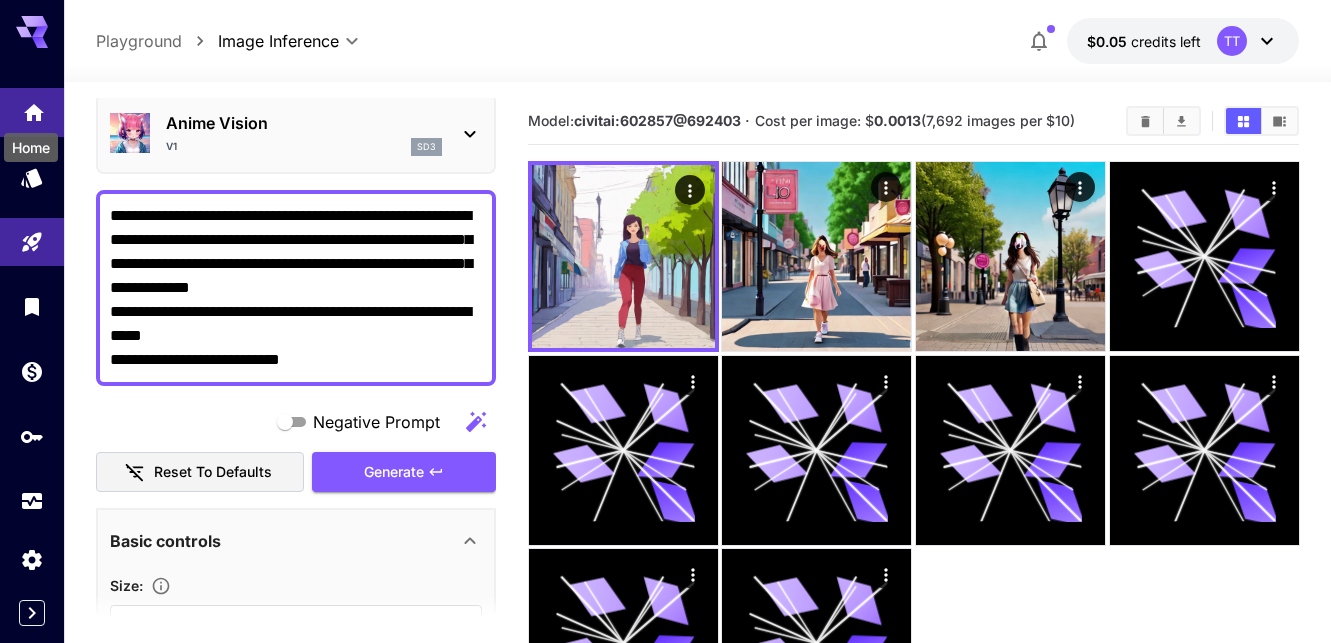 click 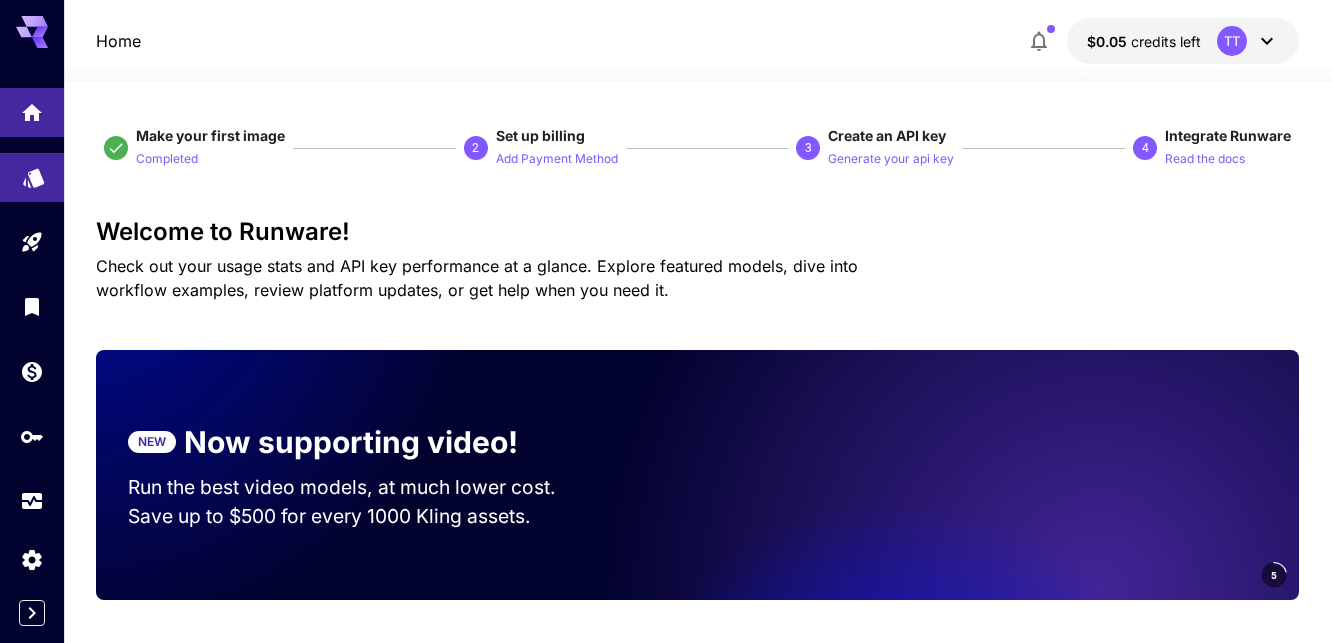 click at bounding box center (32, 177) 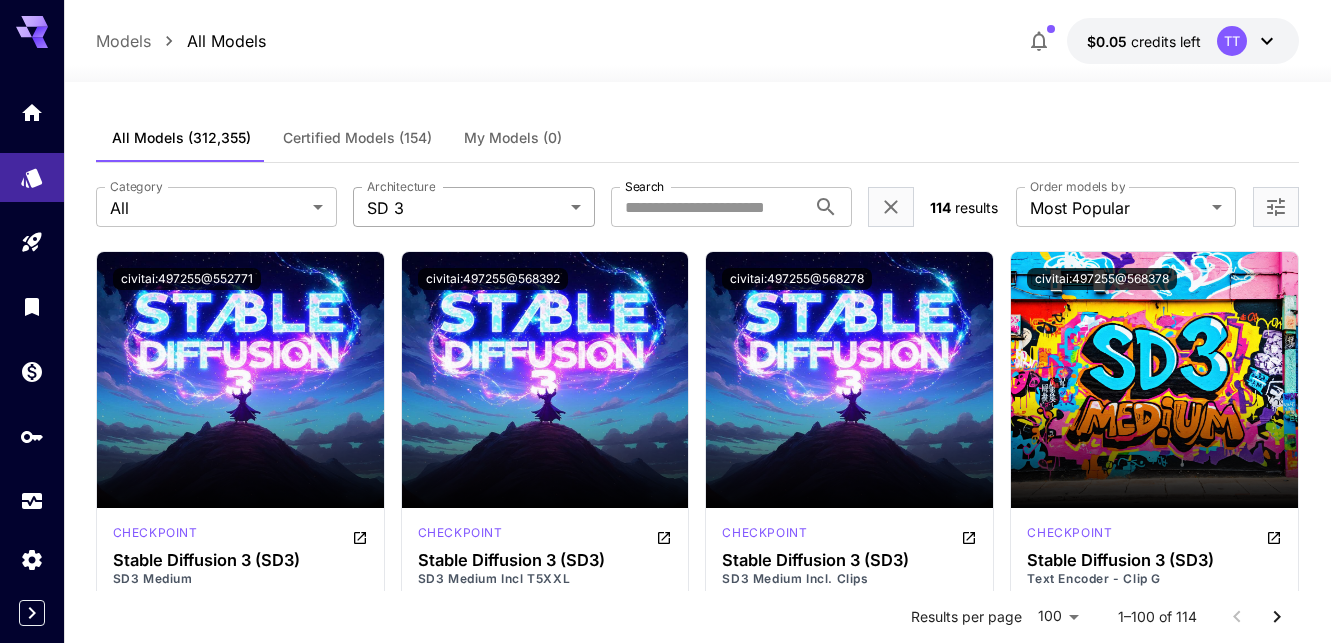 click on "**********" at bounding box center [665, 9565] 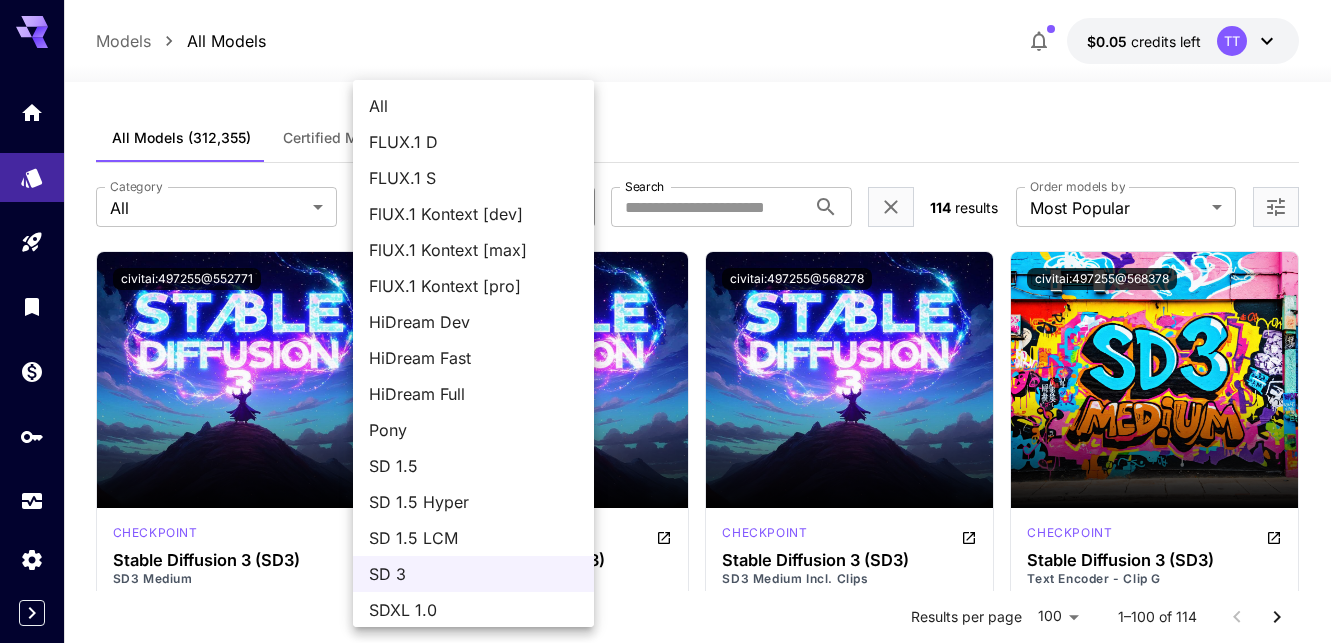 click on "FlUX.1 Kontext [dev]" at bounding box center [473, 214] 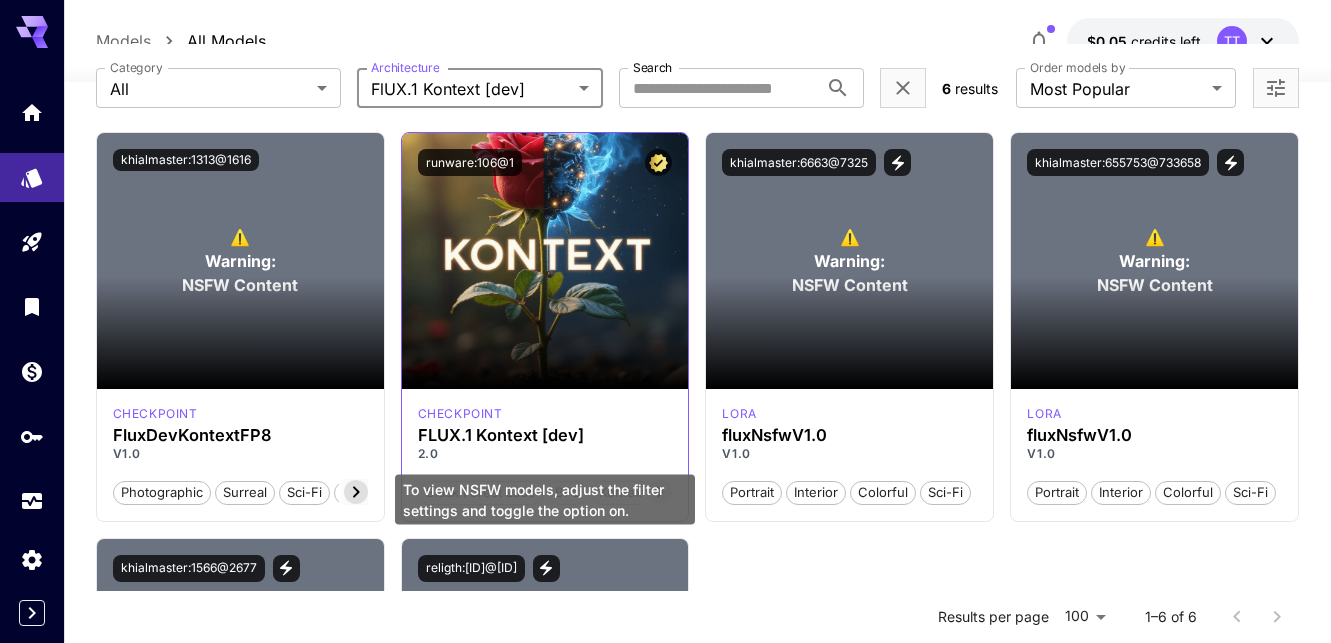scroll, scrollTop: 0, scrollLeft: 0, axis: both 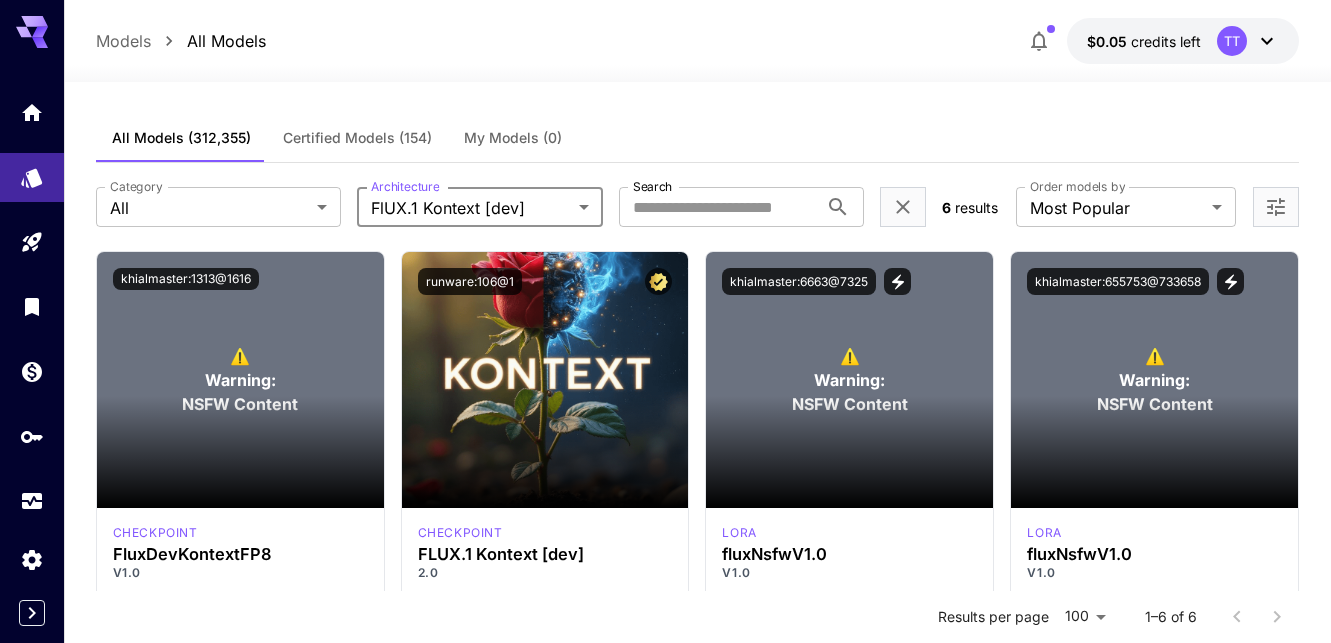 click on "**********" at bounding box center (665, 579) 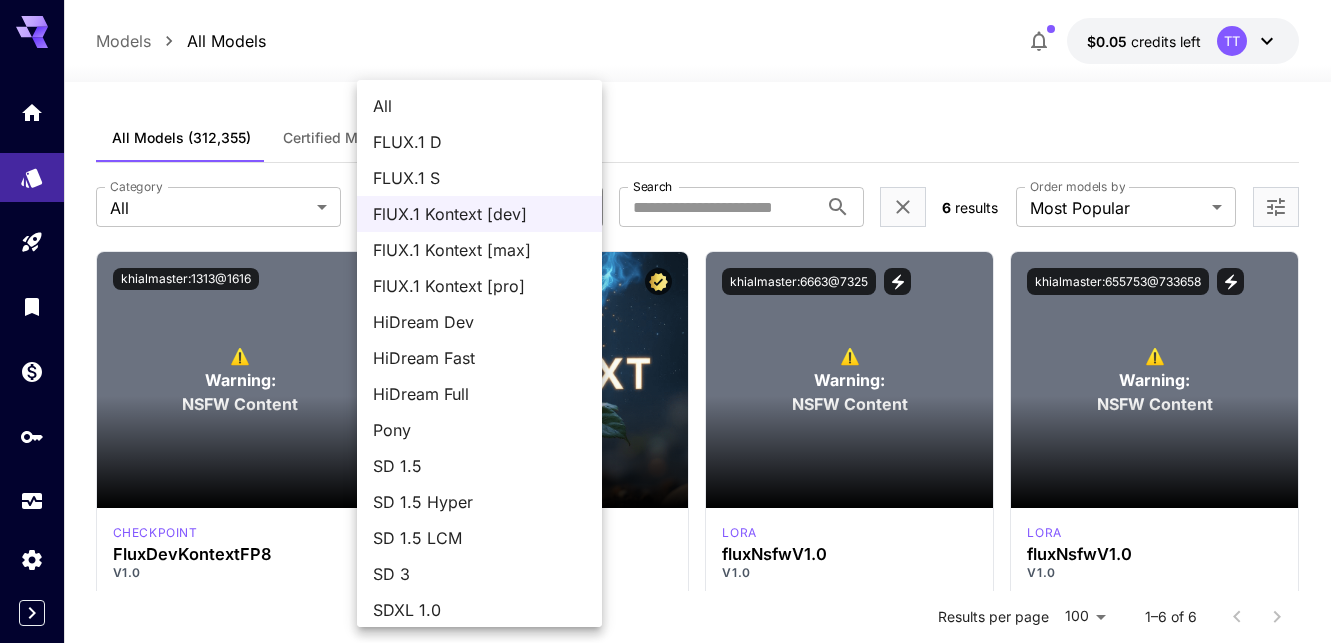 click on "HiDream Dev" at bounding box center [479, 322] 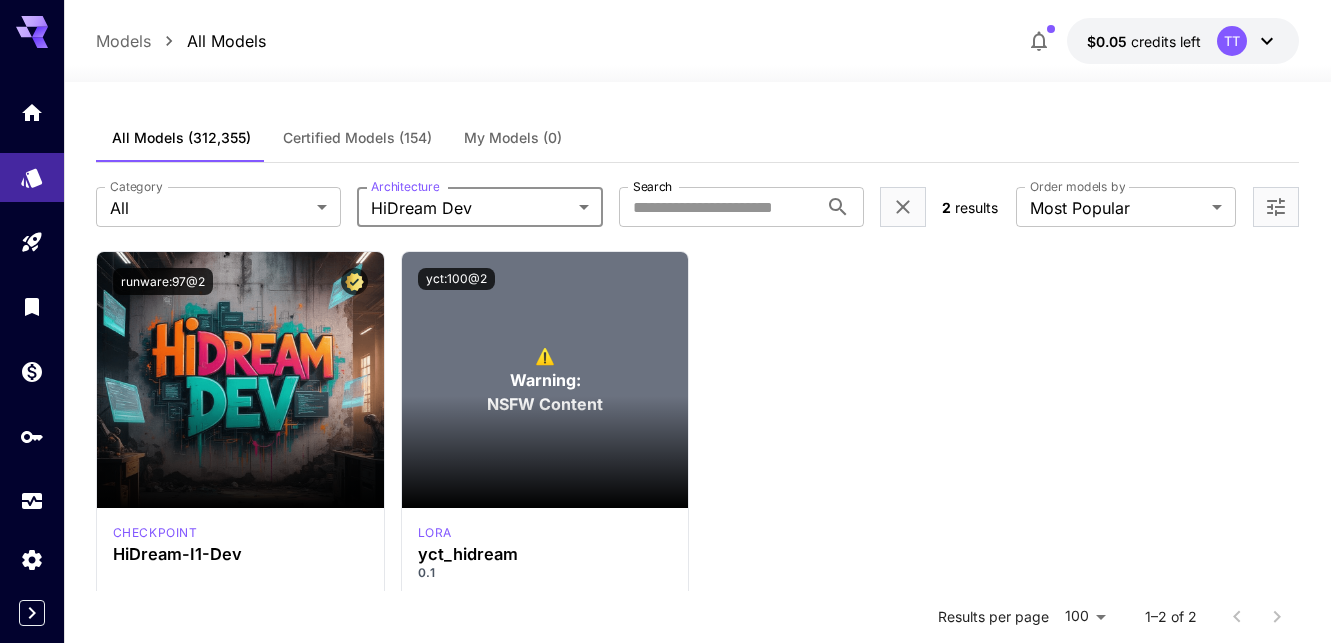 click on "**********" at bounding box center (665, 503) 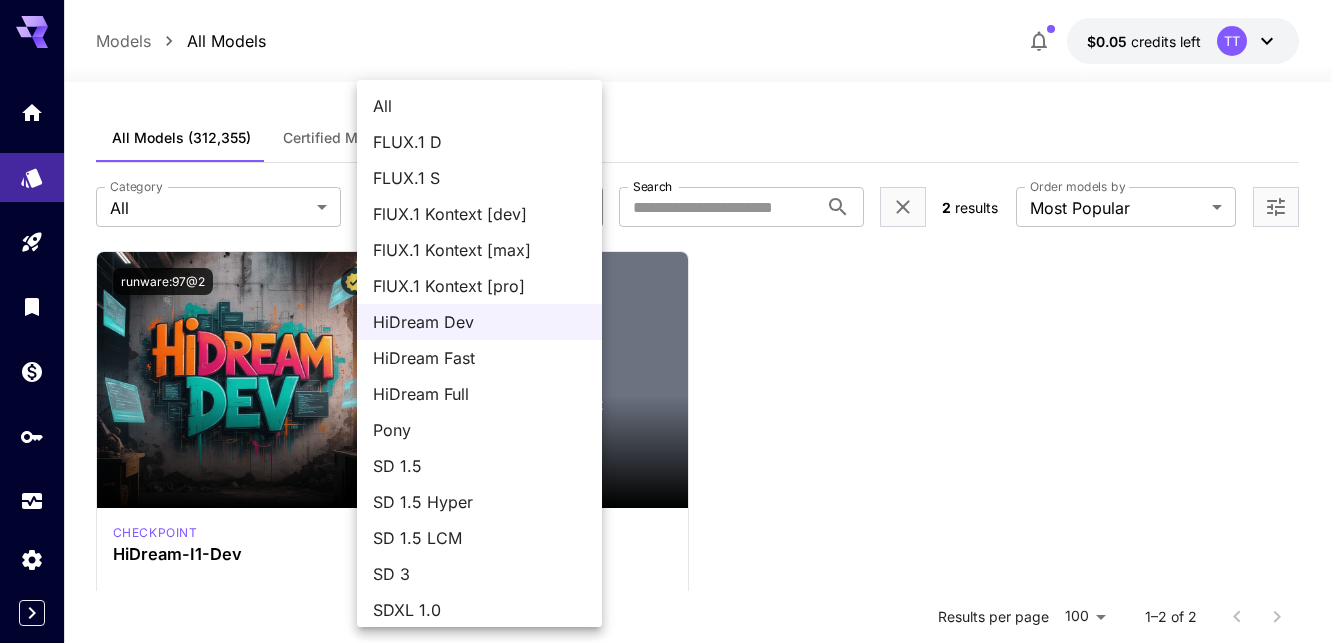 click on "FLUX.1 S" at bounding box center (479, 178) 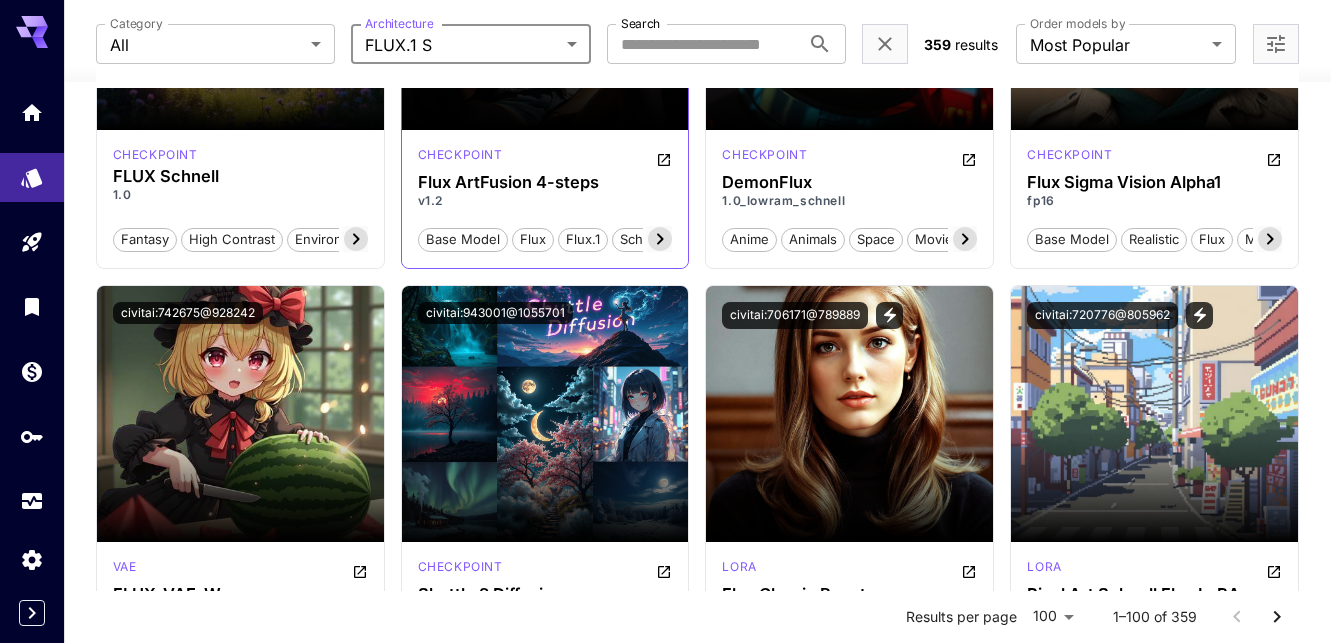 scroll, scrollTop: 574, scrollLeft: 0, axis: vertical 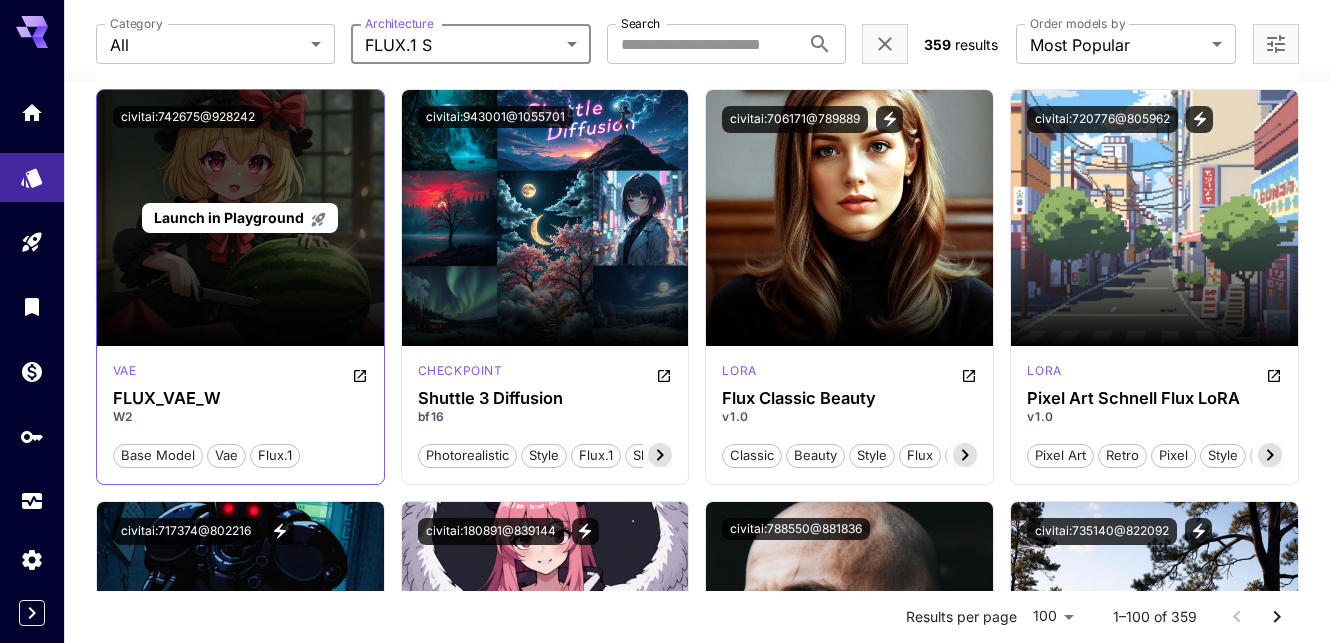 click on "Launch in Playground" at bounding box center (229, 217) 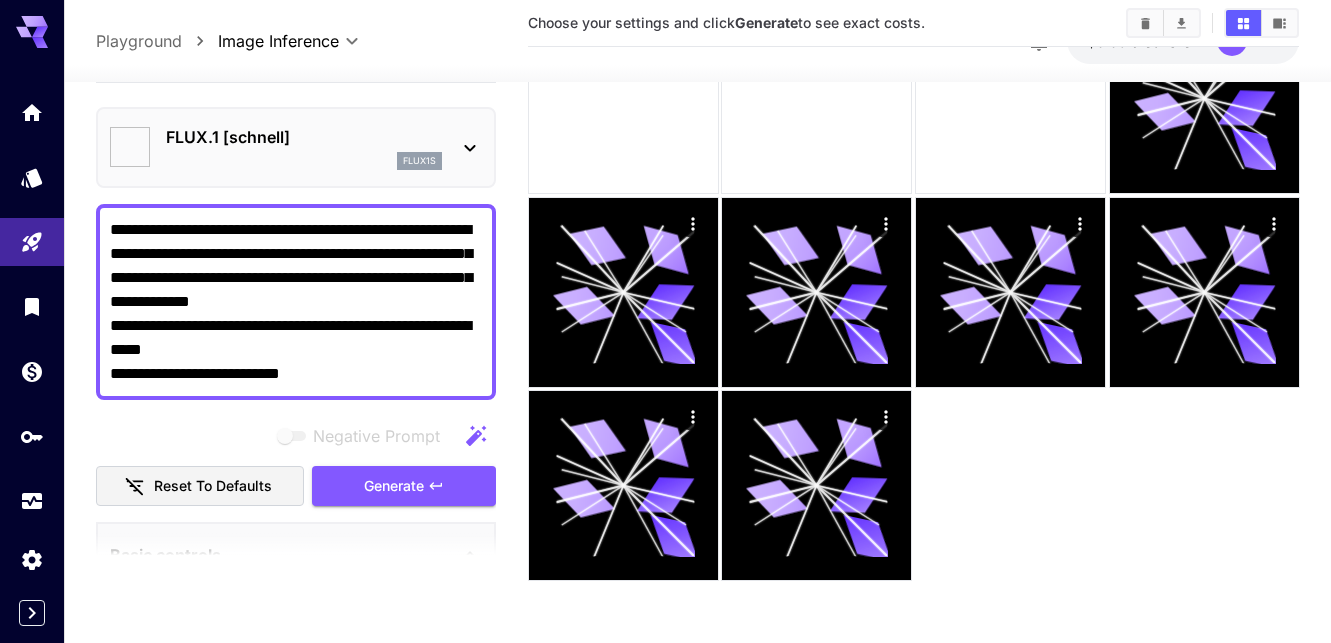 type on "**********" 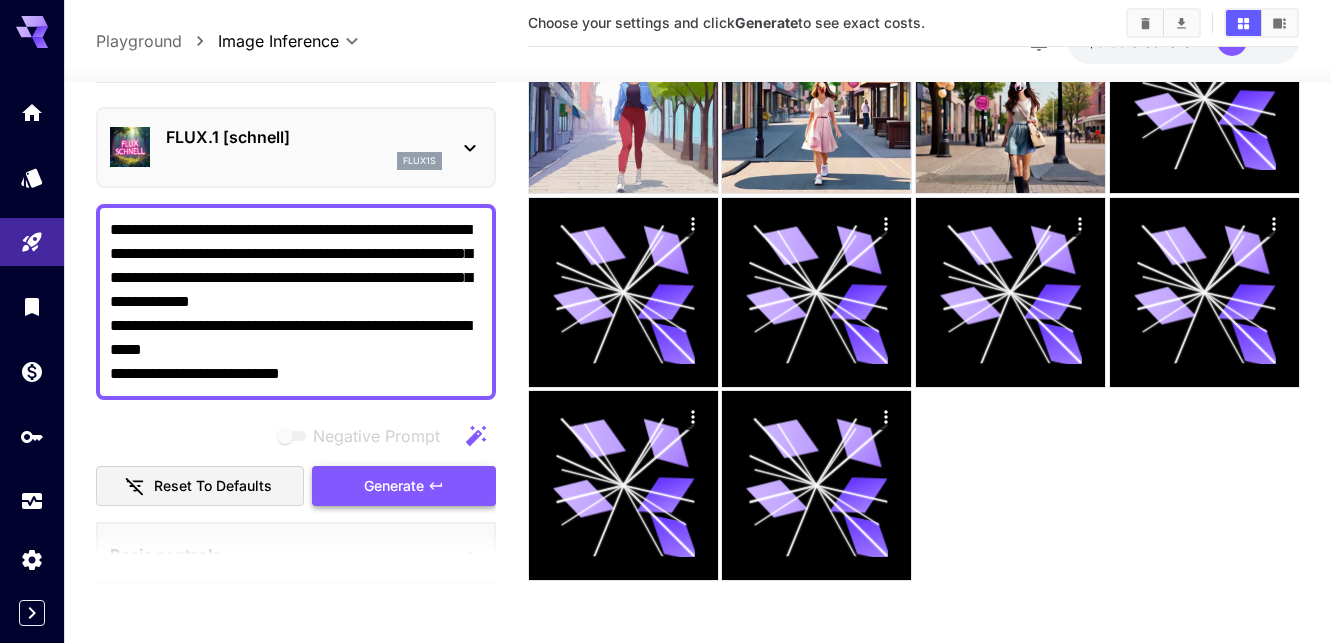 click on "Generate" at bounding box center (394, 486) 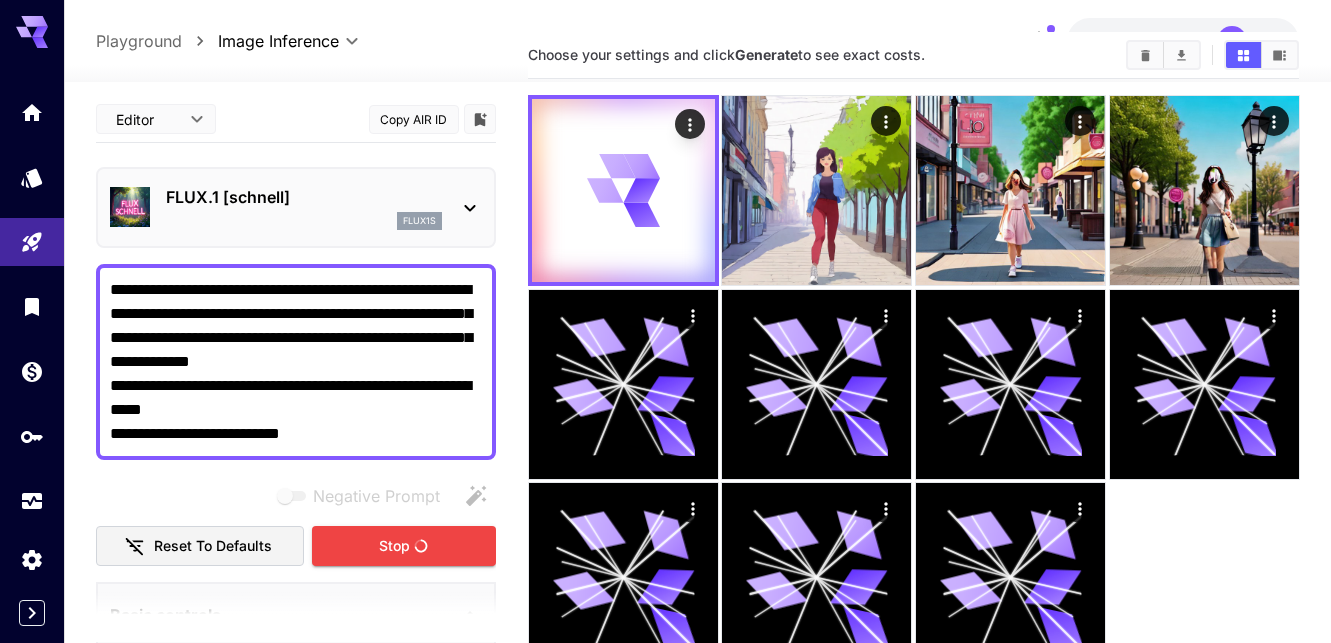 scroll, scrollTop: 33, scrollLeft: 0, axis: vertical 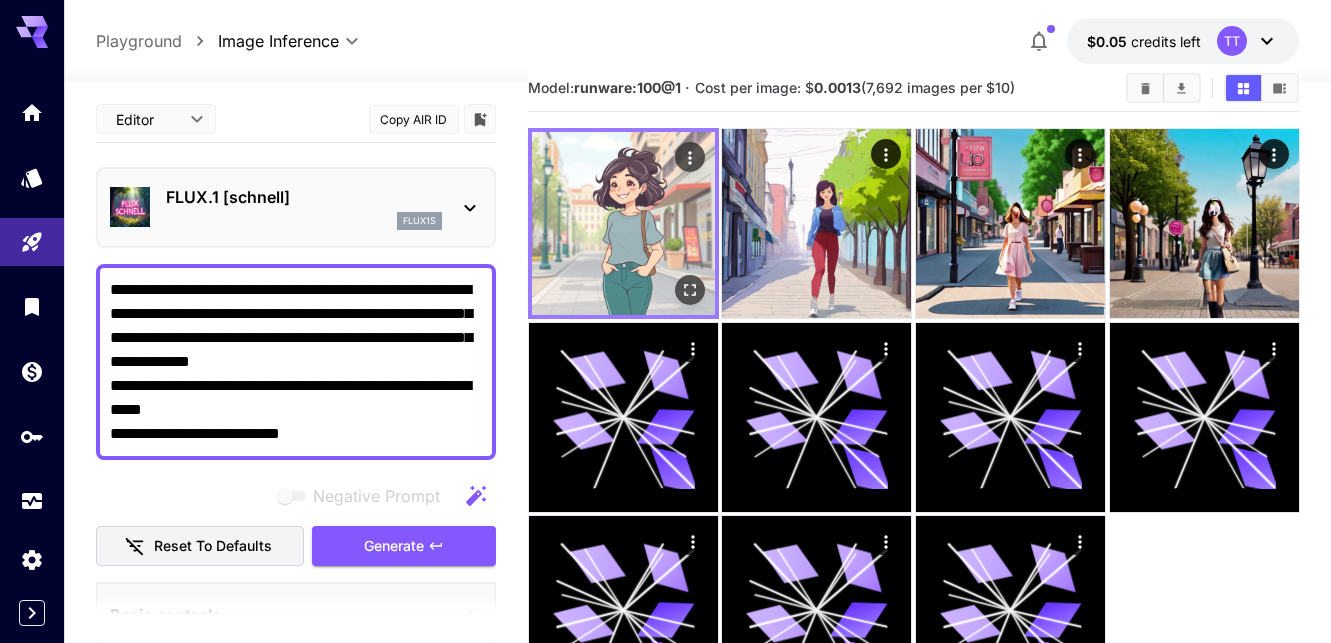 click at bounding box center (623, 223) 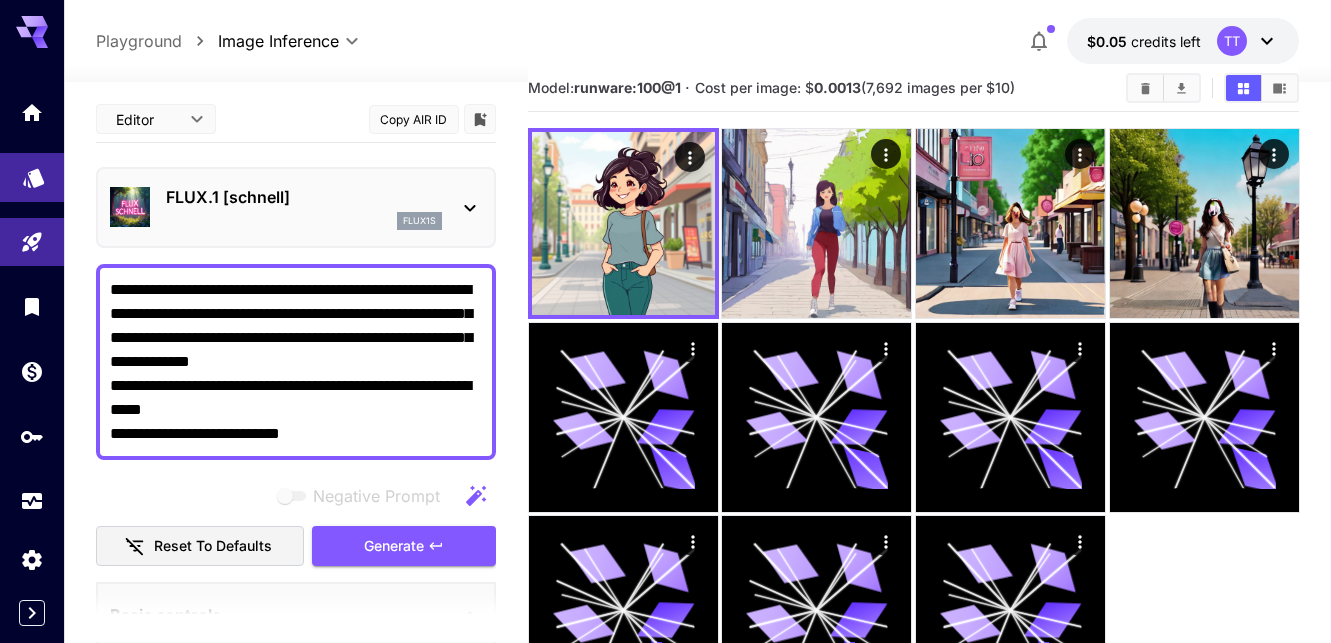 click 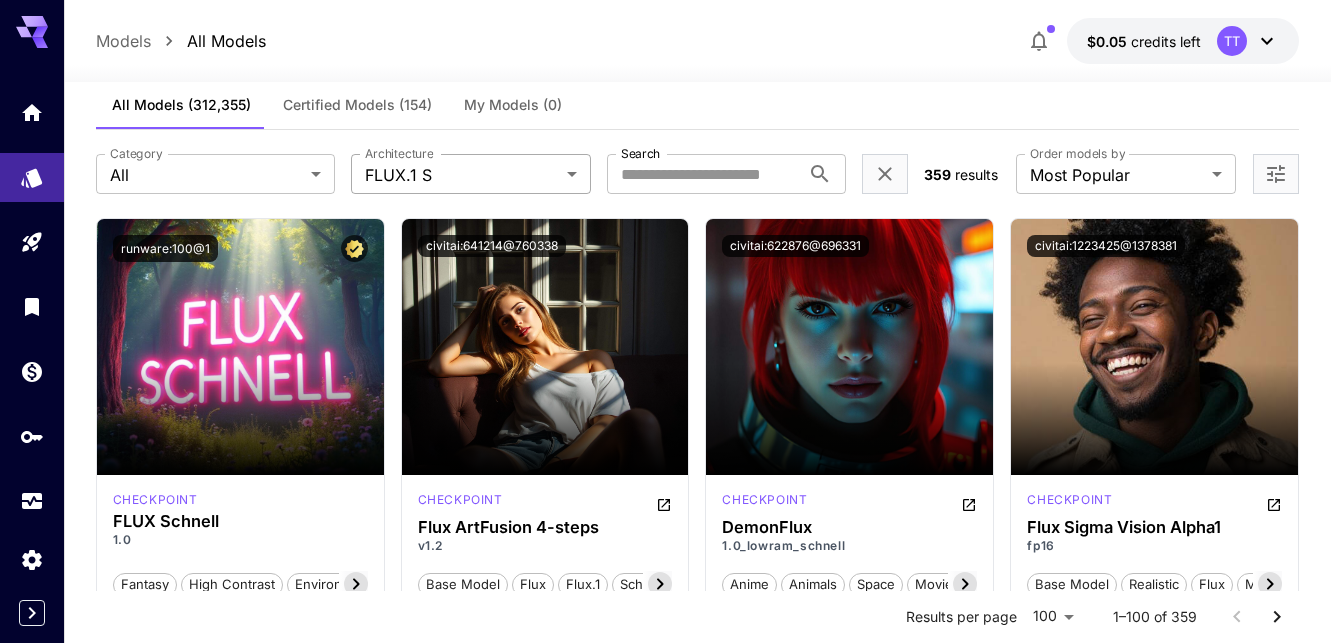 click on "**********" at bounding box center (665, 9532) 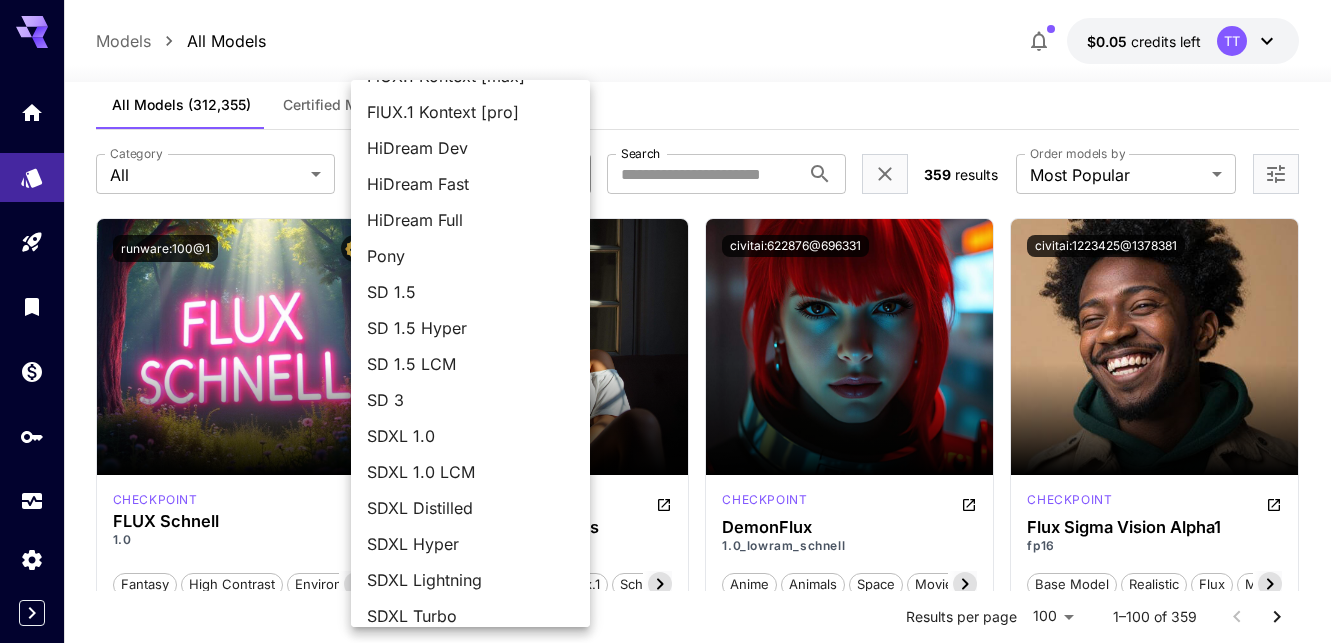 scroll, scrollTop: 189, scrollLeft: 0, axis: vertical 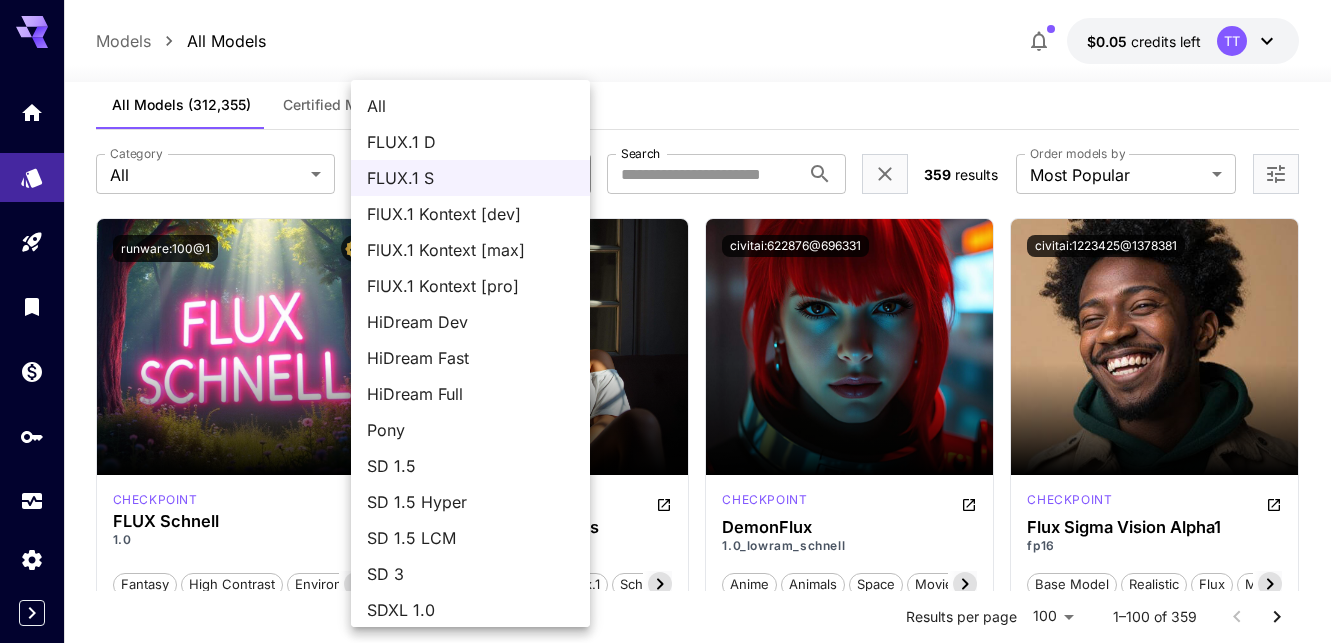 click on "FLUX.1 D" at bounding box center [470, 142] 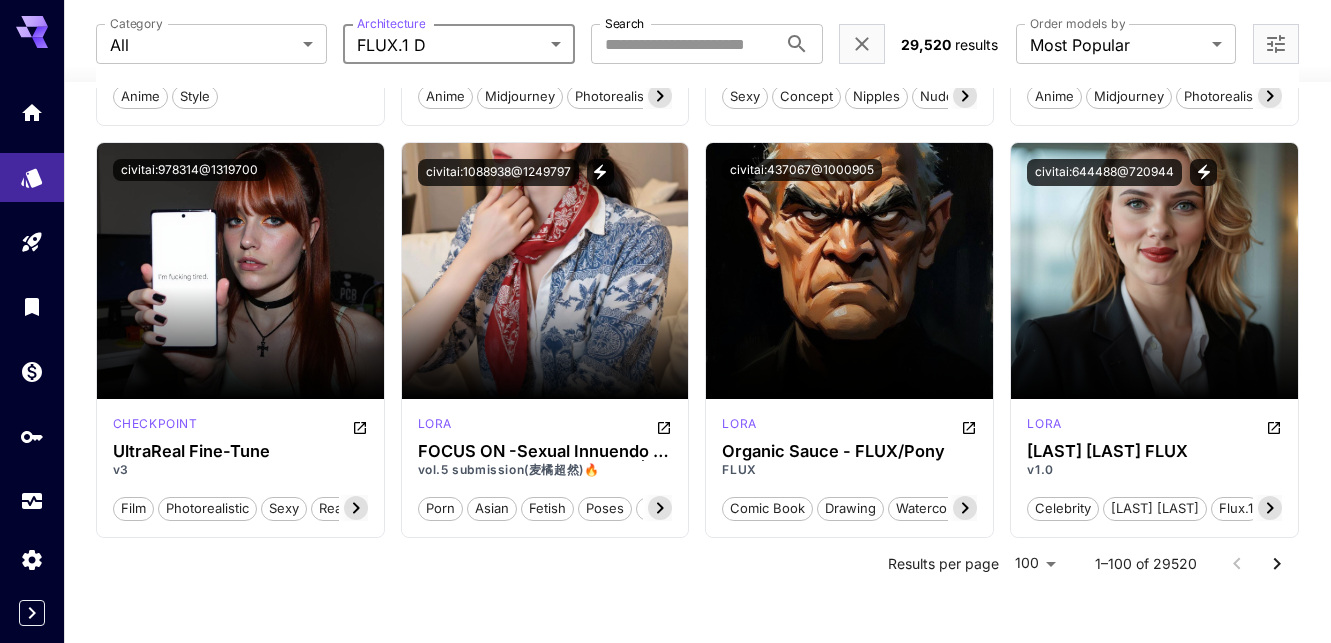scroll, scrollTop: 9997, scrollLeft: 0, axis: vertical 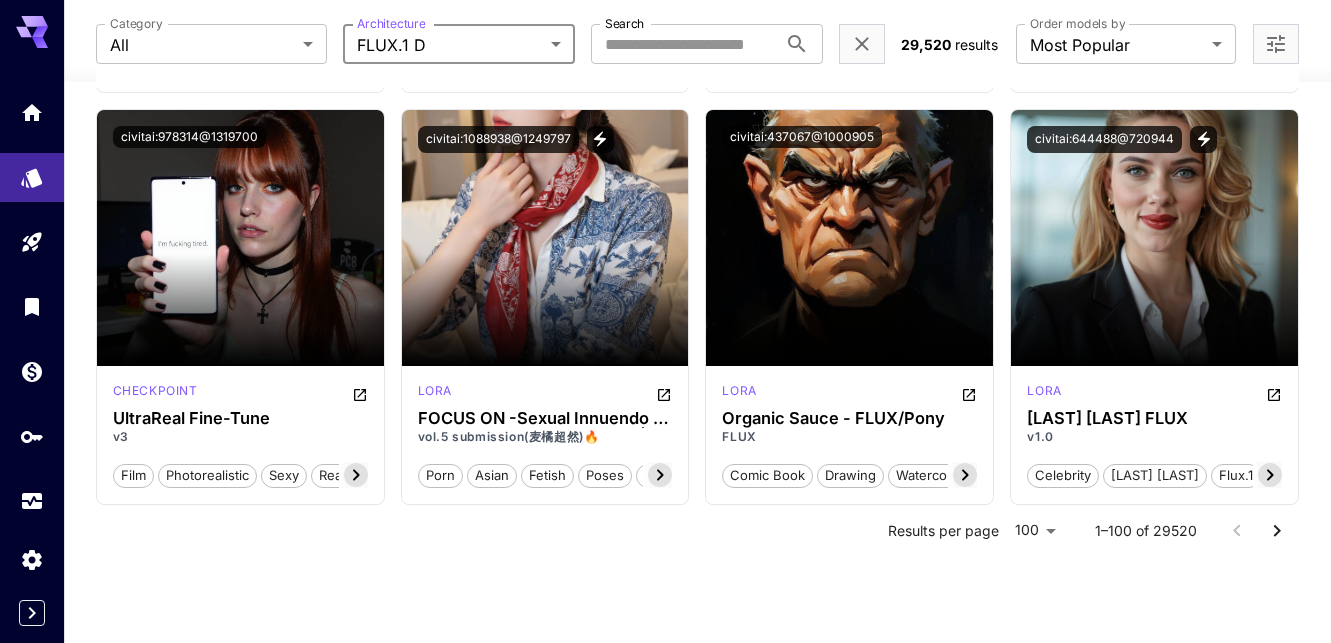 click 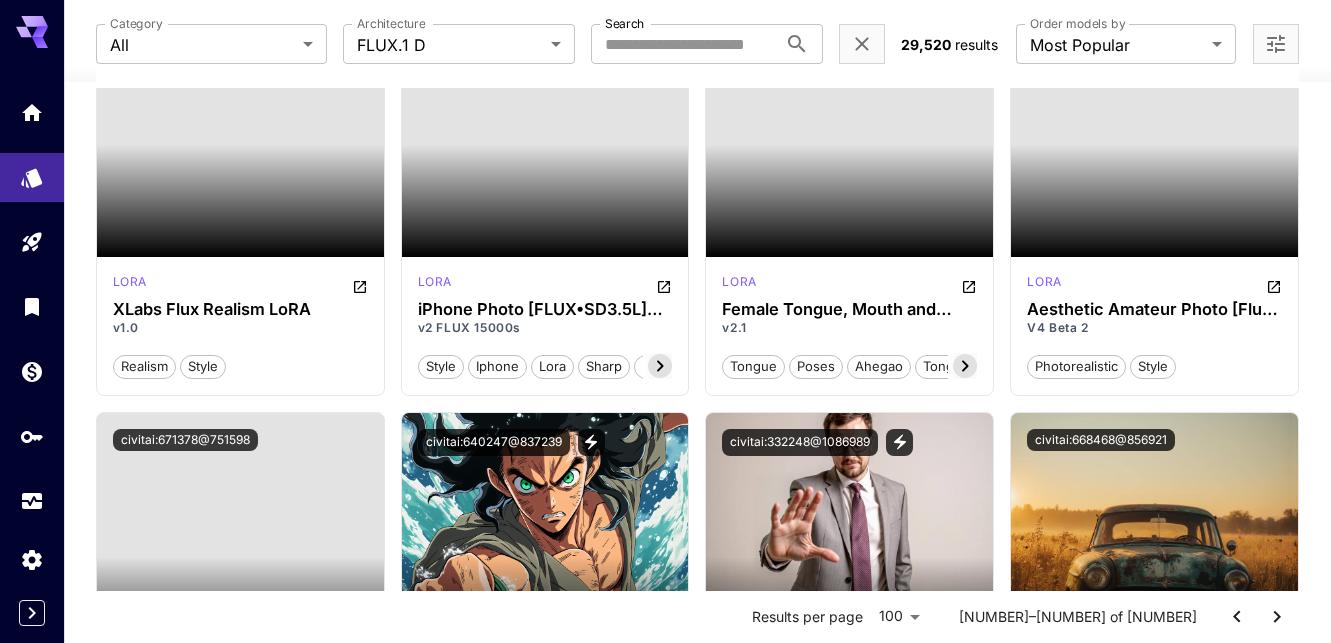 scroll, scrollTop: 0, scrollLeft: 0, axis: both 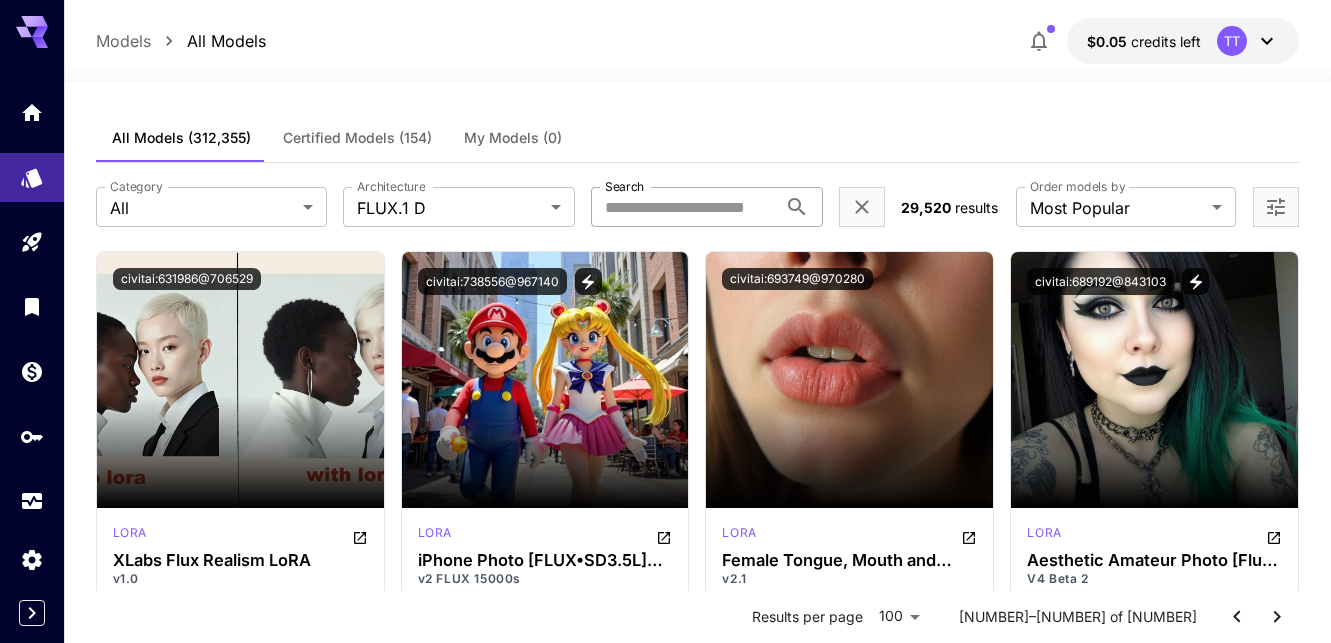 click on "Search" at bounding box center (684, 207) 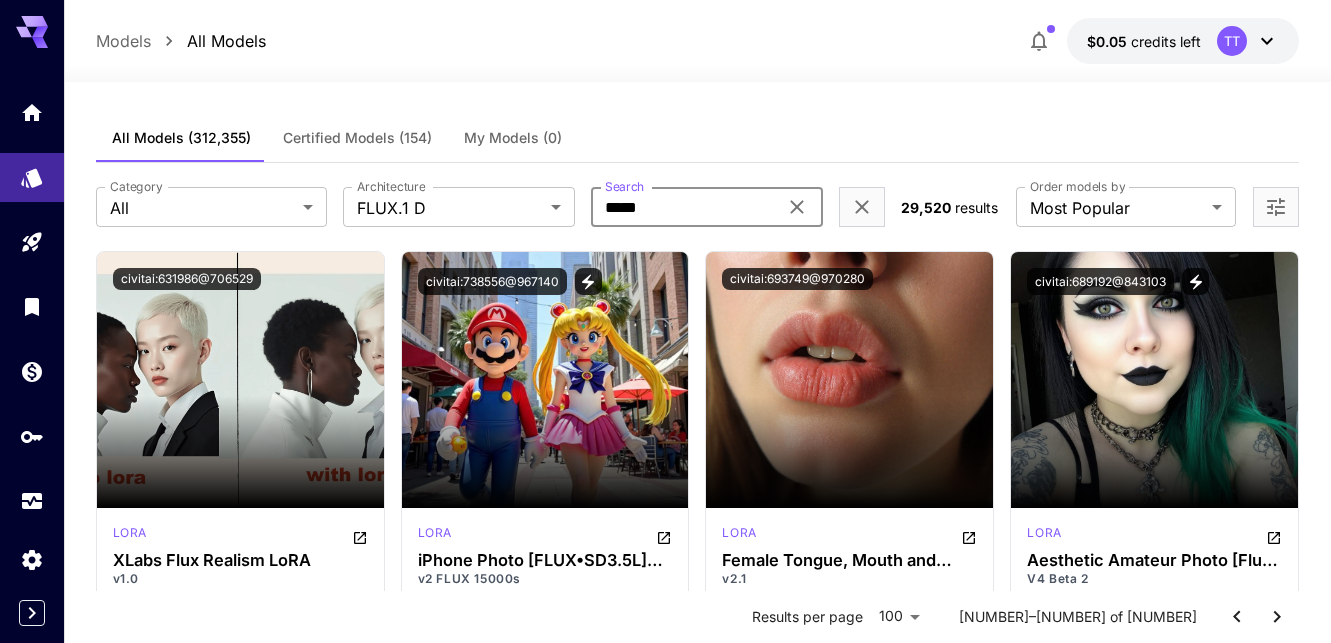 type on "*****" 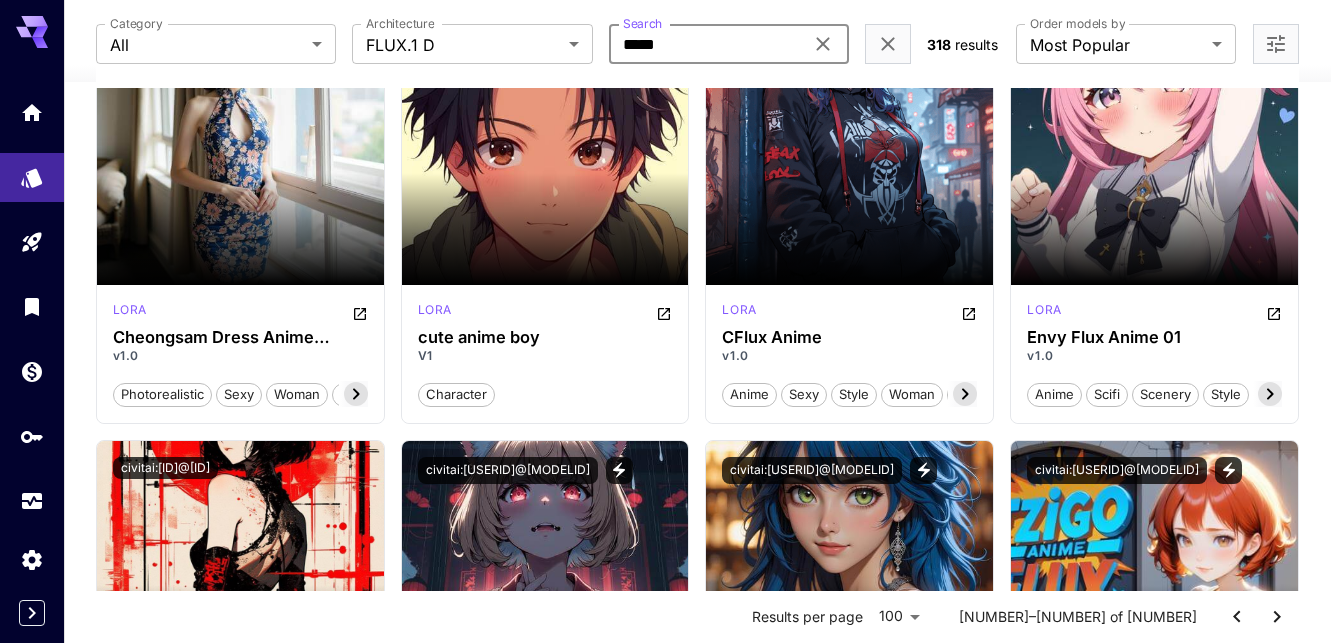 scroll, scrollTop: 1269, scrollLeft: 0, axis: vertical 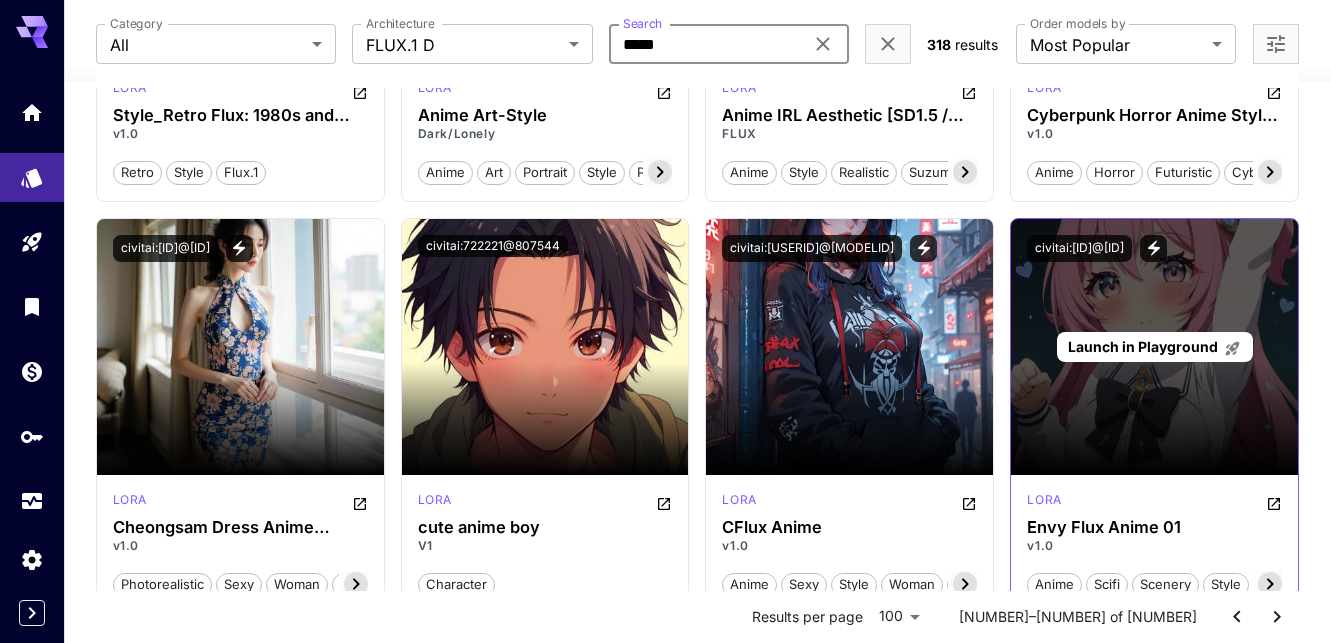click on "Launch in Playground" at bounding box center (1143, 346) 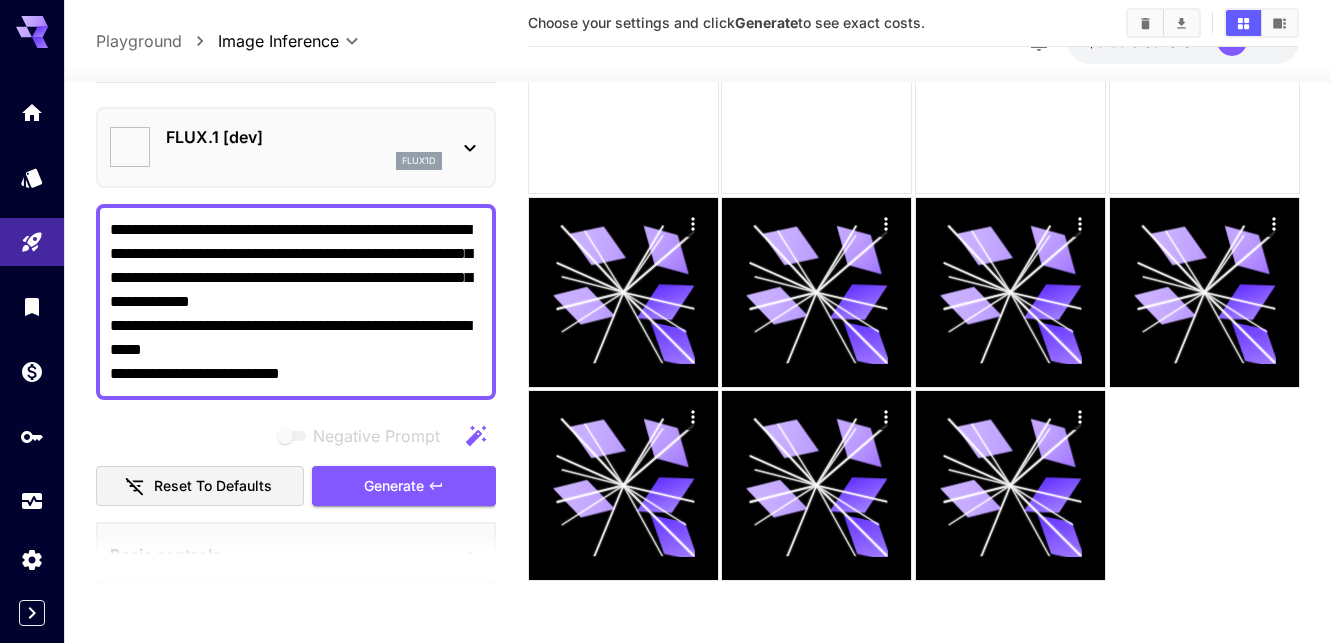 scroll, scrollTop: 158, scrollLeft: 0, axis: vertical 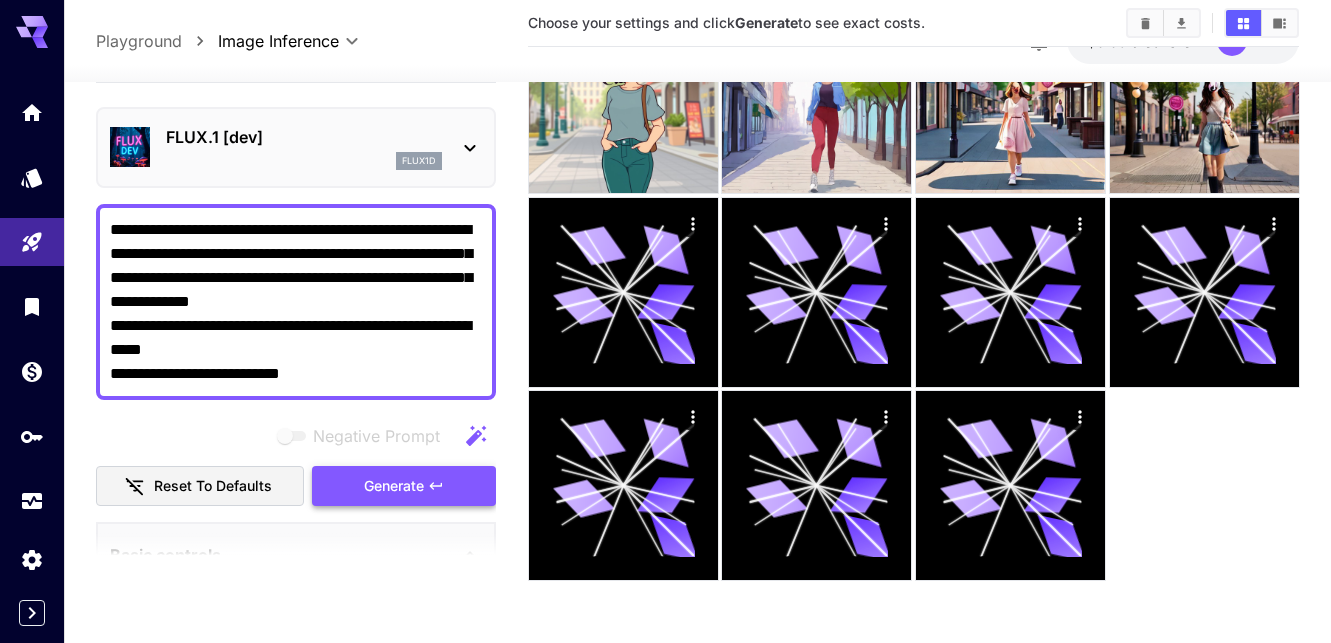 click on "Generate" at bounding box center [394, 486] 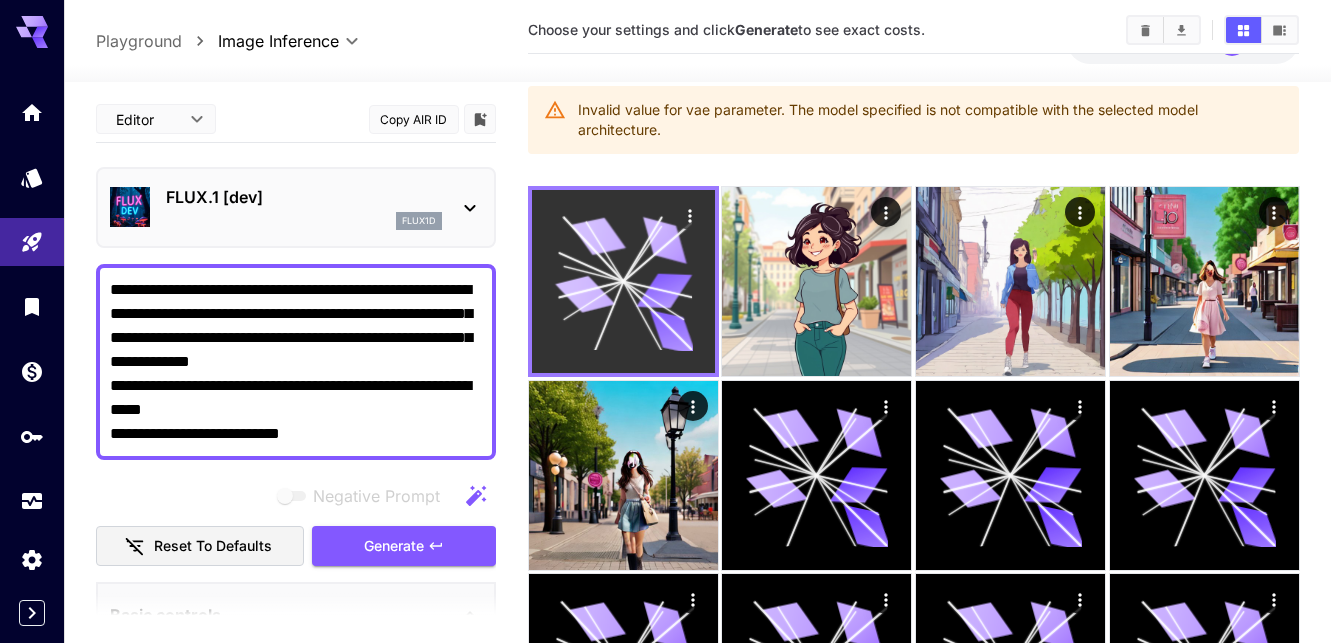 scroll, scrollTop: 147, scrollLeft: 0, axis: vertical 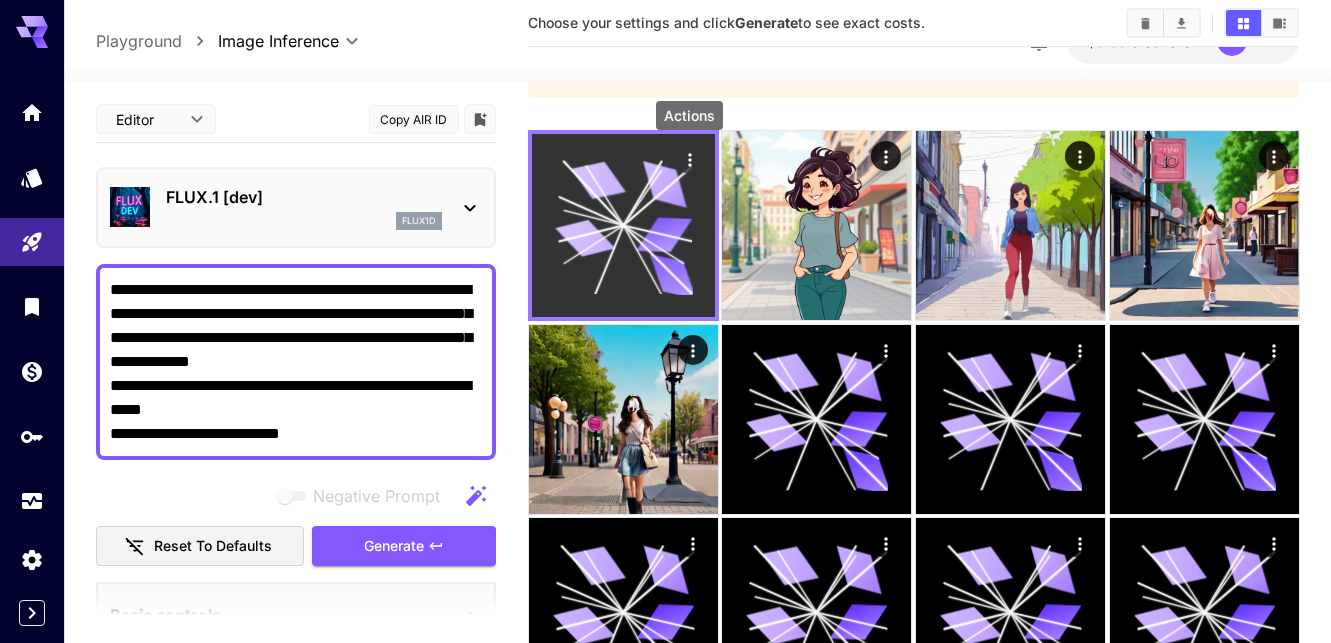 click 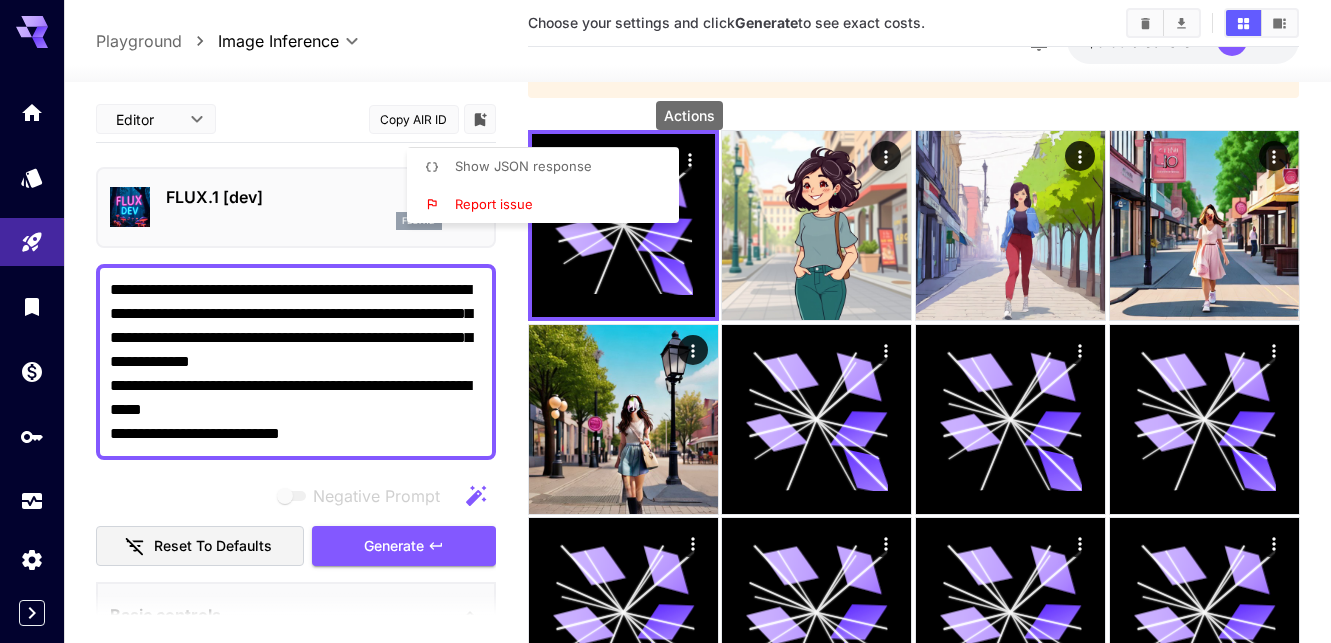 click at bounding box center [665, 321] 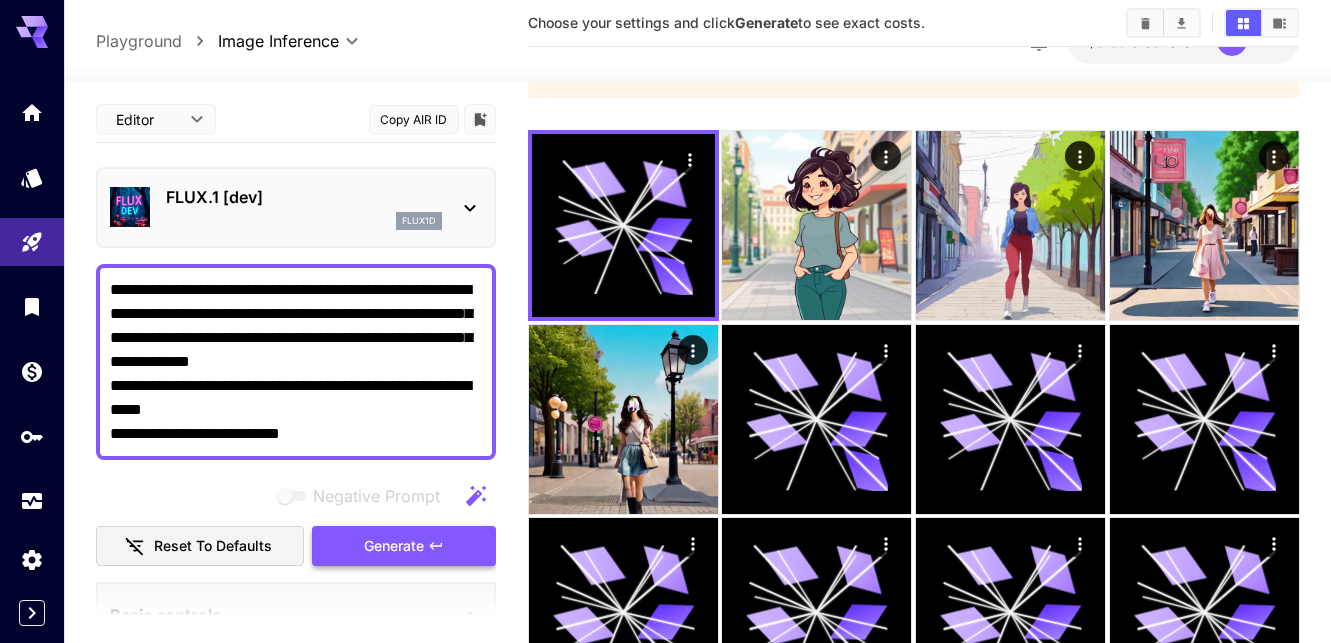 click on "Generate" at bounding box center (404, 546) 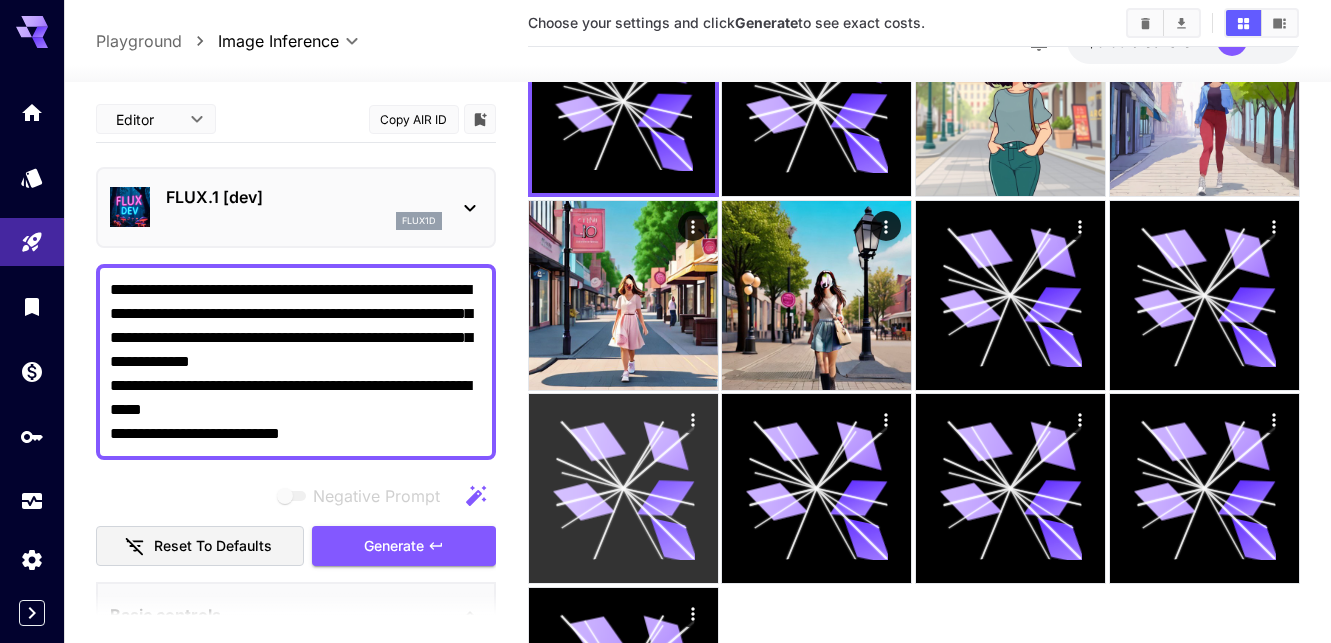 scroll, scrollTop: 465, scrollLeft: 0, axis: vertical 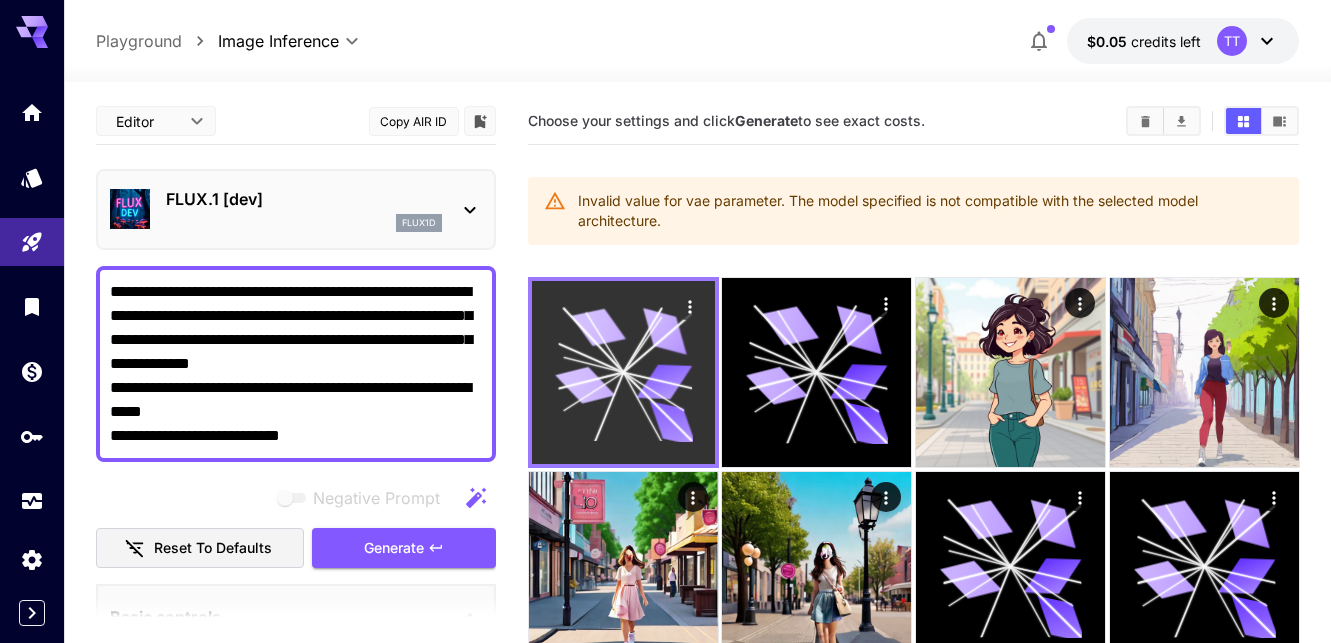 click 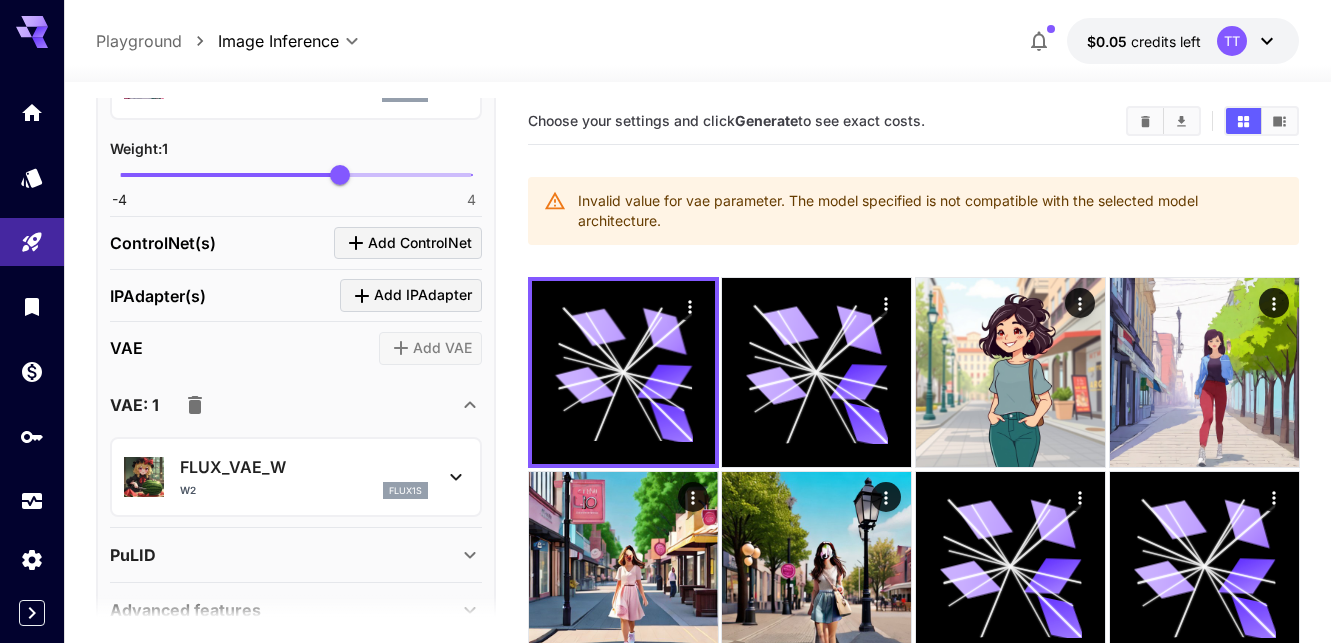 scroll, scrollTop: 1135, scrollLeft: 0, axis: vertical 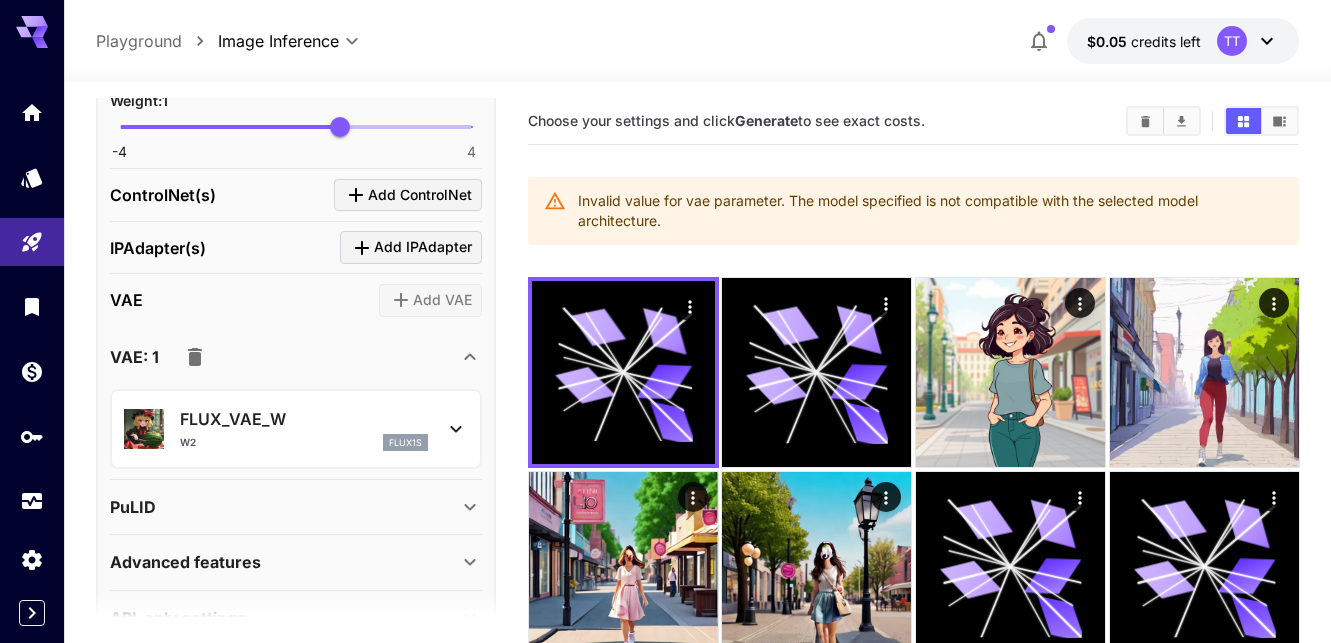 click at bounding box center [456, 429] 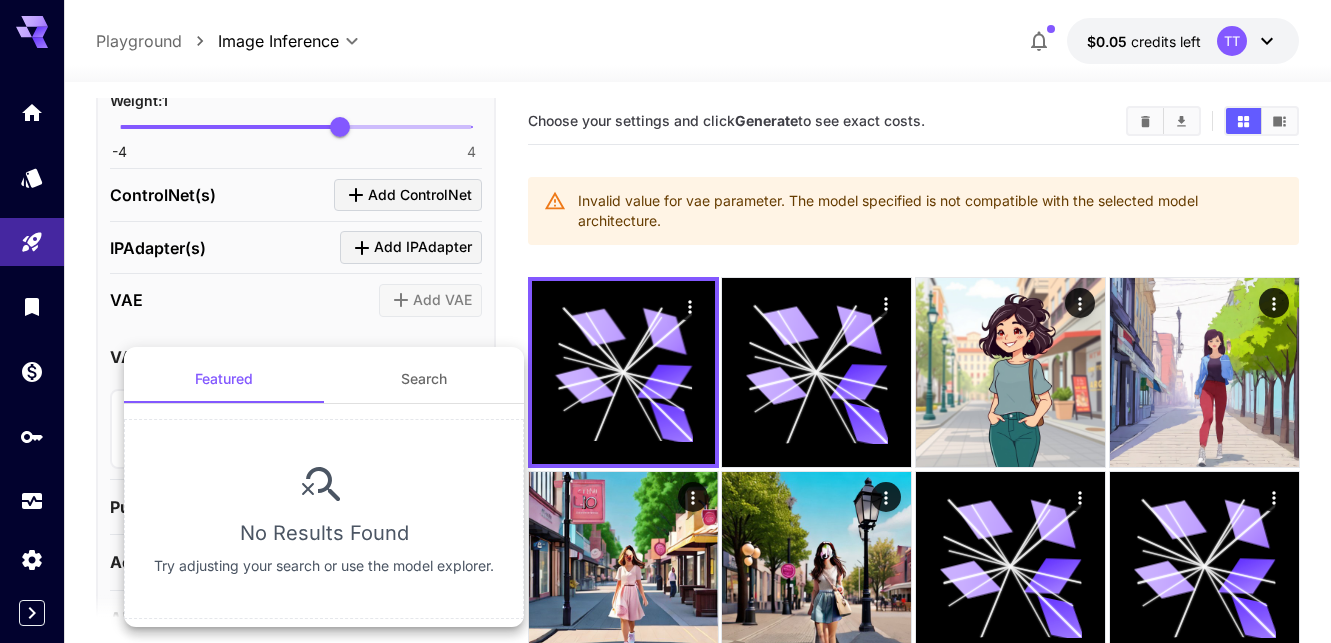 click at bounding box center [665, 321] 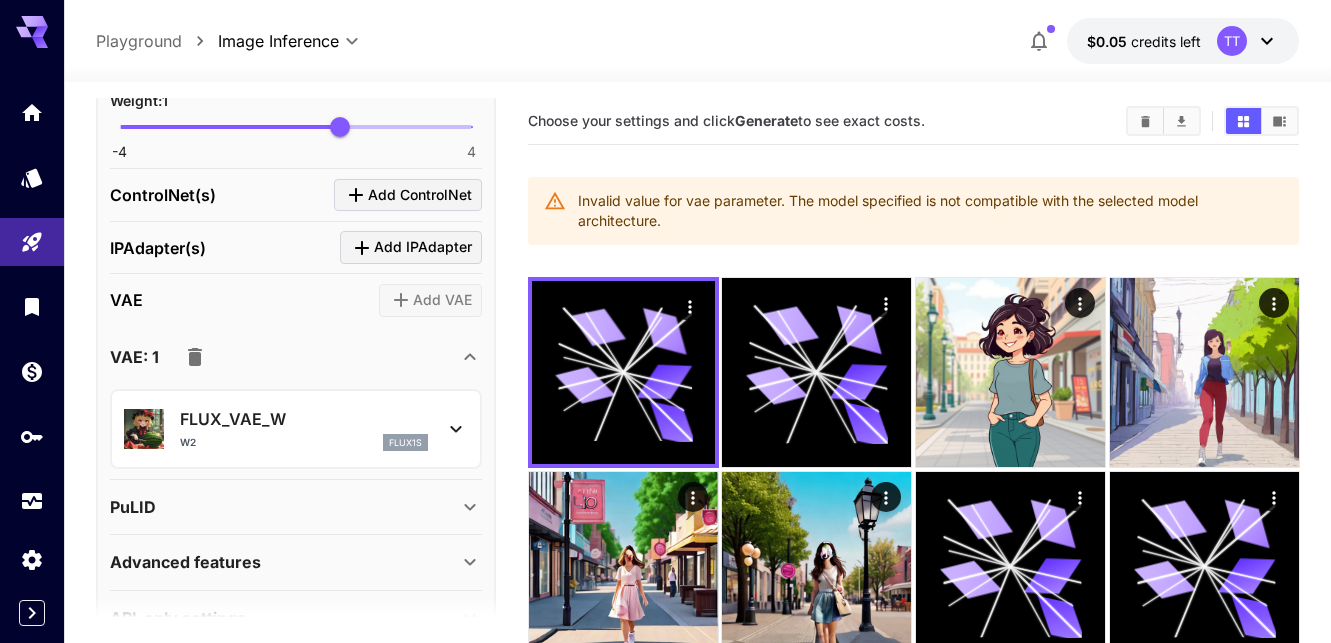 click on "FLUX_VAE_W W2 flux1s" at bounding box center (296, 429) 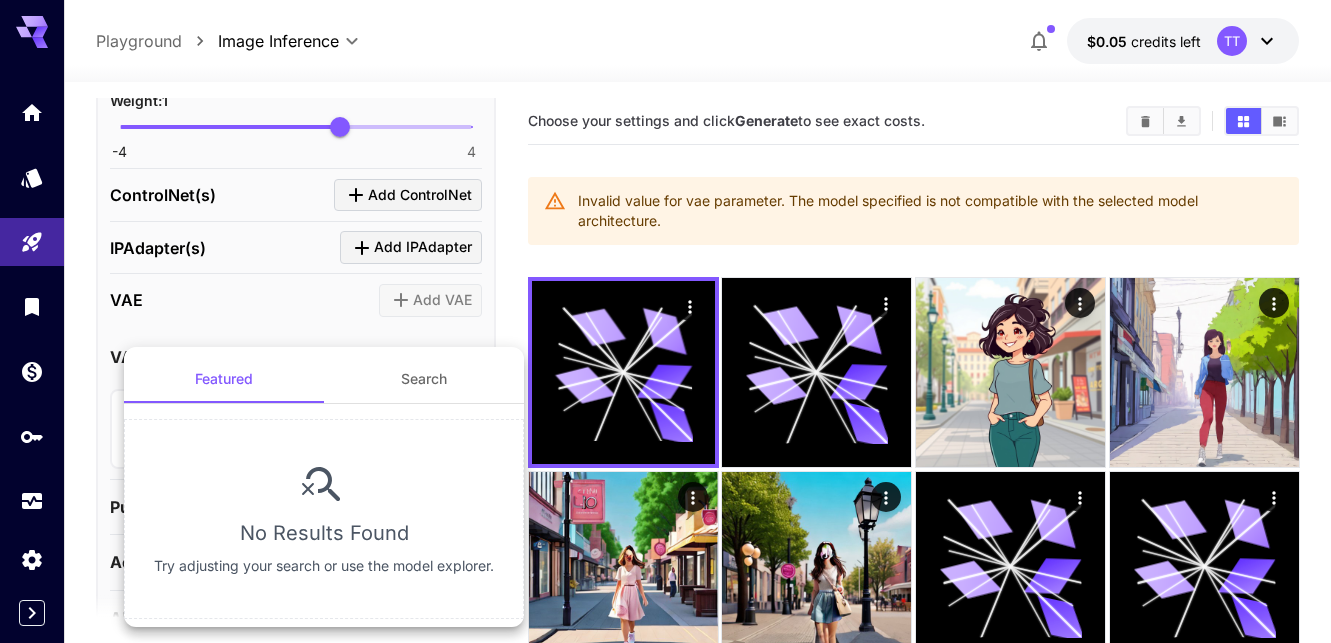 click at bounding box center (665, 321) 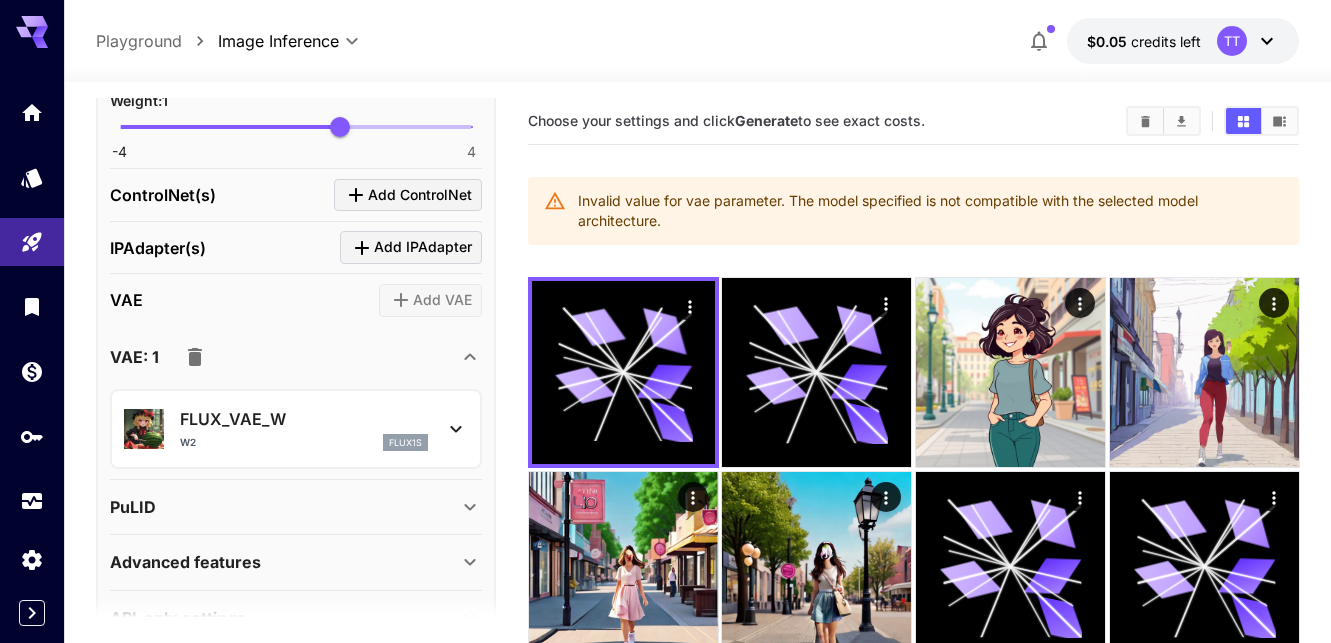 click on "Add VAE" at bounding box center [430, 300] 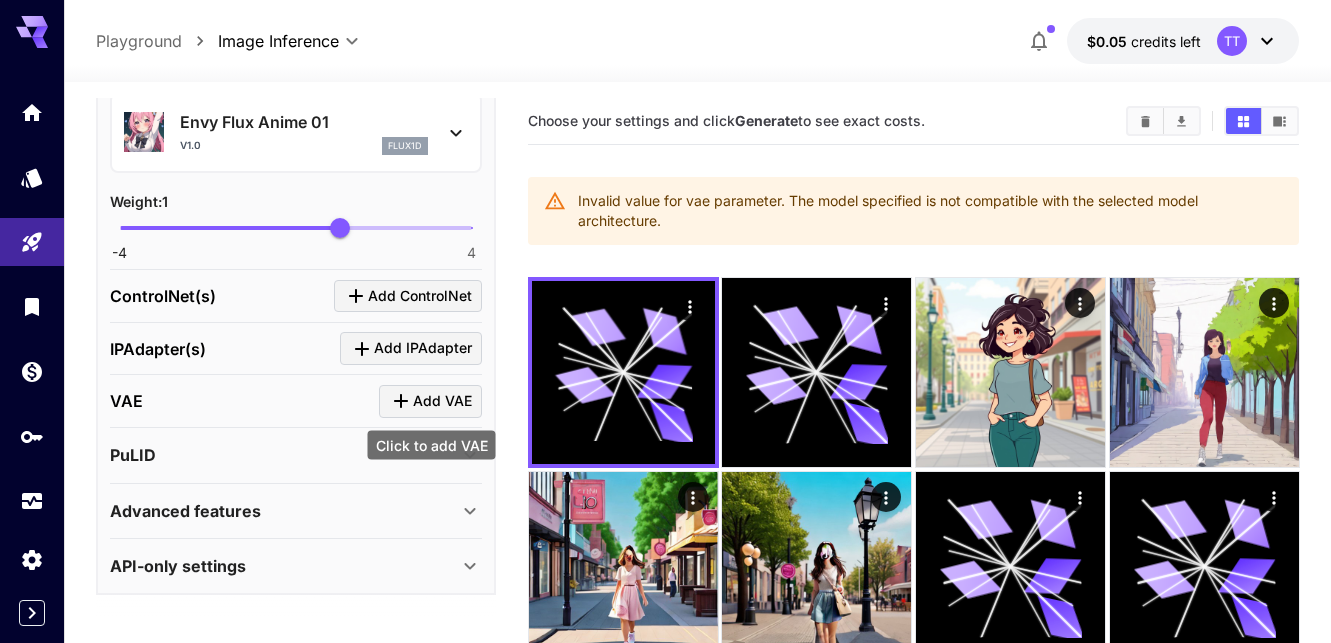 click on "Add VAE" at bounding box center (442, 401) 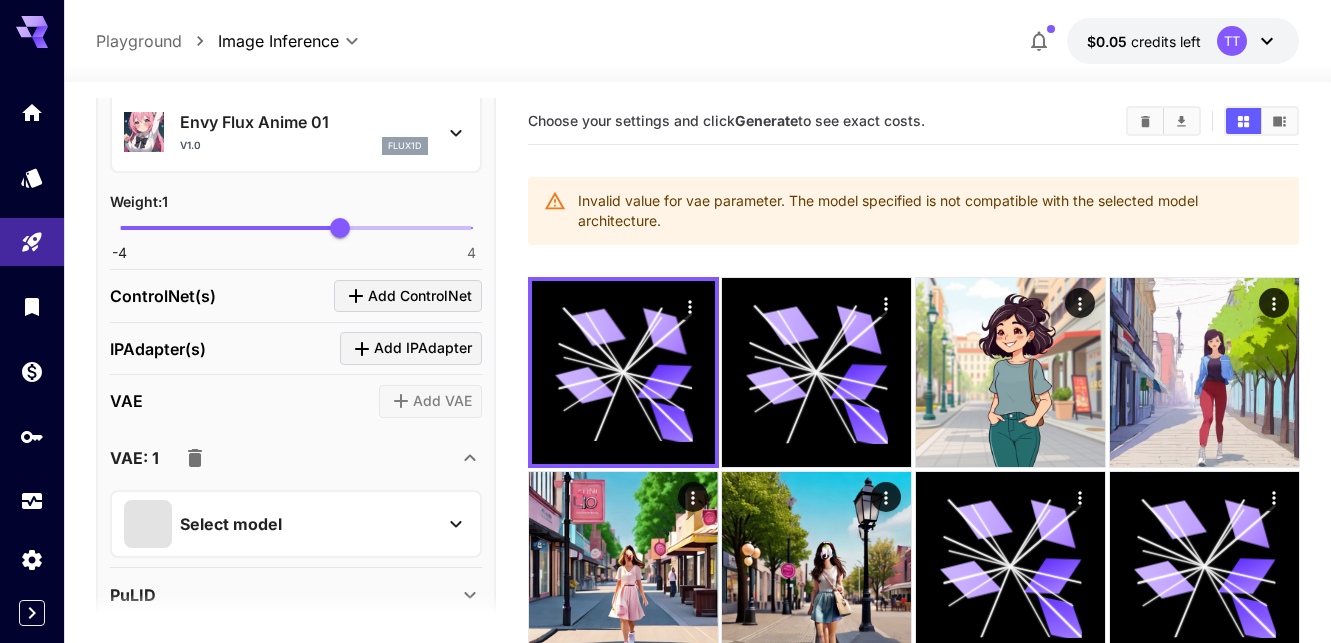 click on "Select model" at bounding box center [280, 524] 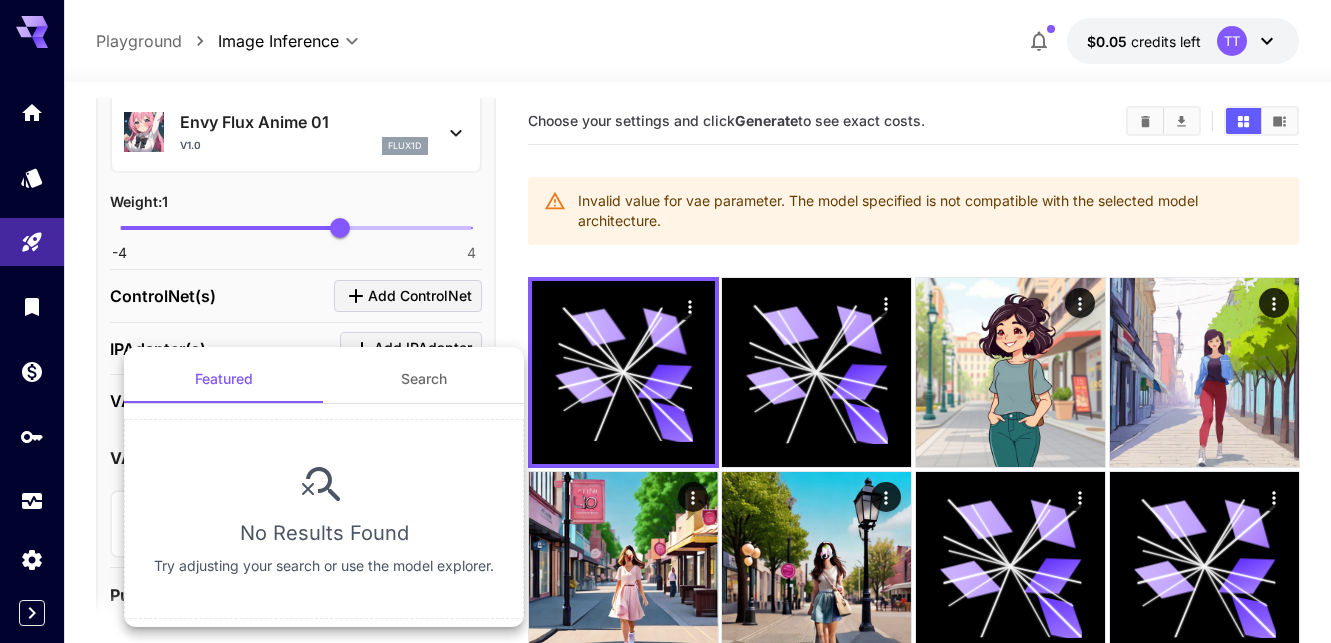 click on "Search" at bounding box center (424, 379) 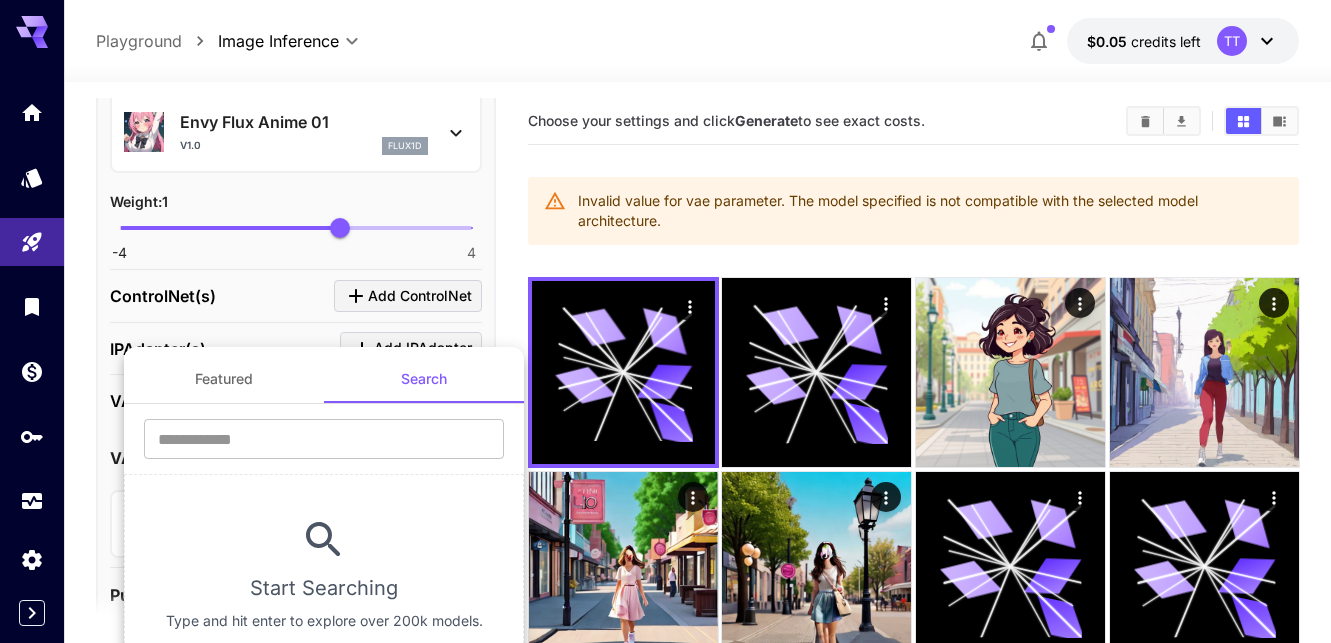 click on "Featured" at bounding box center (224, 379) 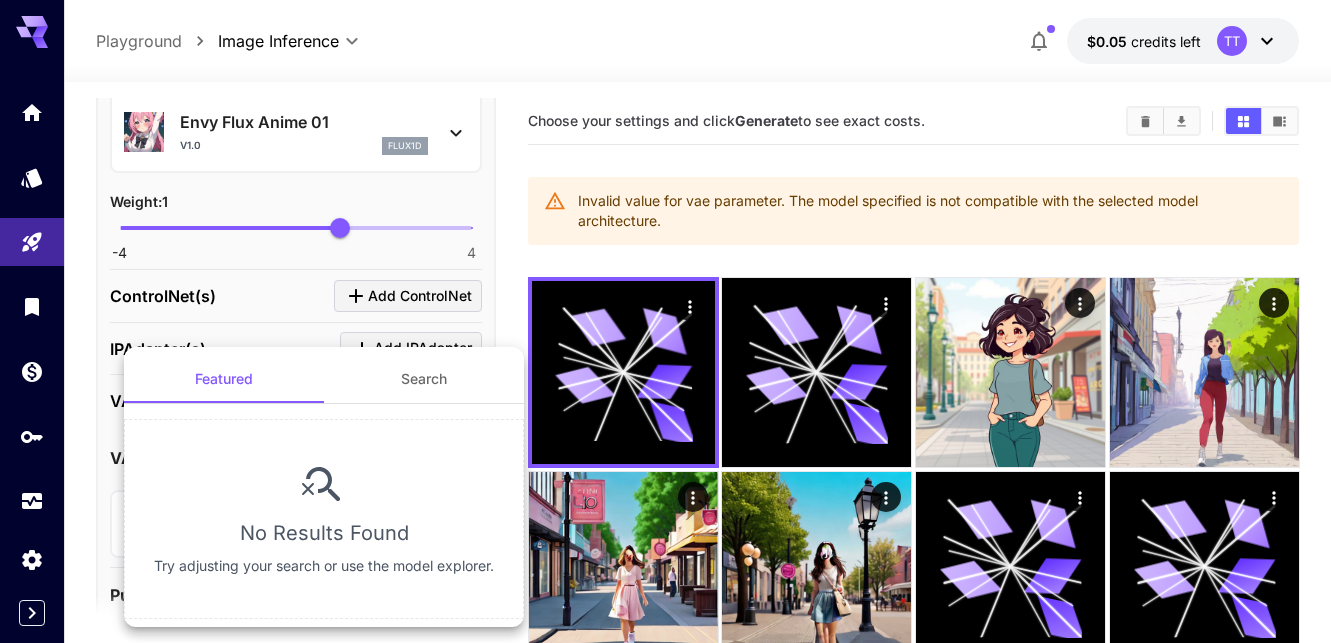 click at bounding box center (665, 321) 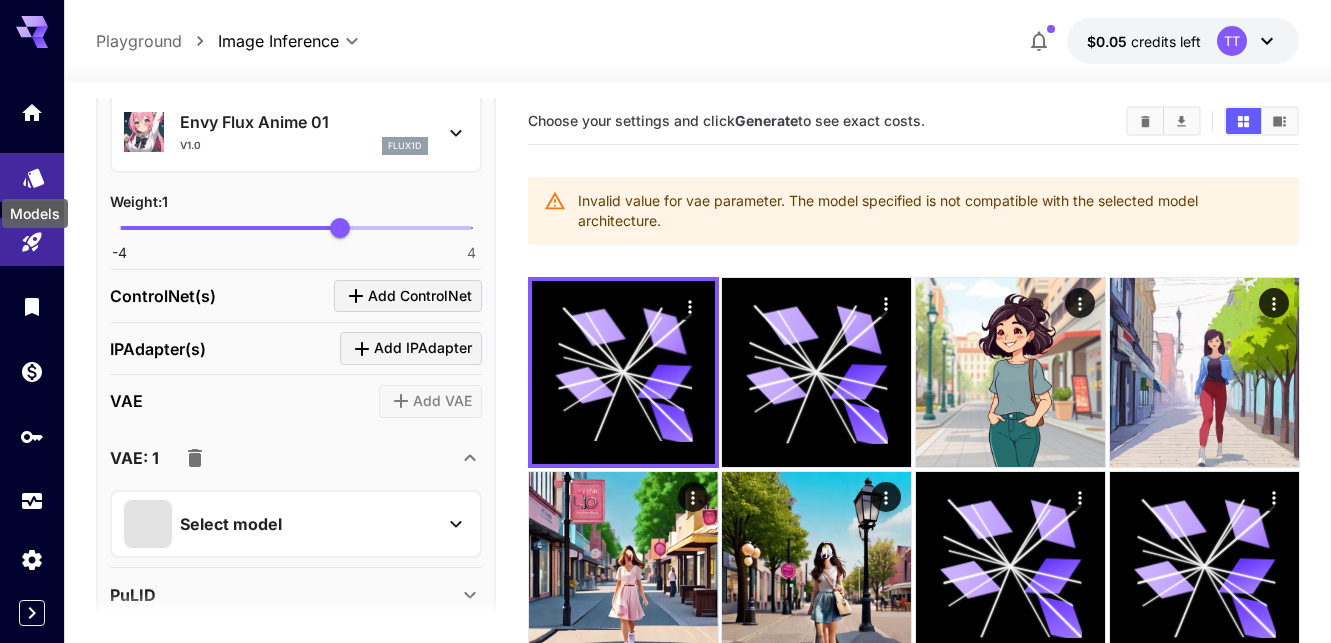 click 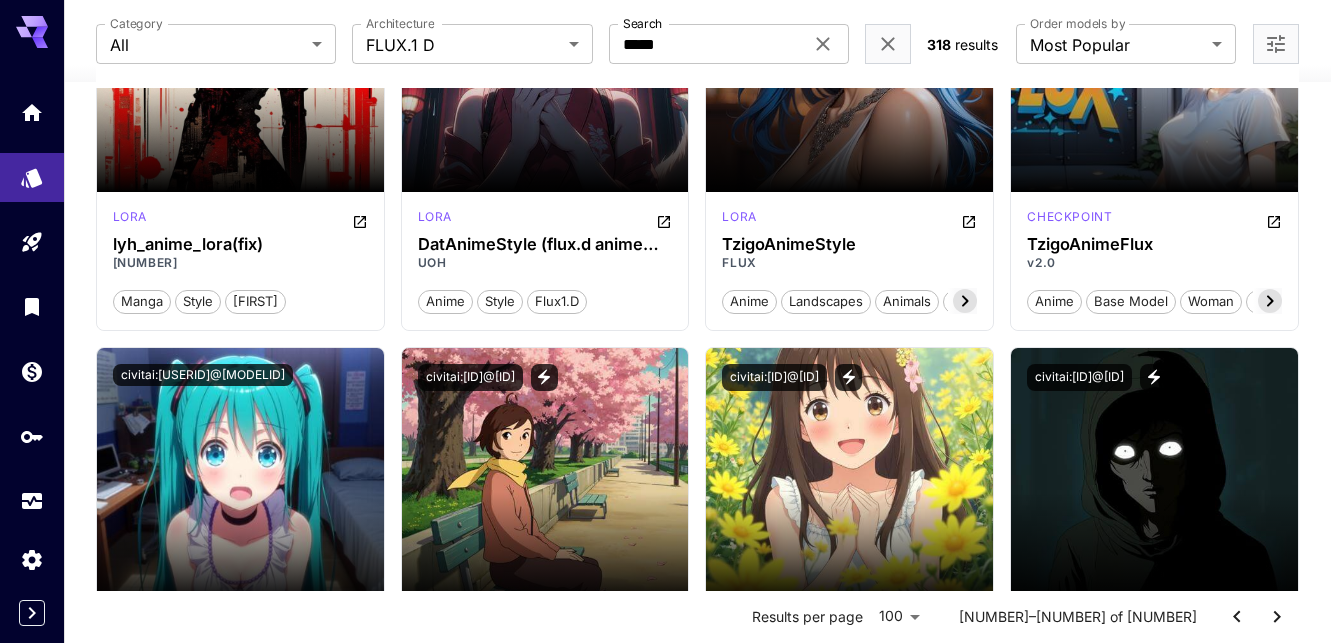 scroll, scrollTop: 2095, scrollLeft: 0, axis: vertical 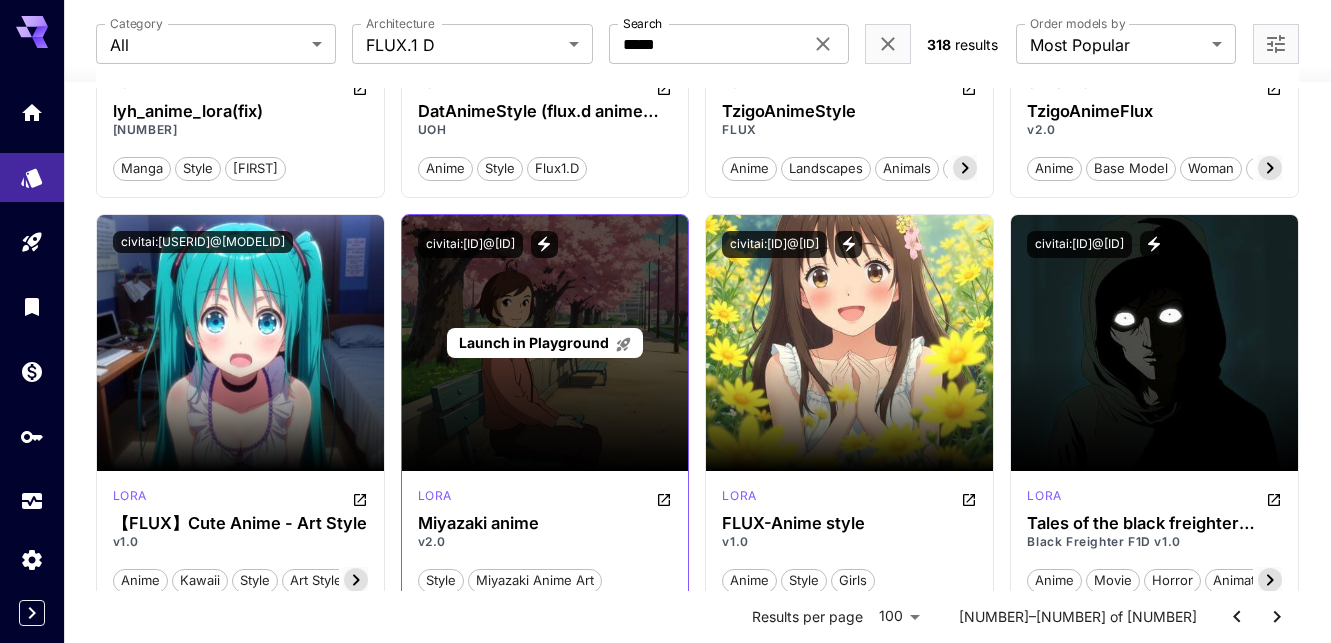 click on "Launch in Playground" at bounding box center (545, 343) 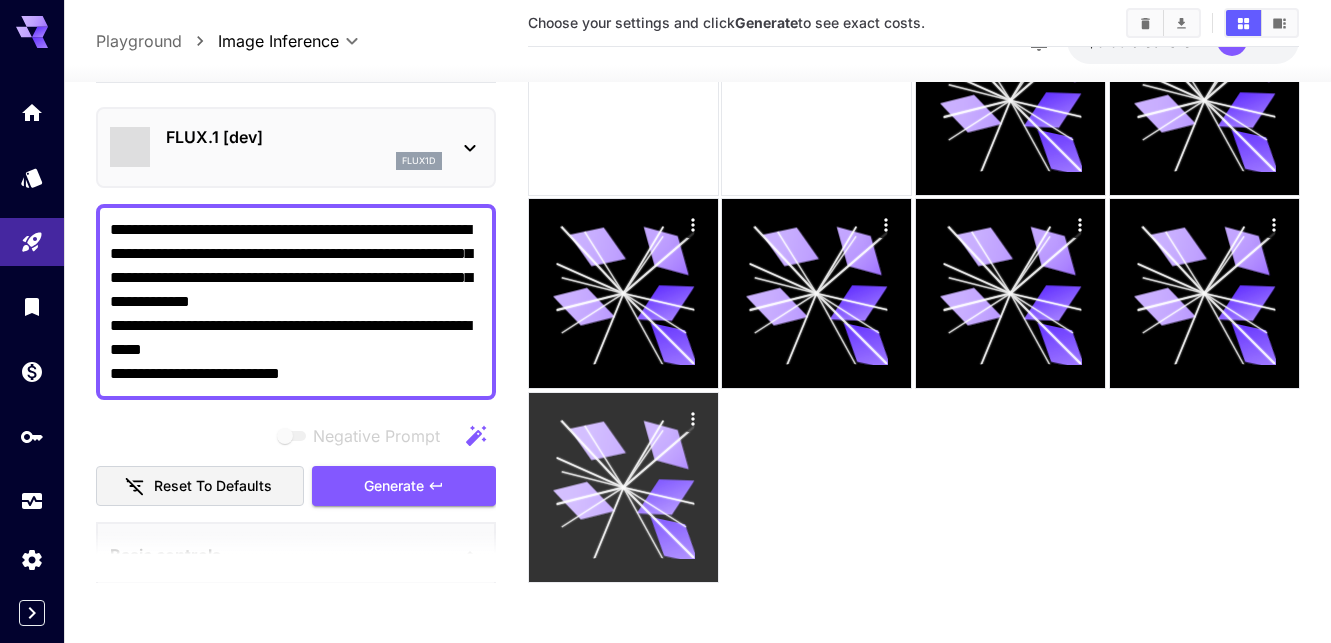 scroll, scrollTop: 349, scrollLeft: 0, axis: vertical 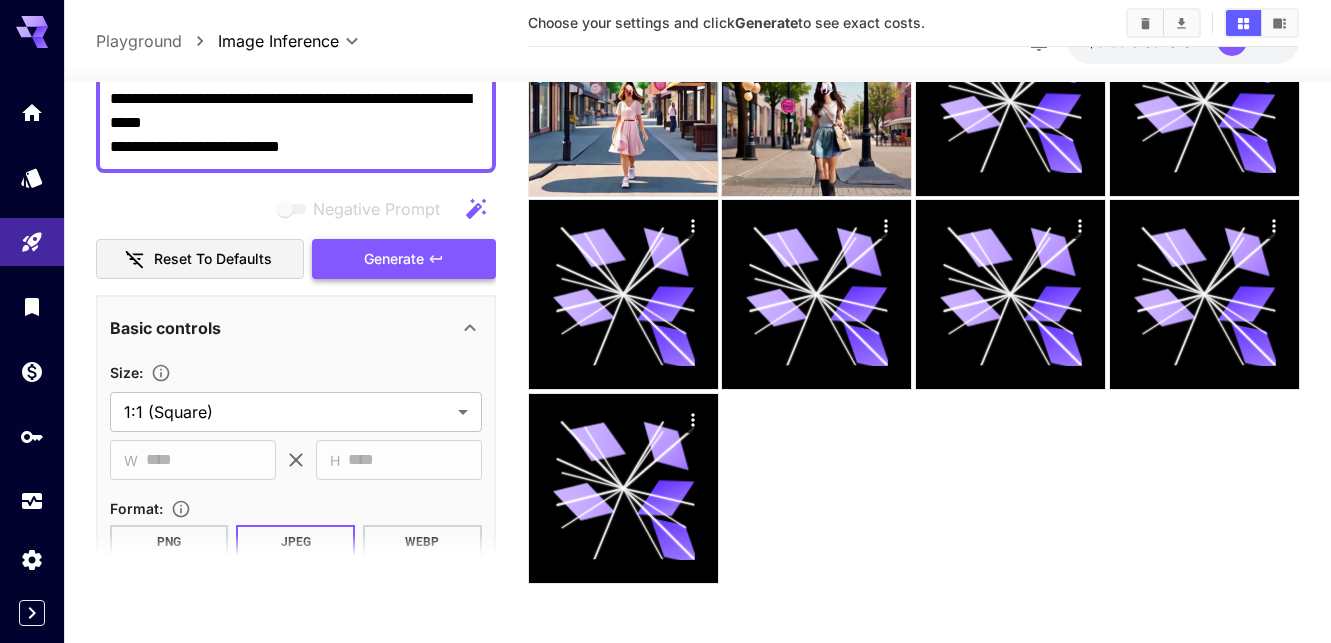 click on "Generate" at bounding box center [404, 259] 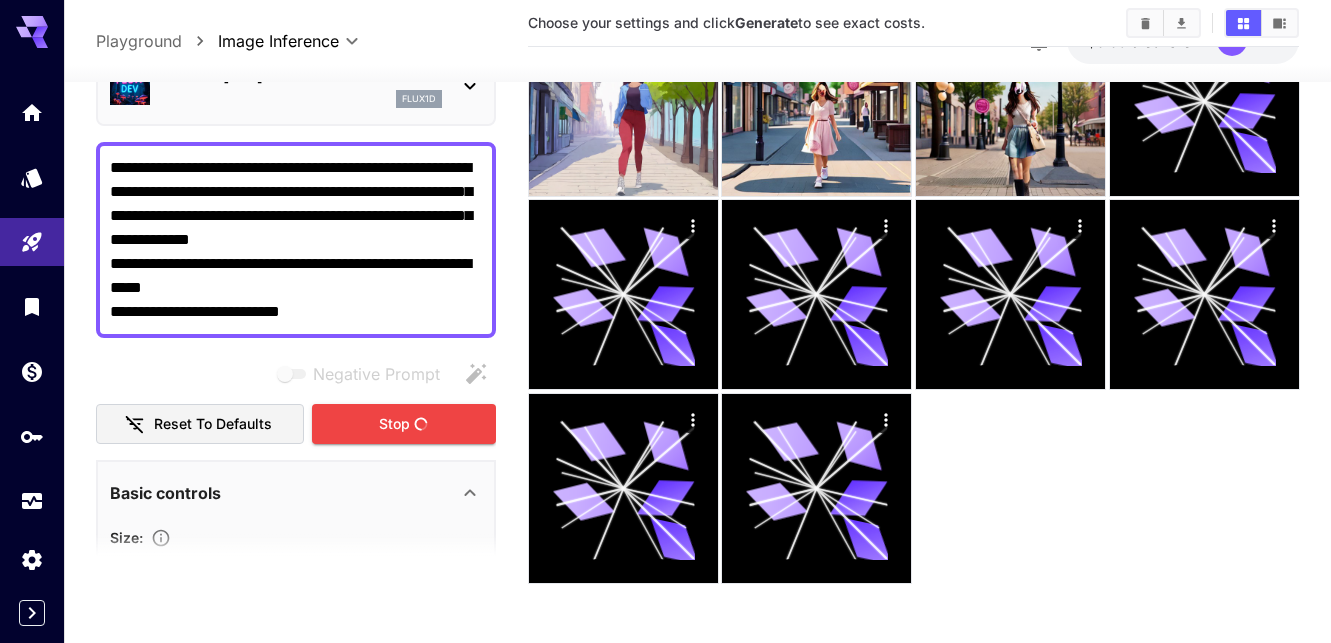 scroll, scrollTop: 38, scrollLeft: 0, axis: vertical 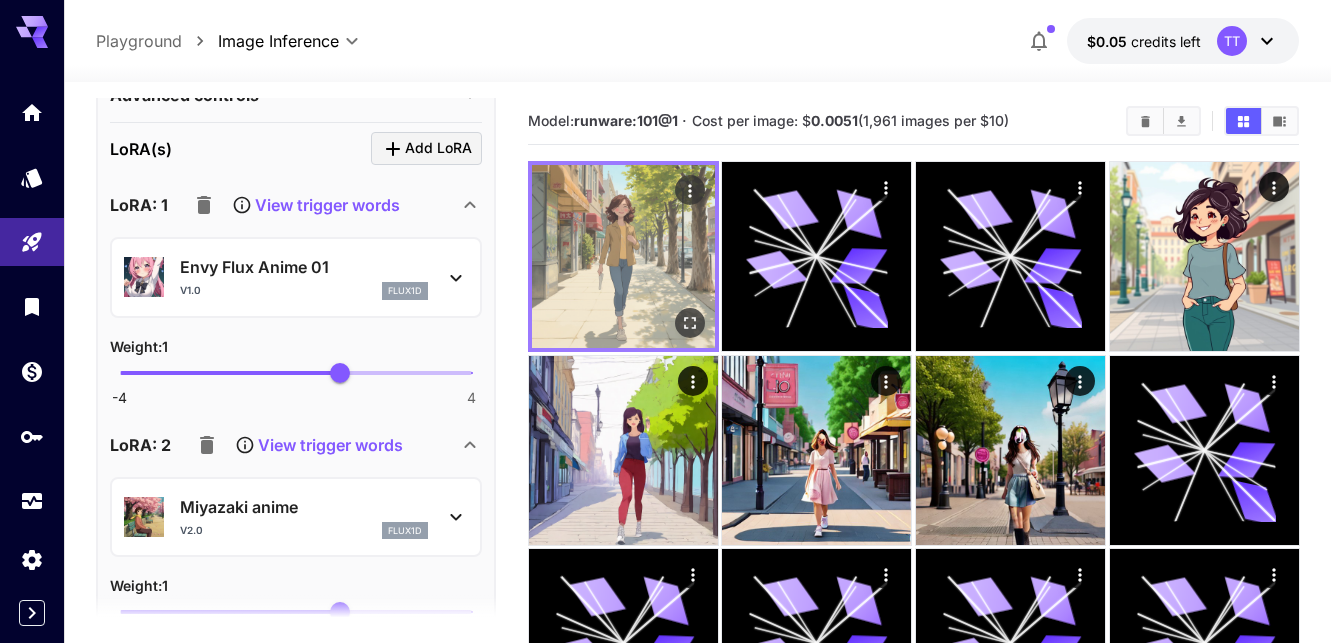 click at bounding box center [623, 256] 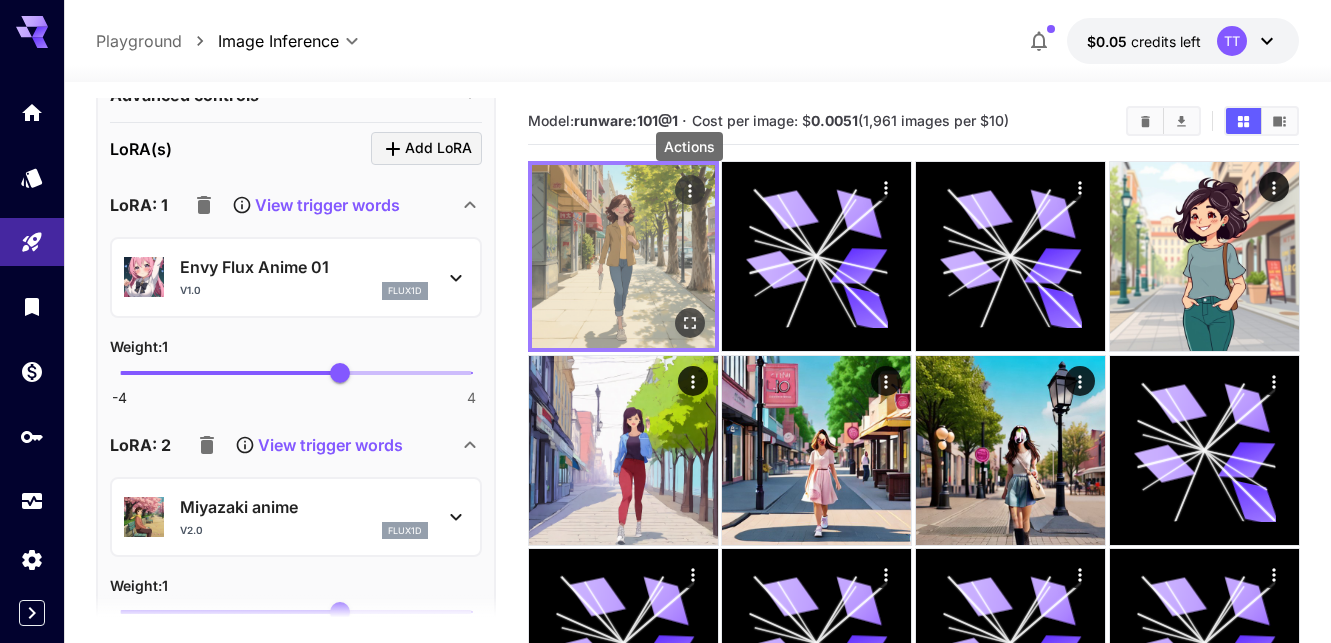 click 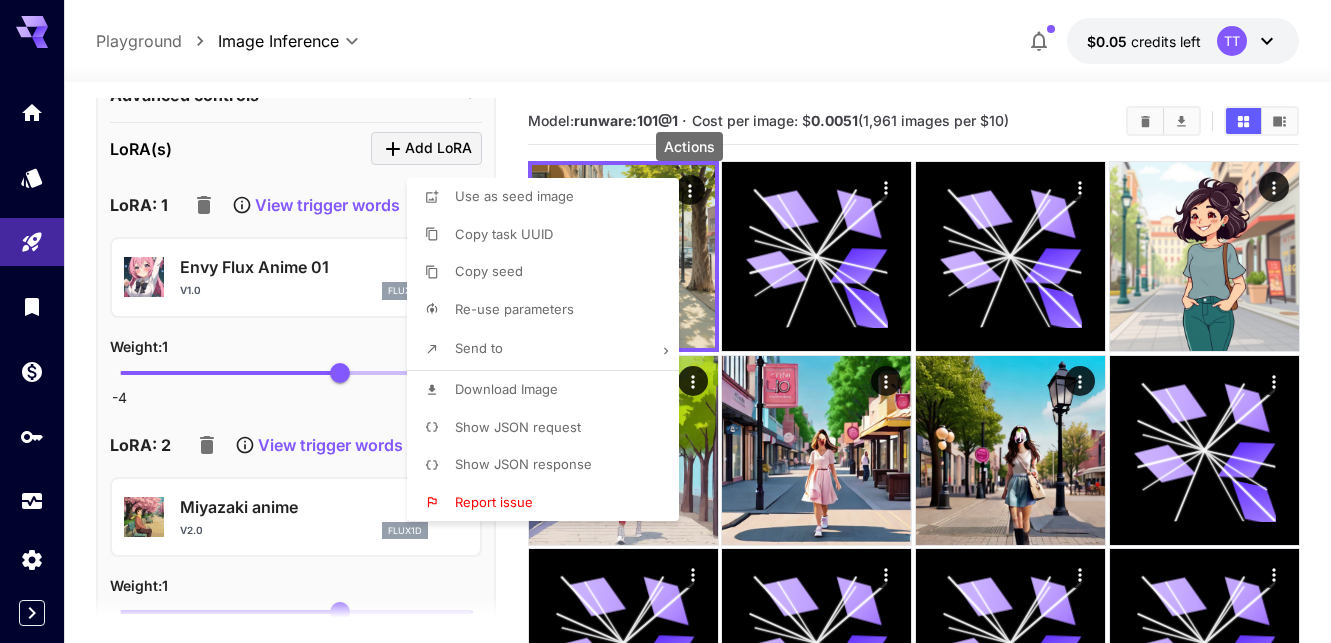 click on "Download Image" at bounding box center [549, 390] 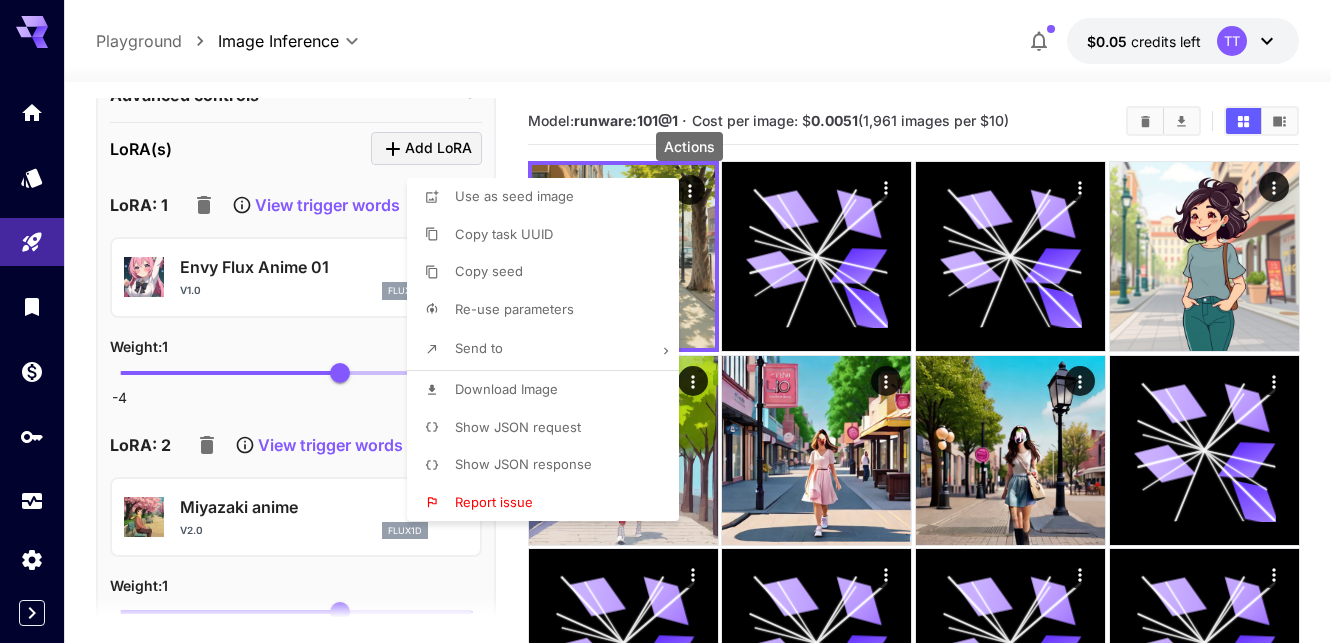 click at bounding box center (665, 321) 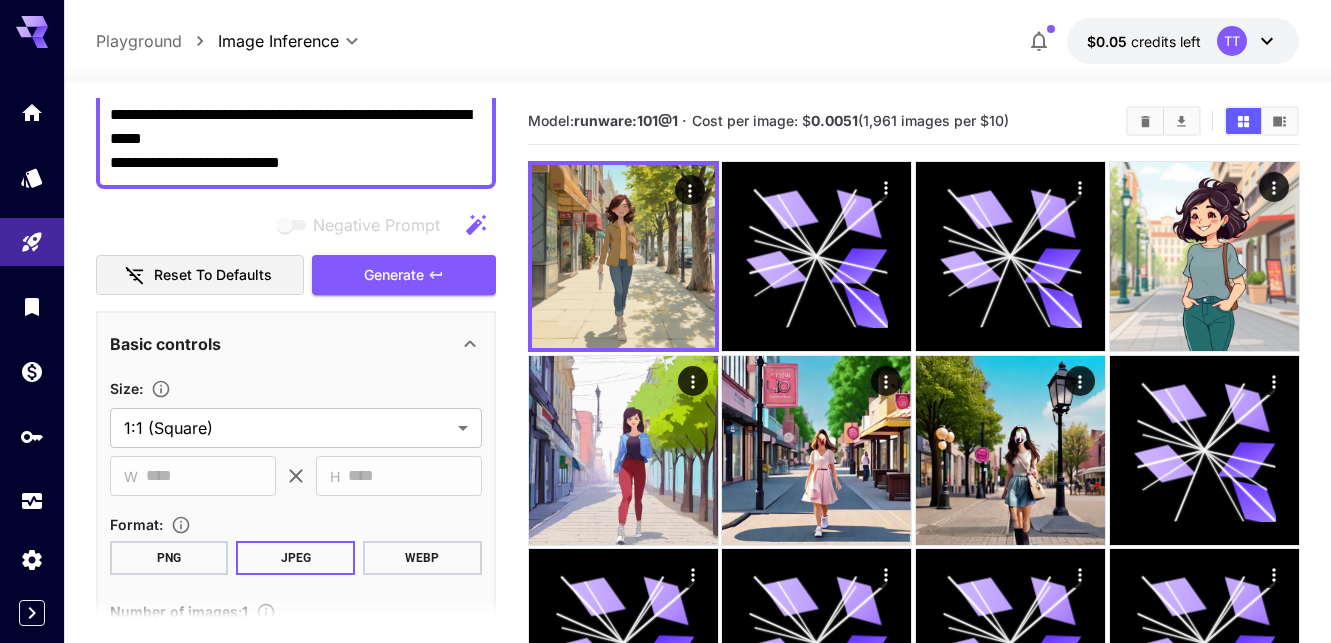 scroll, scrollTop: 109, scrollLeft: 0, axis: vertical 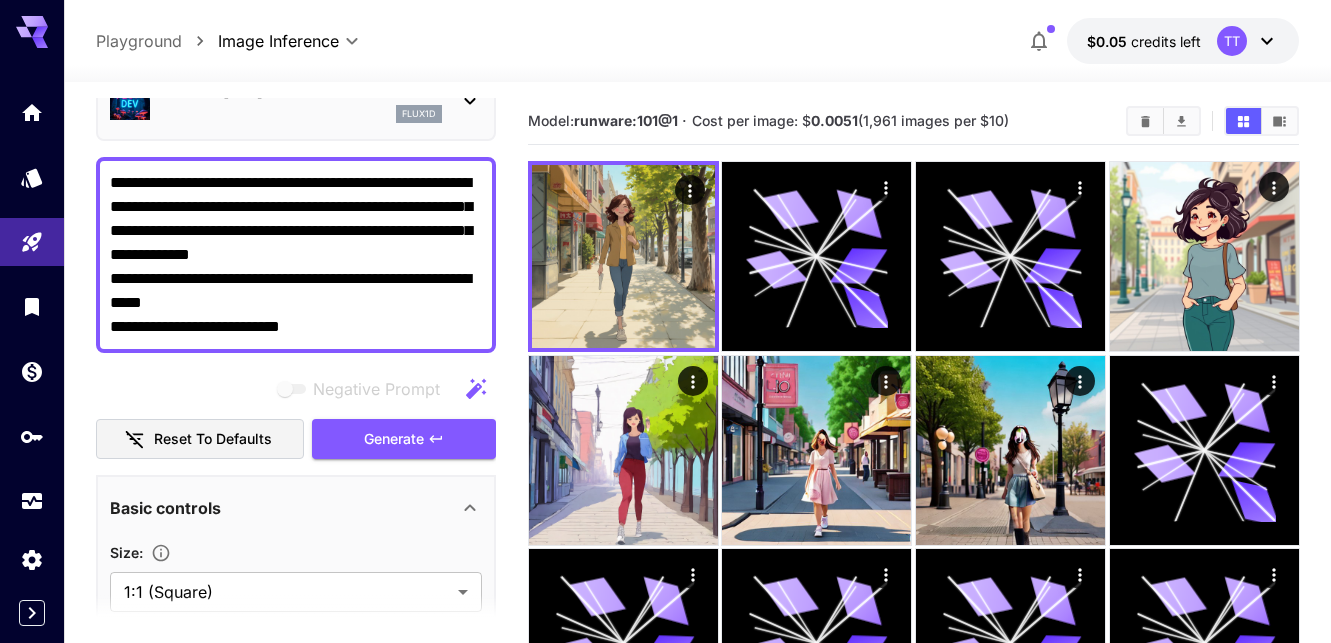 click on "**********" at bounding box center [296, 255] 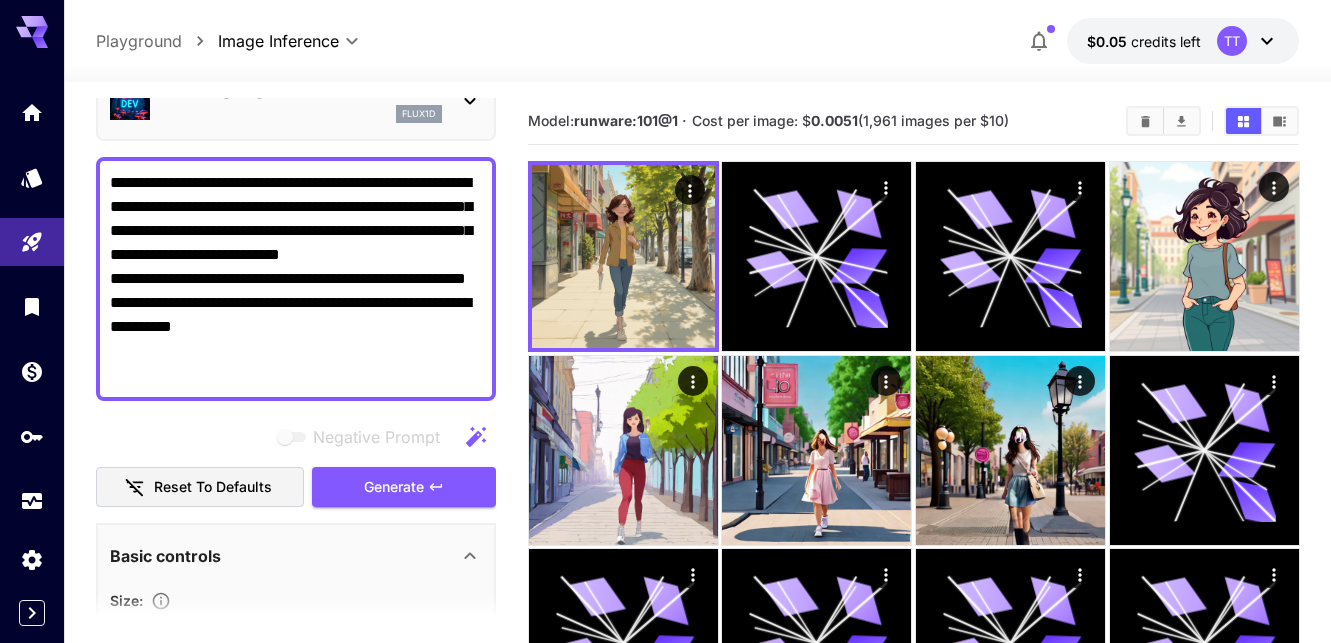 drag, startPoint x: 315, startPoint y: 349, endPoint x: 106, endPoint y: 349, distance: 209 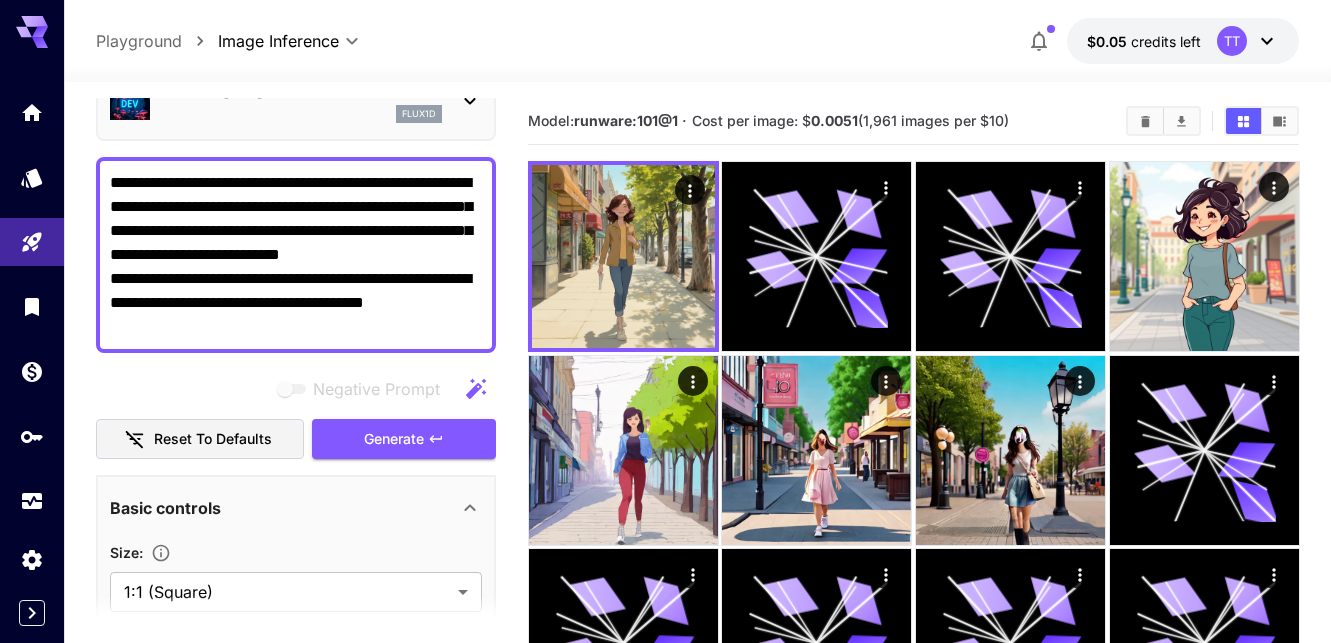 click on "**********" at bounding box center [296, 255] 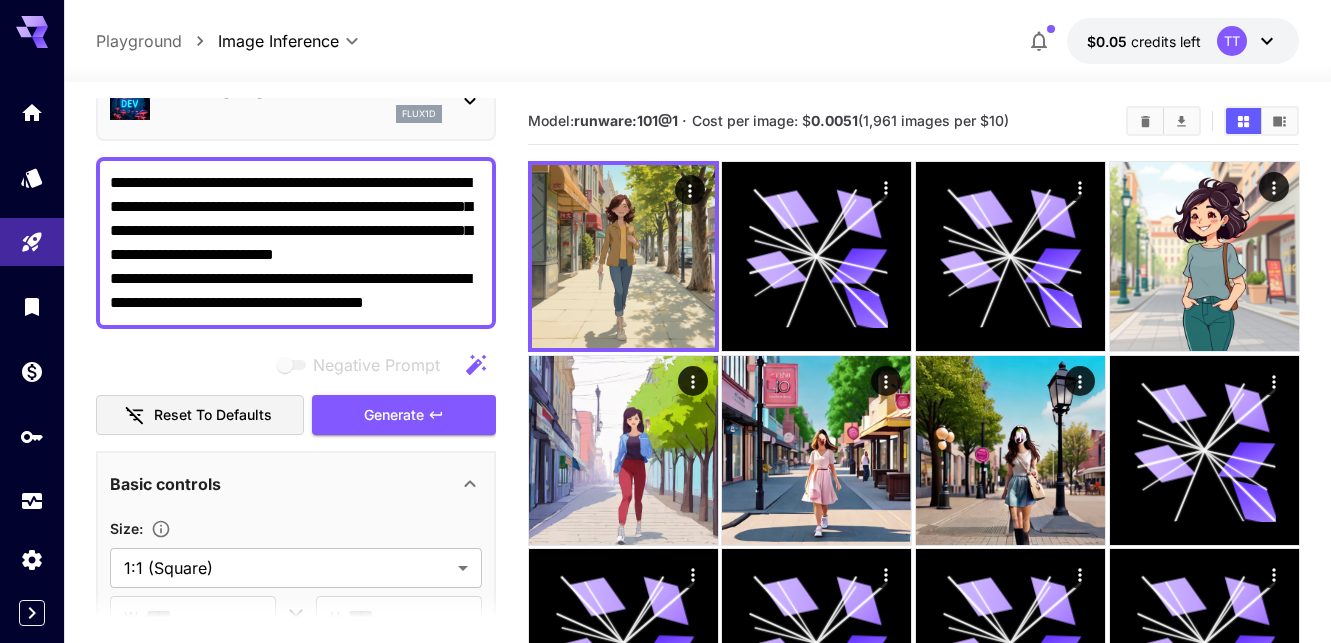 click on "**********" at bounding box center (296, 243) 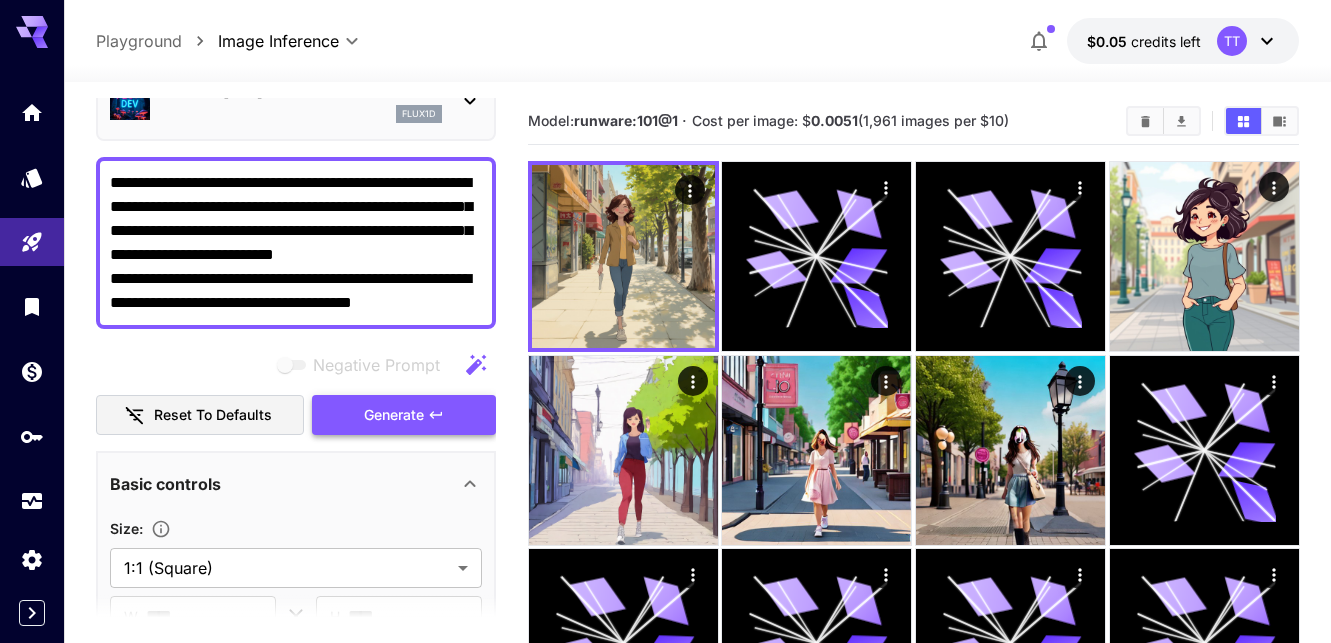 type on "**********" 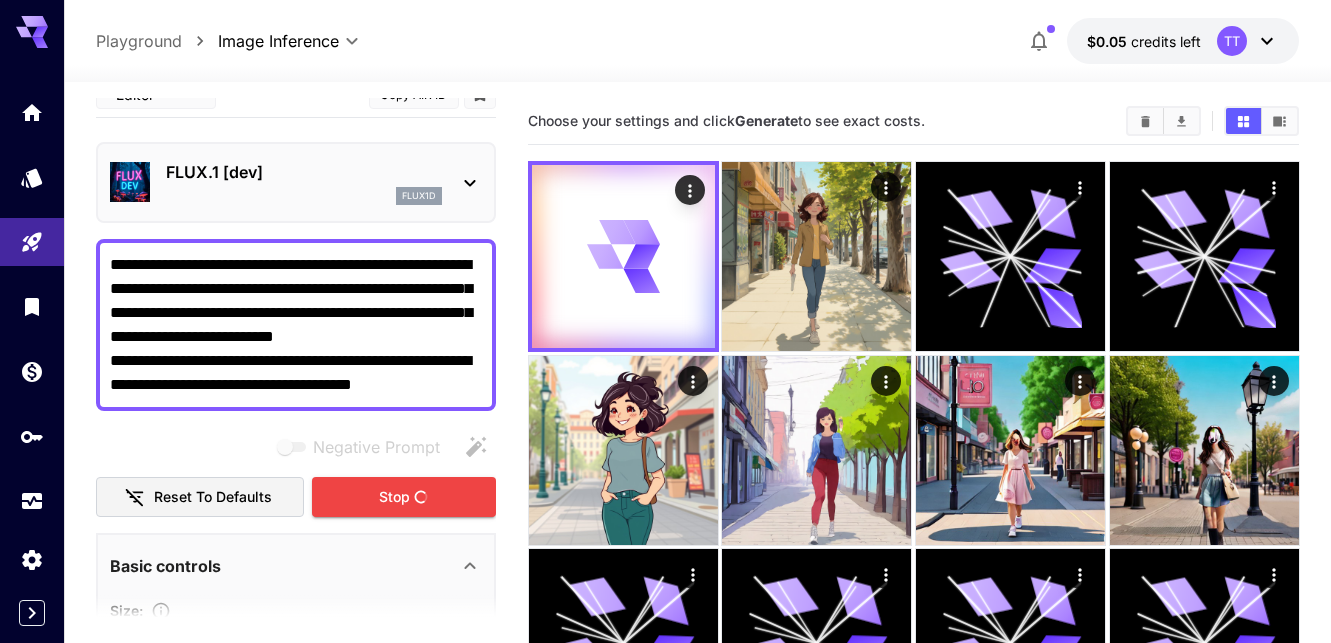 scroll, scrollTop: 21, scrollLeft: 0, axis: vertical 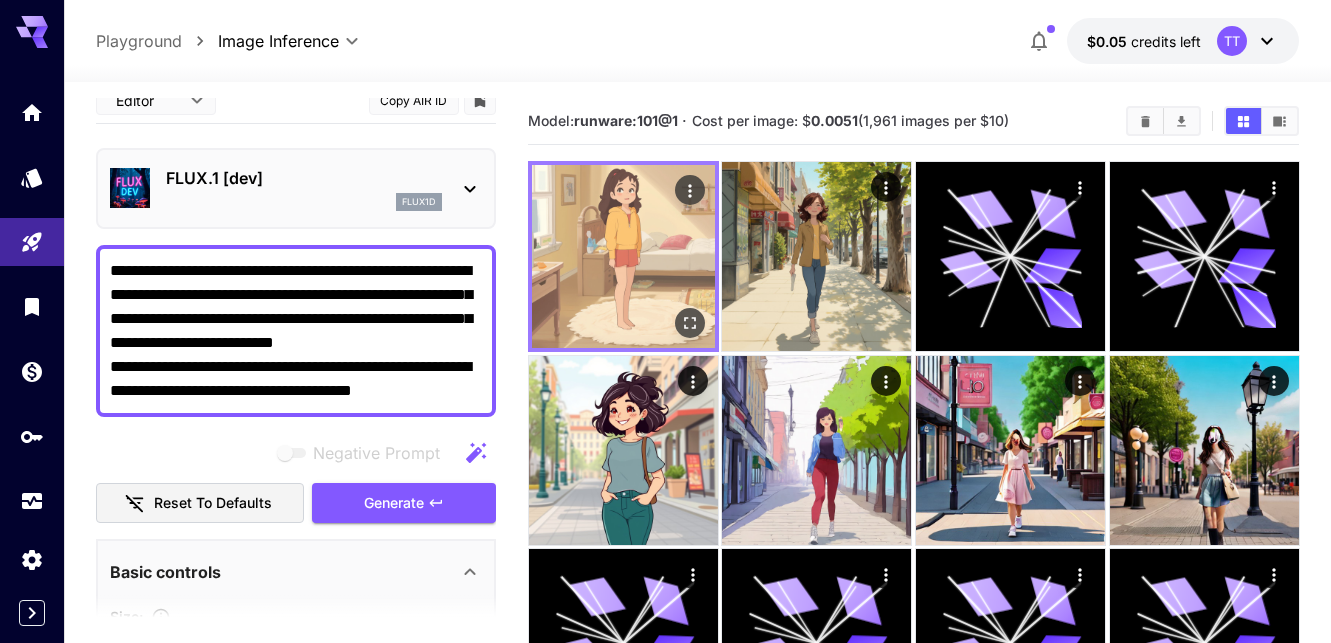 click at bounding box center (623, 256) 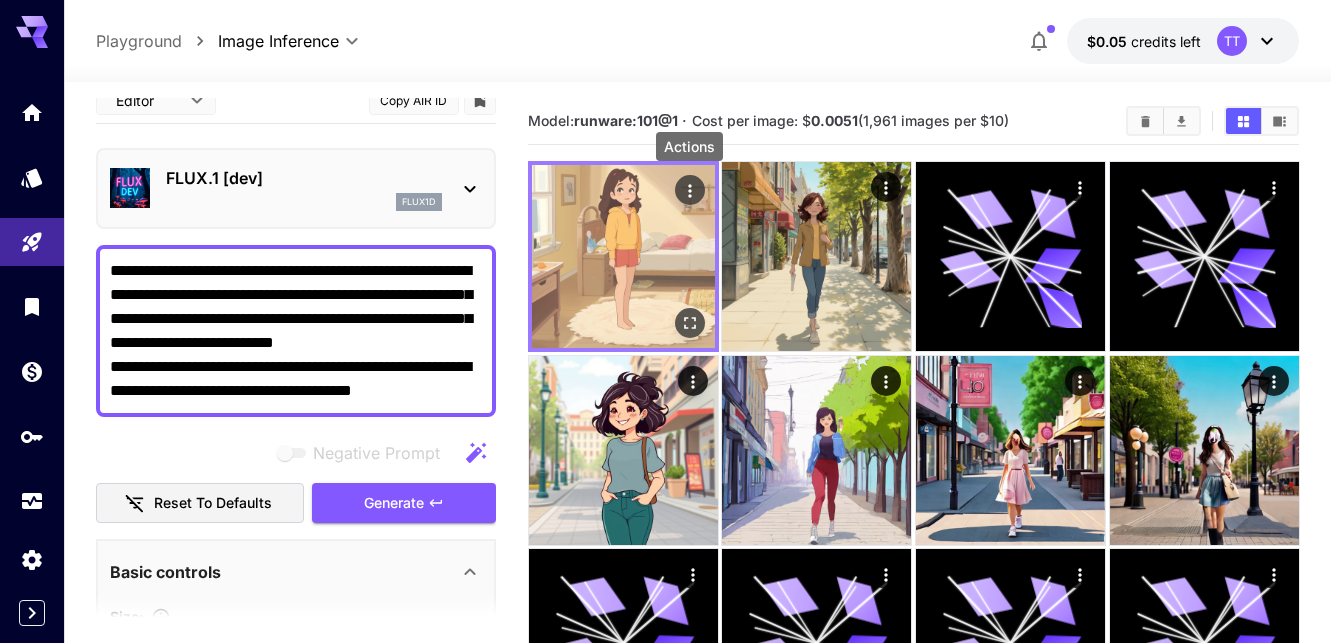 click 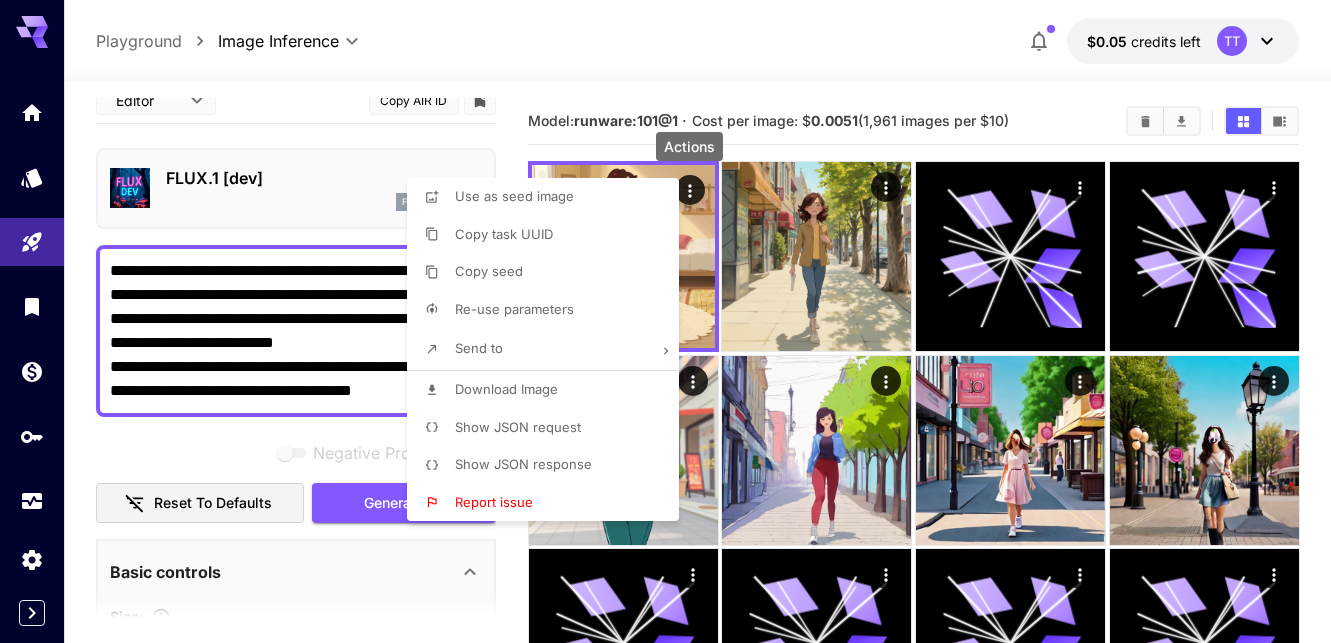 click on "Download Image" at bounding box center [549, 390] 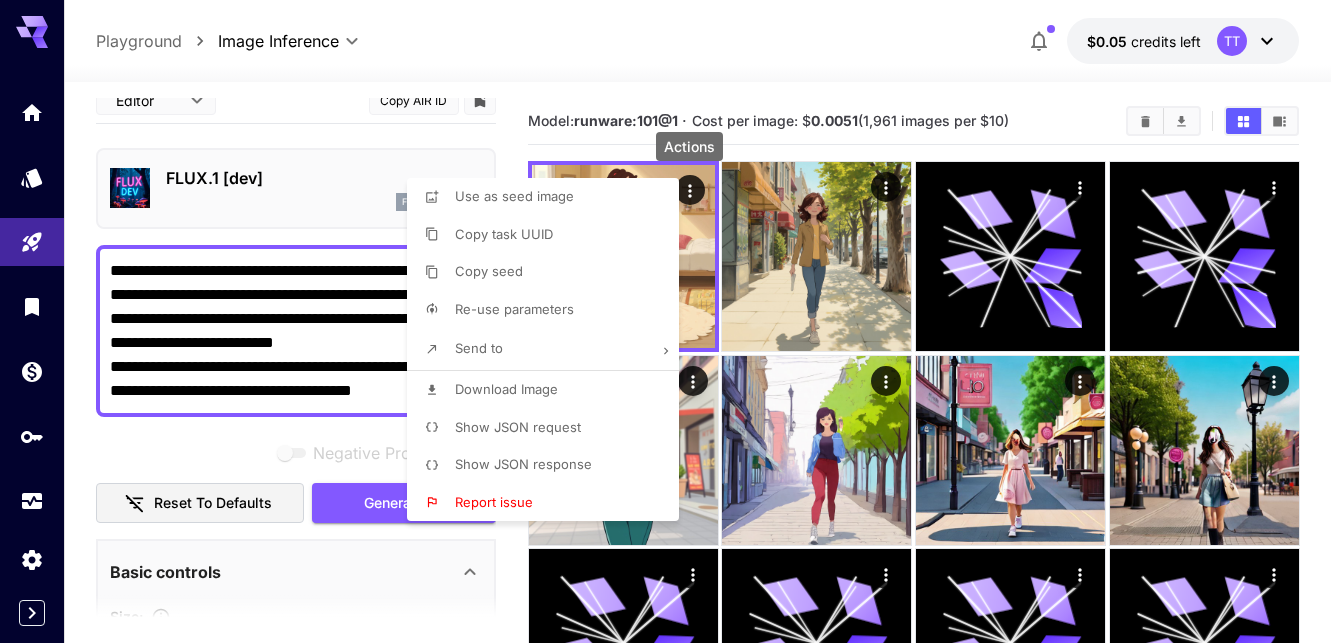 click at bounding box center (665, 321) 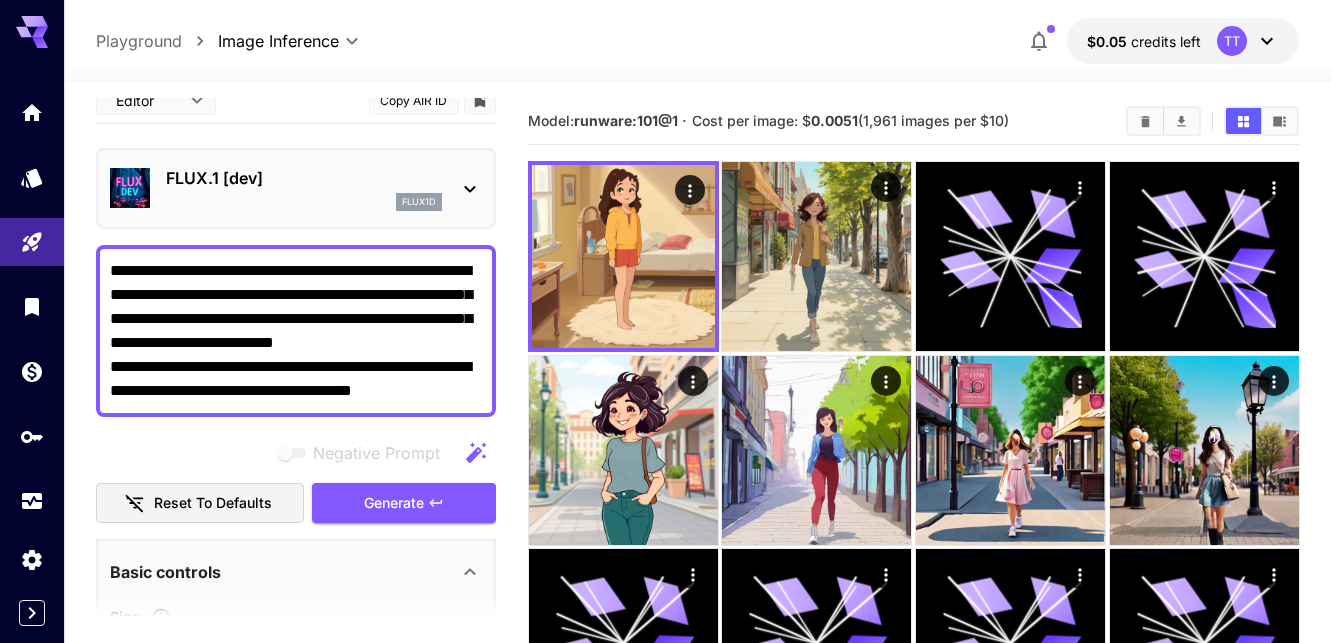 drag, startPoint x: 354, startPoint y: 278, endPoint x: 444, endPoint y: 385, distance: 139.81773 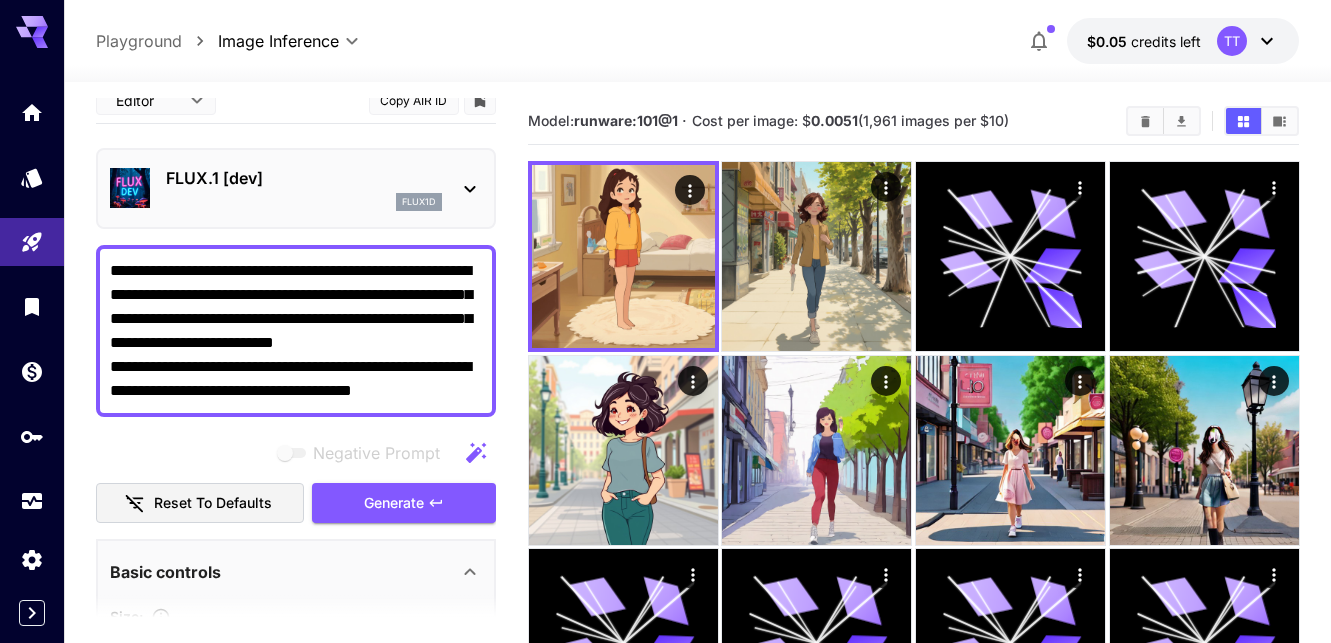 drag, startPoint x: 295, startPoint y: 342, endPoint x: 435, endPoint y: 381, distance: 145.33066 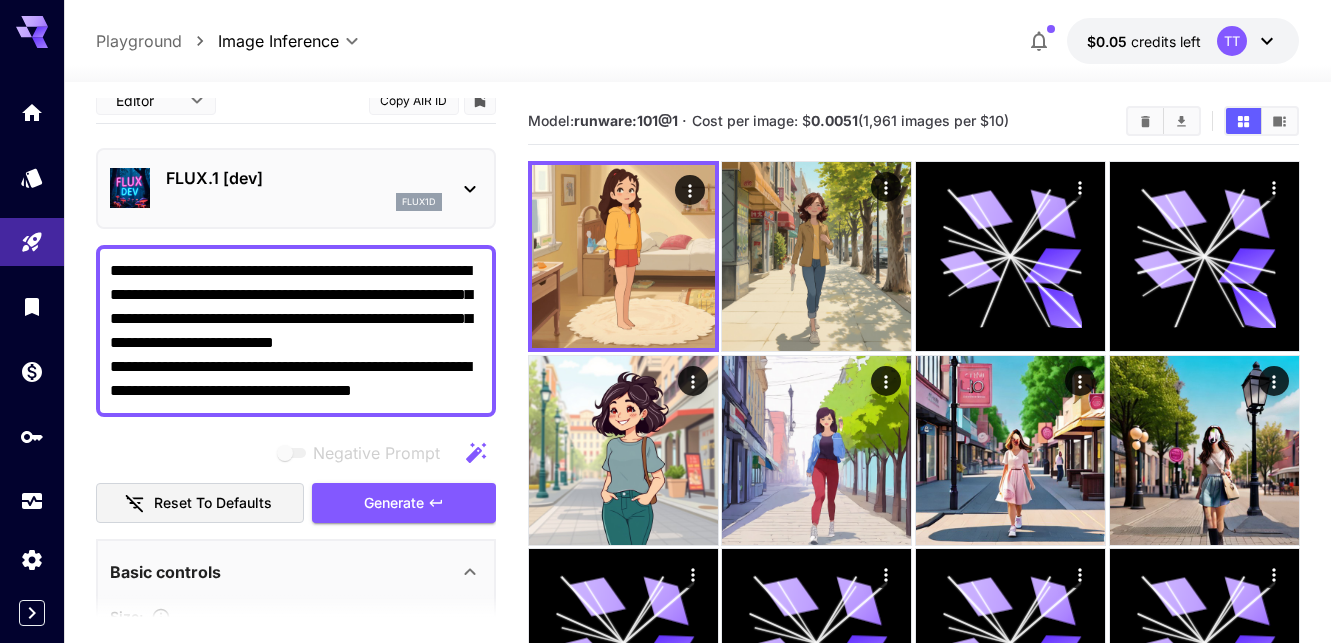 click on "**********" at bounding box center (296, 331) 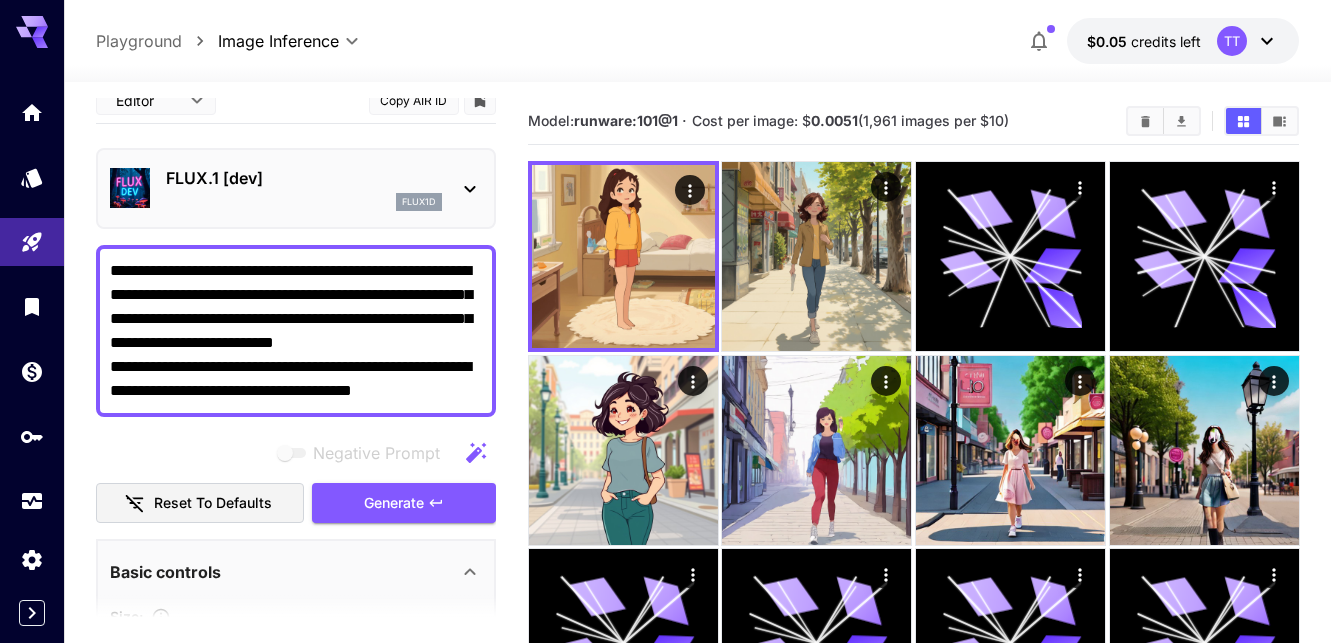 drag, startPoint x: 315, startPoint y: 292, endPoint x: 405, endPoint y: 354, distance: 109.28861 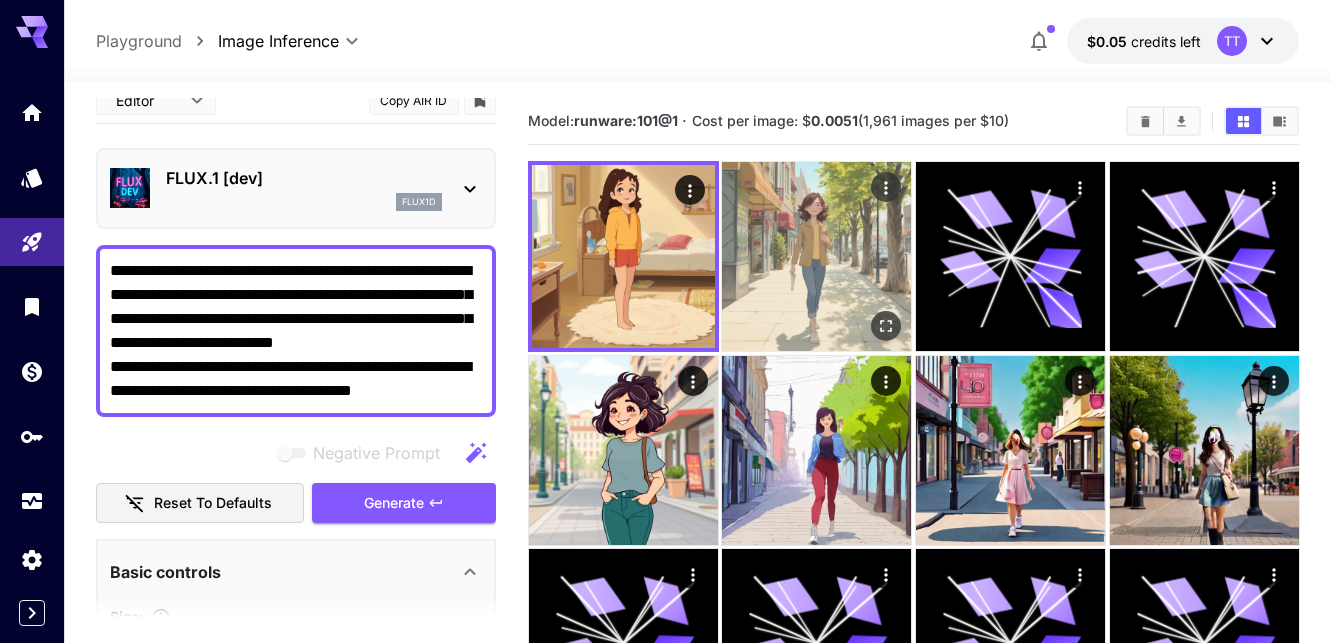 click at bounding box center (816, 256) 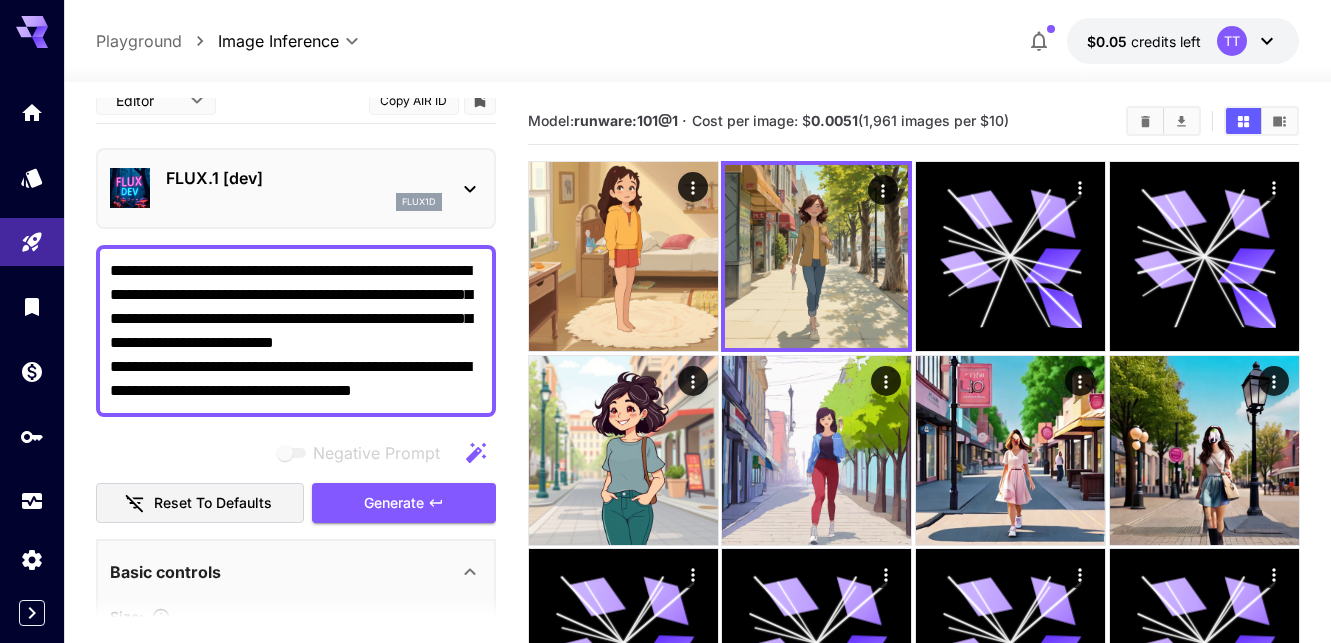 scroll, scrollTop: 0, scrollLeft: 0, axis: both 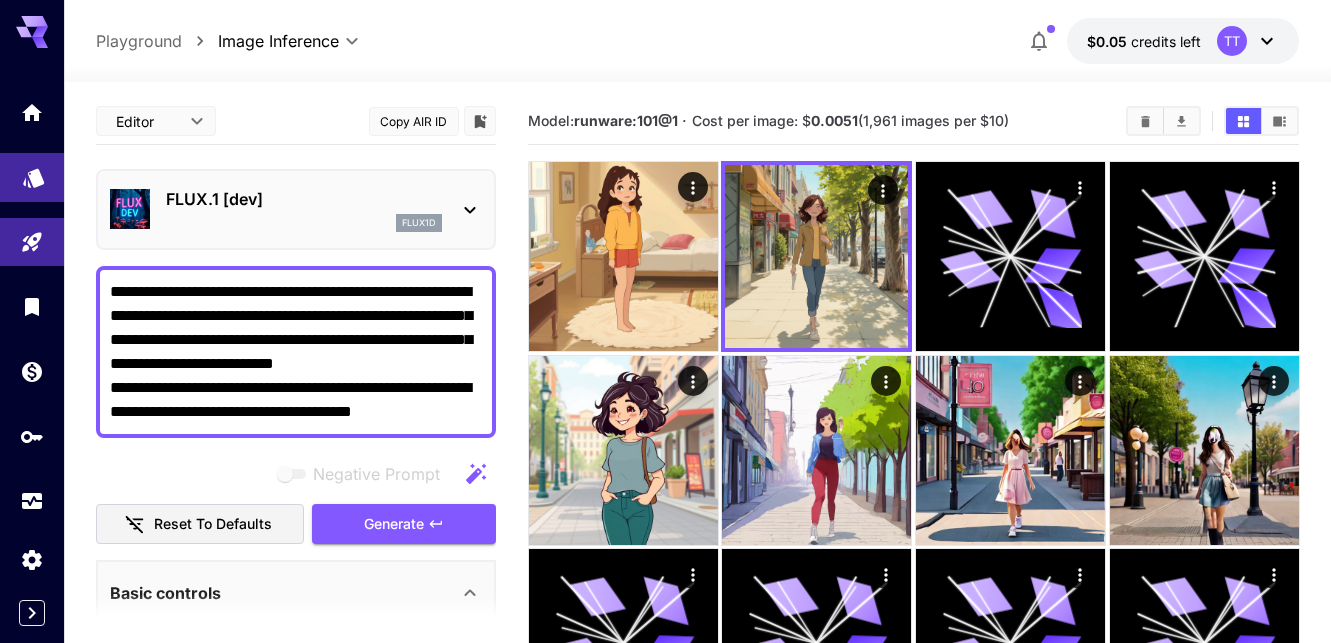 click at bounding box center [32, 177] 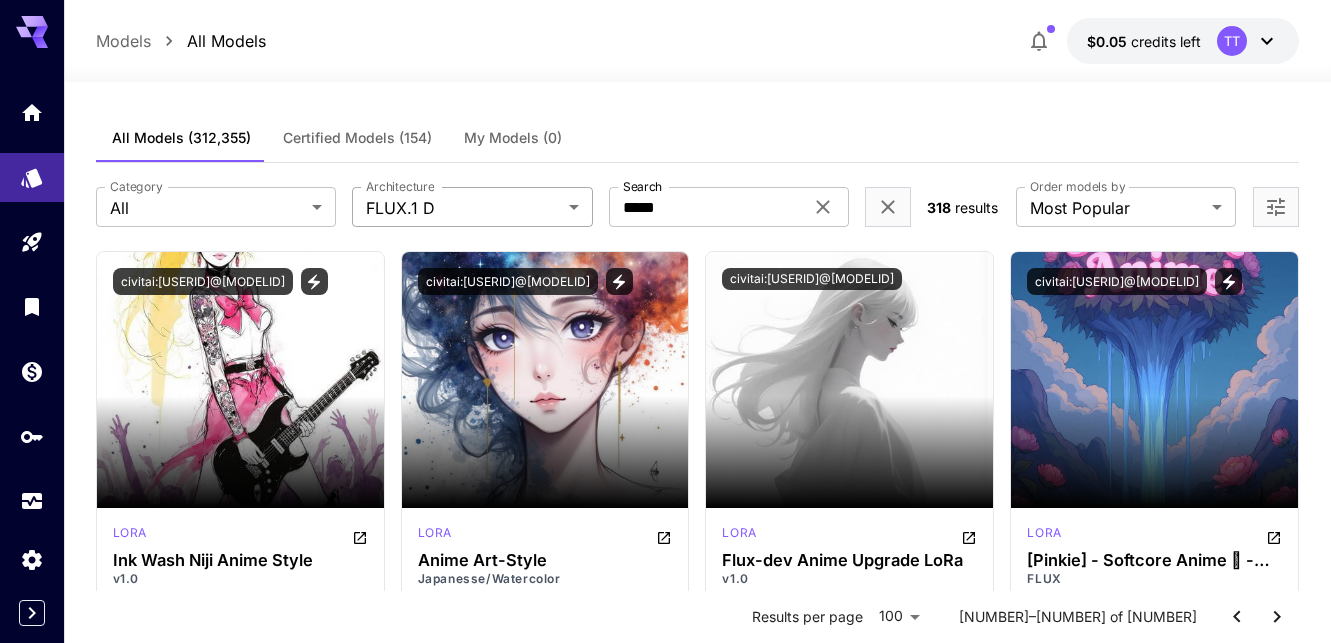 click on "**********" at bounding box center [665, 9565] 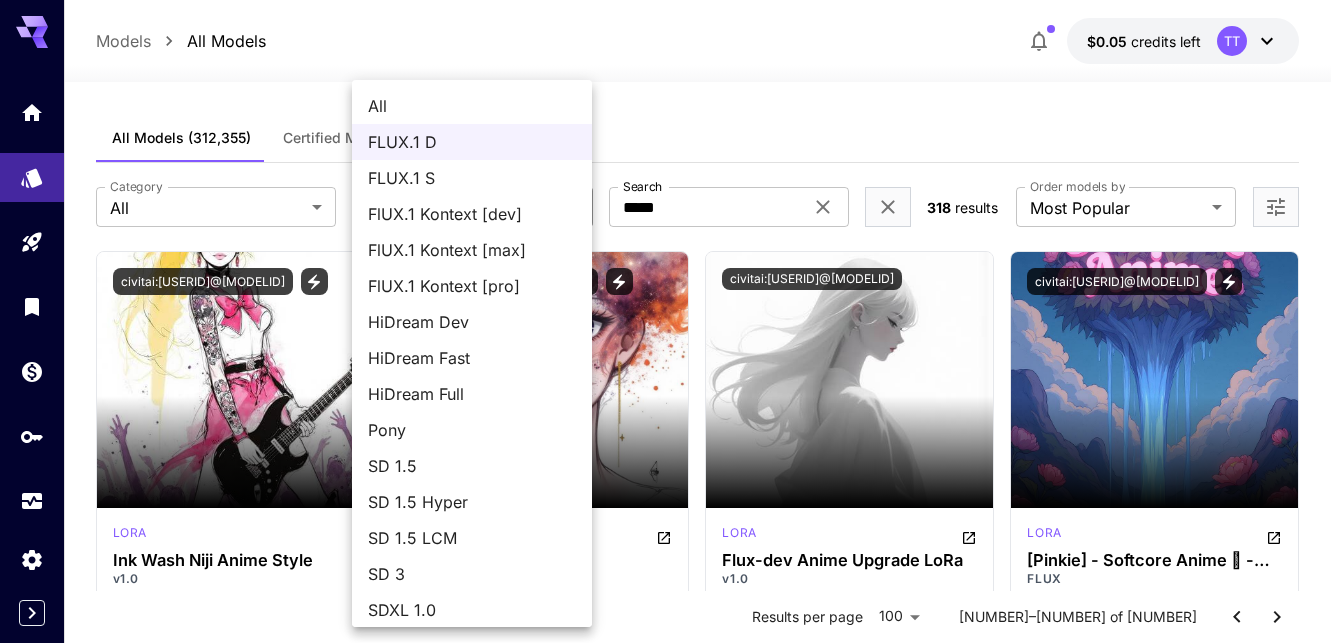 click on "HiDream Fast" at bounding box center (472, 358) 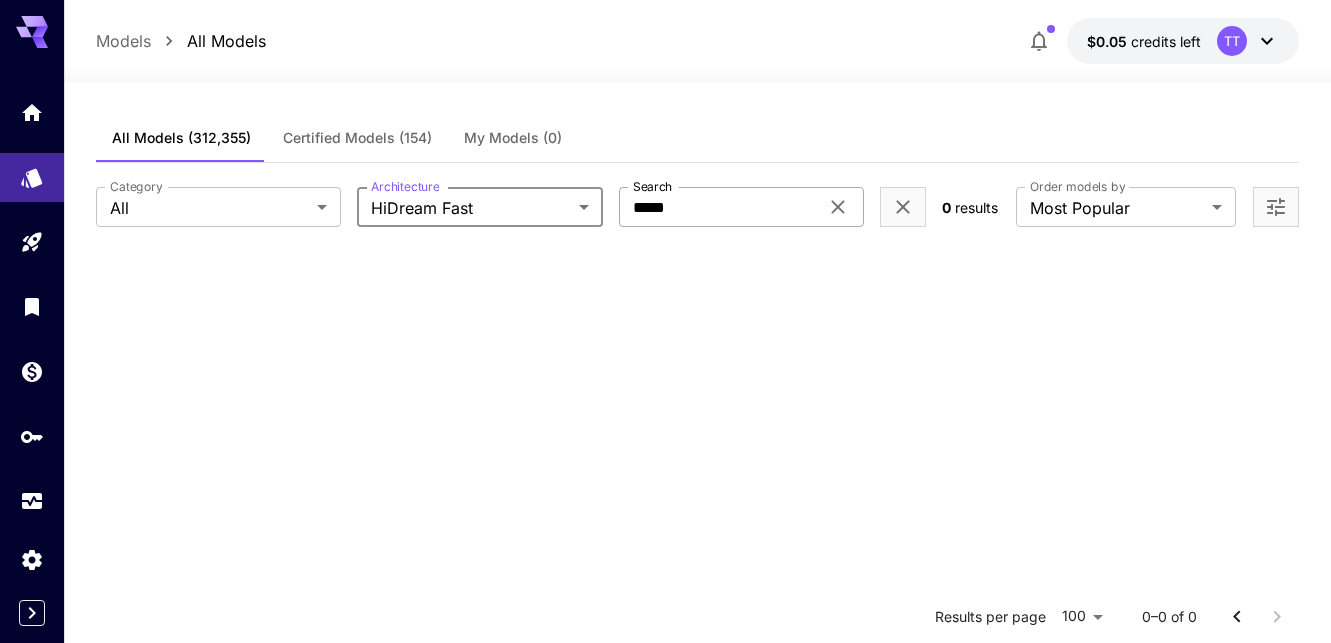 click 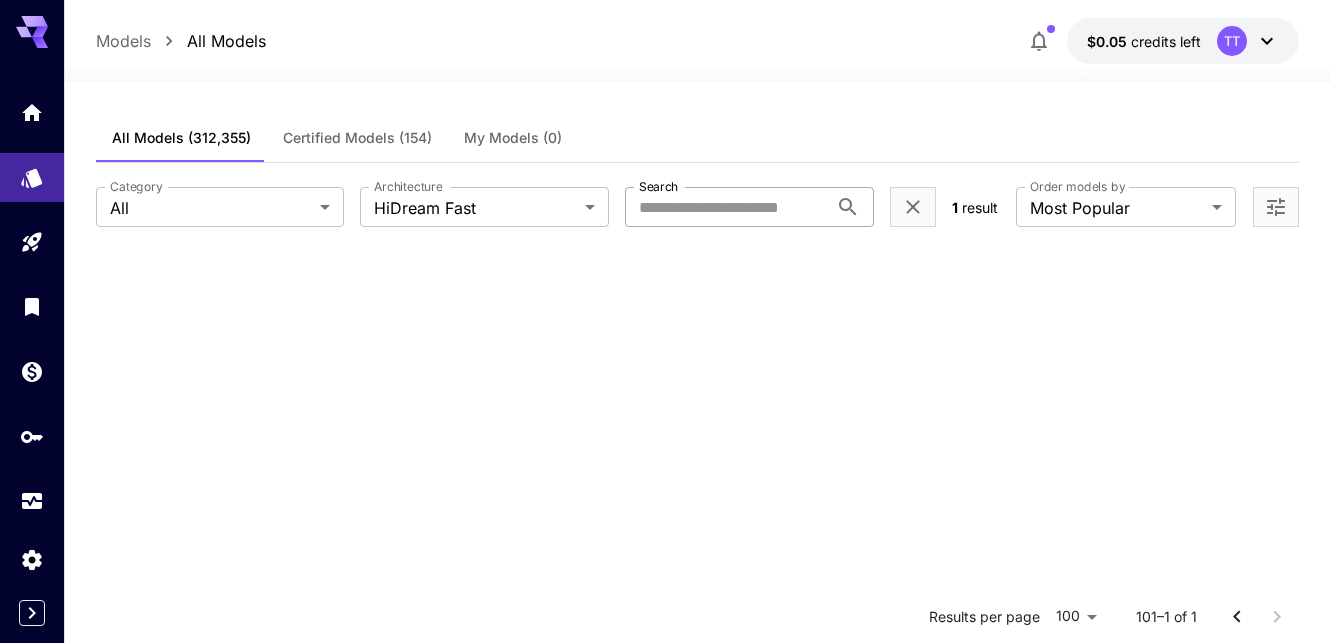 scroll, scrollTop: 13, scrollLeft: 0, axis: vertical 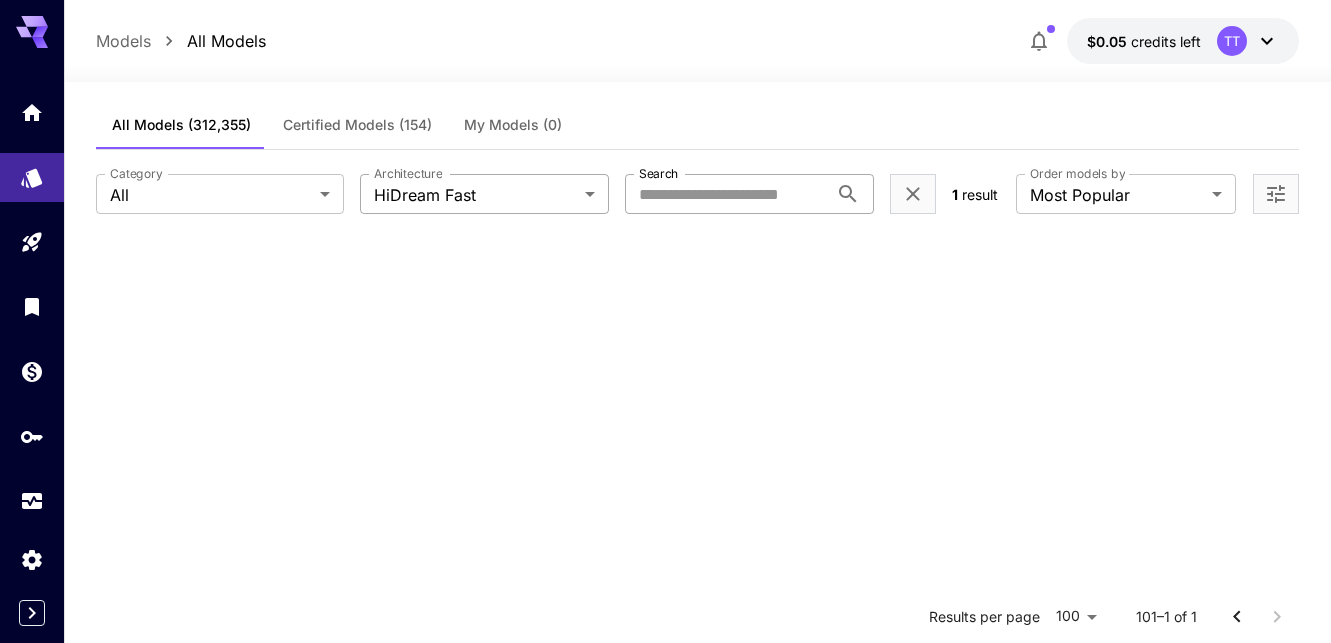 click on "**********" at bounding box center (665, 490) 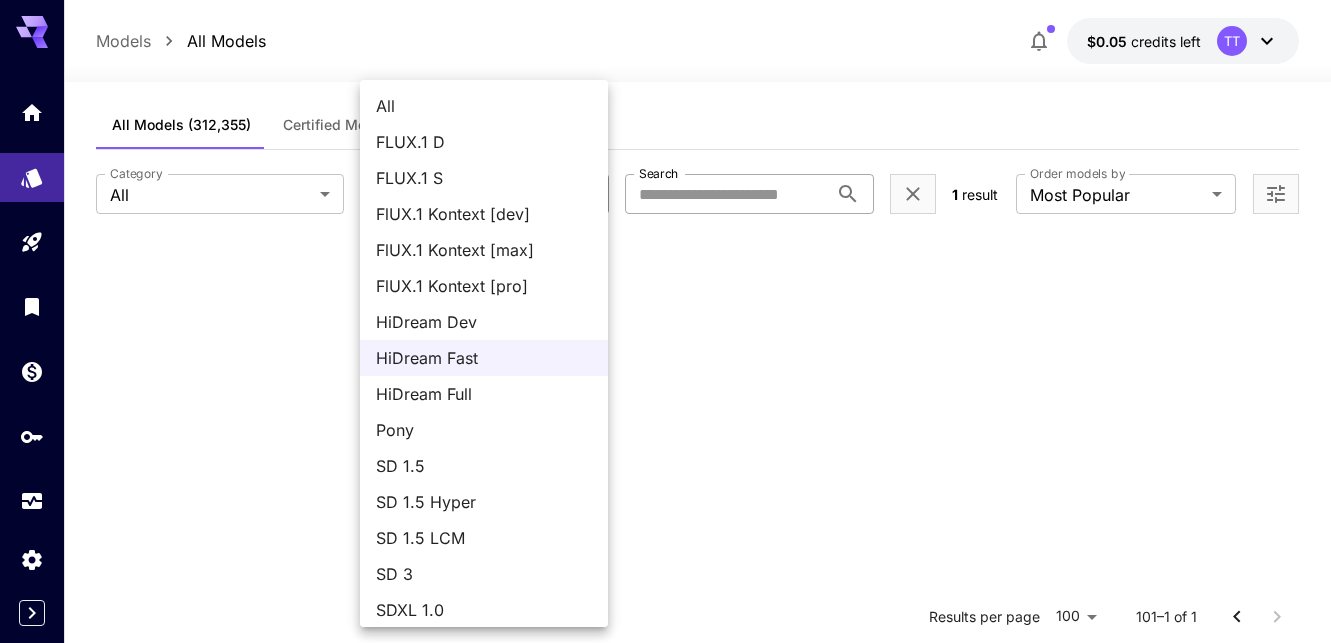 click at bounding box center (665, 321) 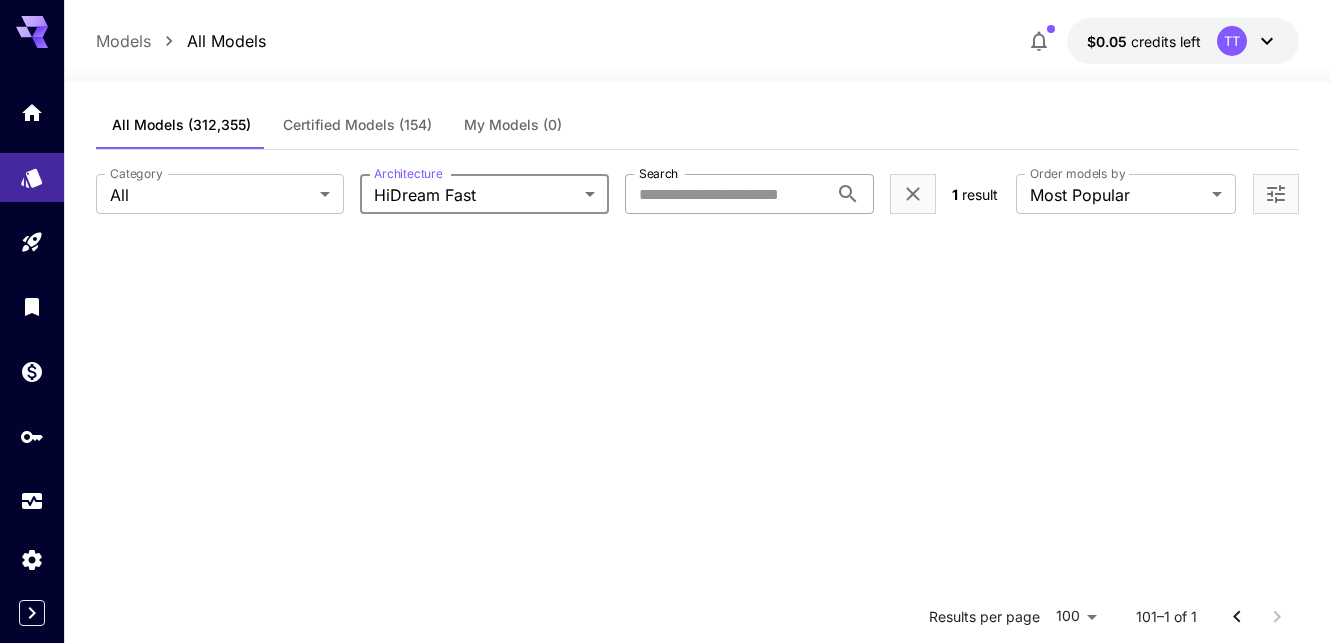 click on "Certified Models (154)" at bounding box center [357, 125] 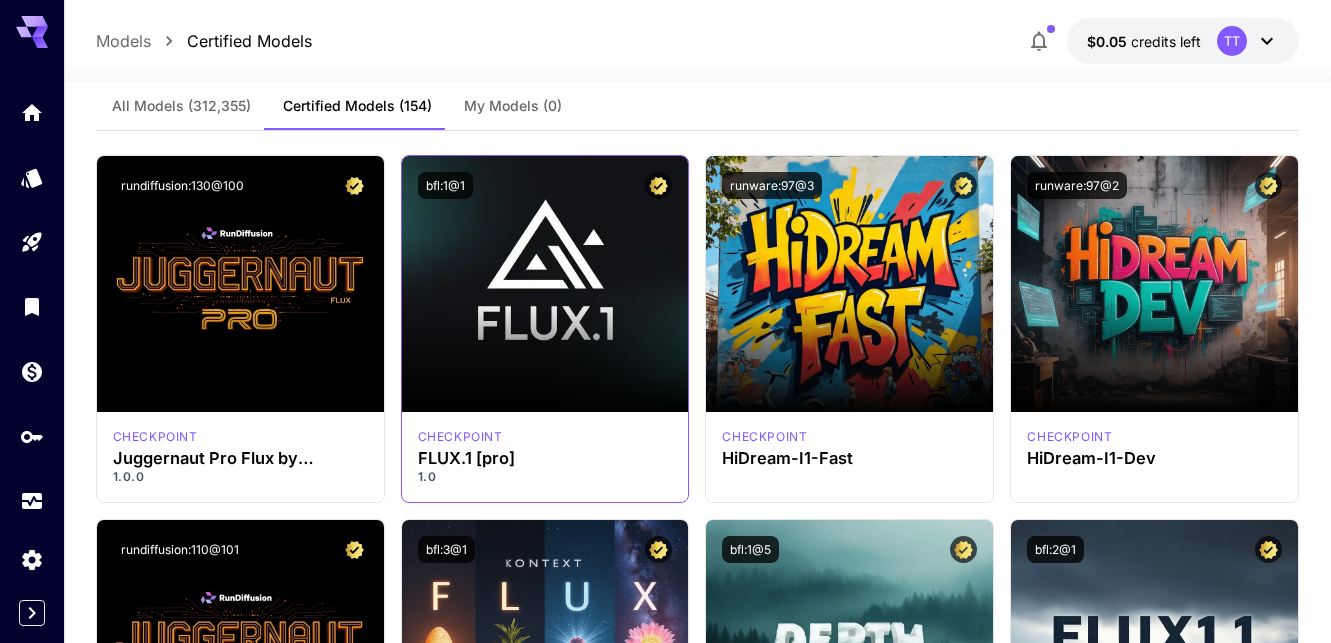 scroll, scrollTop: 33, scrollLeft: 0, axis: vertical 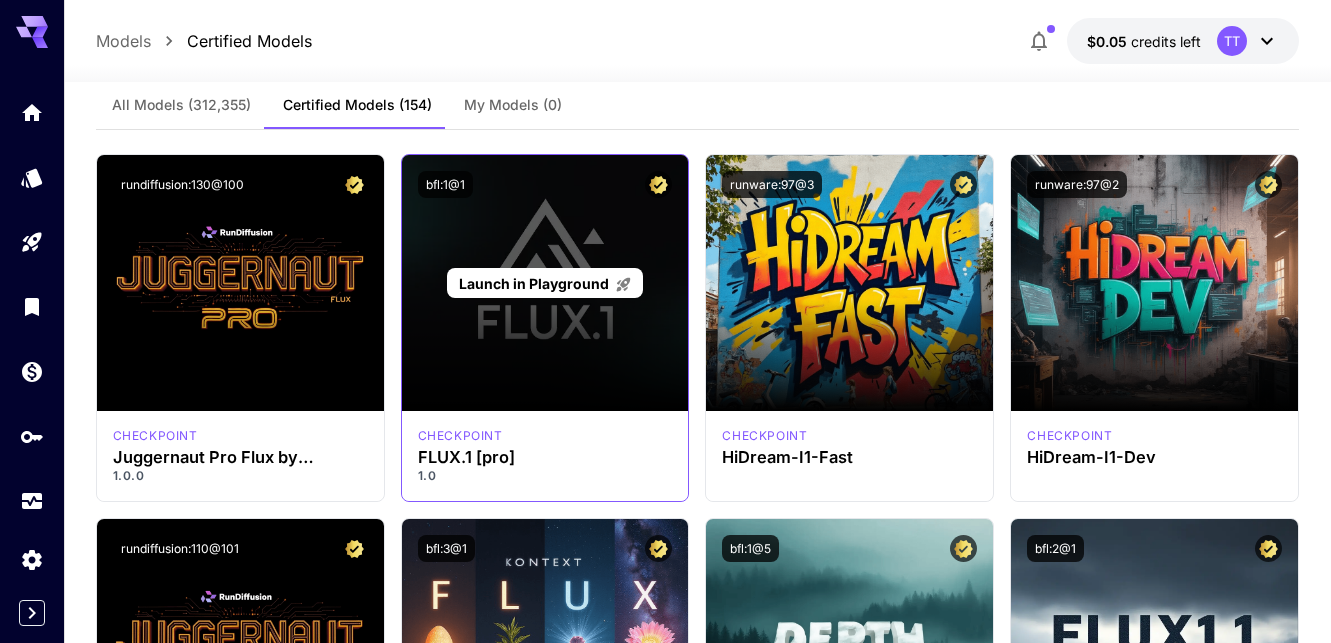 click on "Launch in Playground" at bounding box center (545, 283) 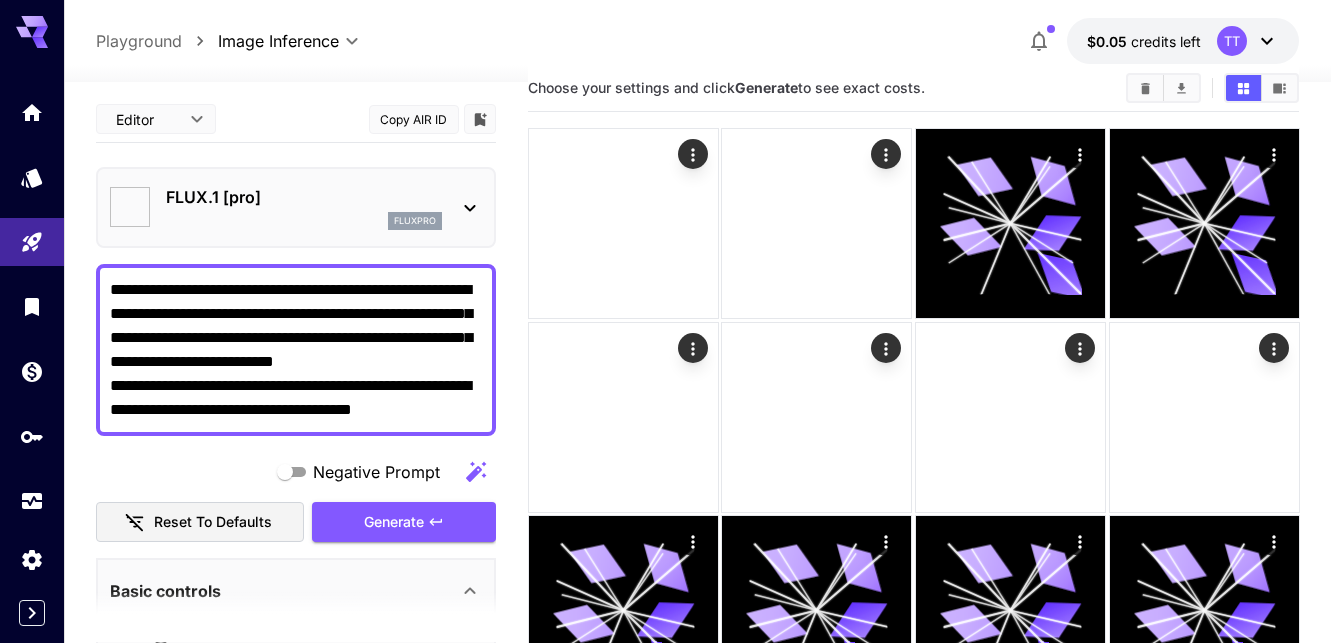 type on "**" 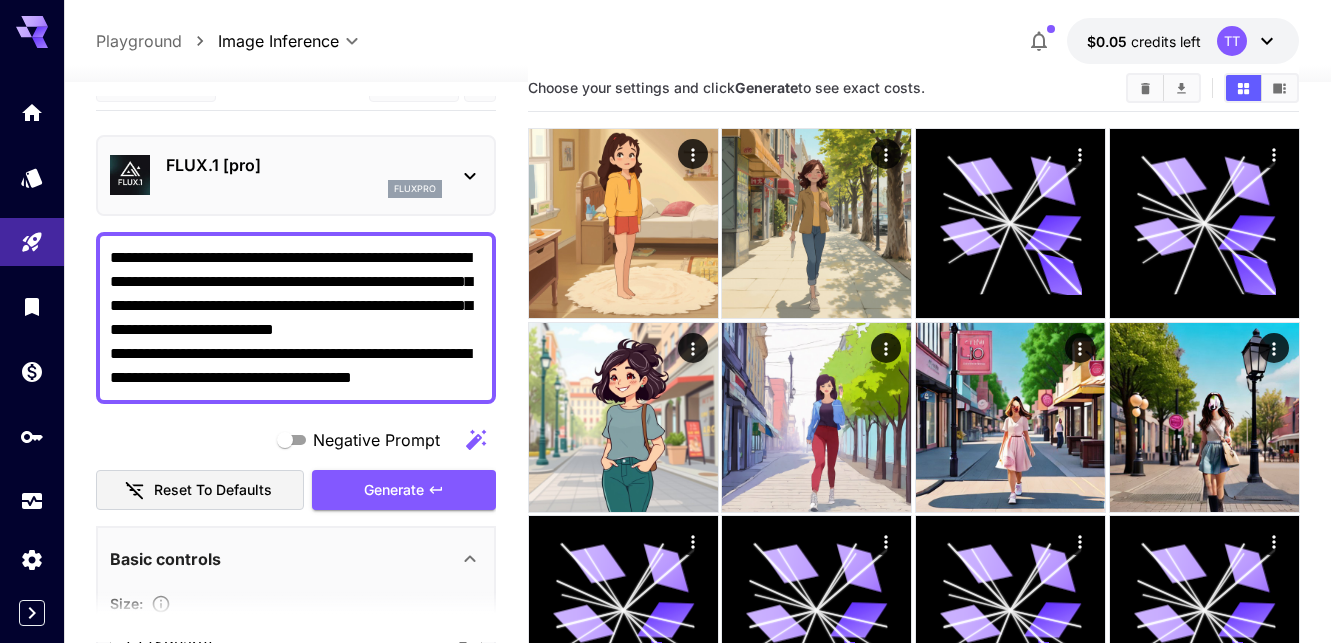 scroll, scrollTop: 11, scrollLeft: 0, axis: vertical 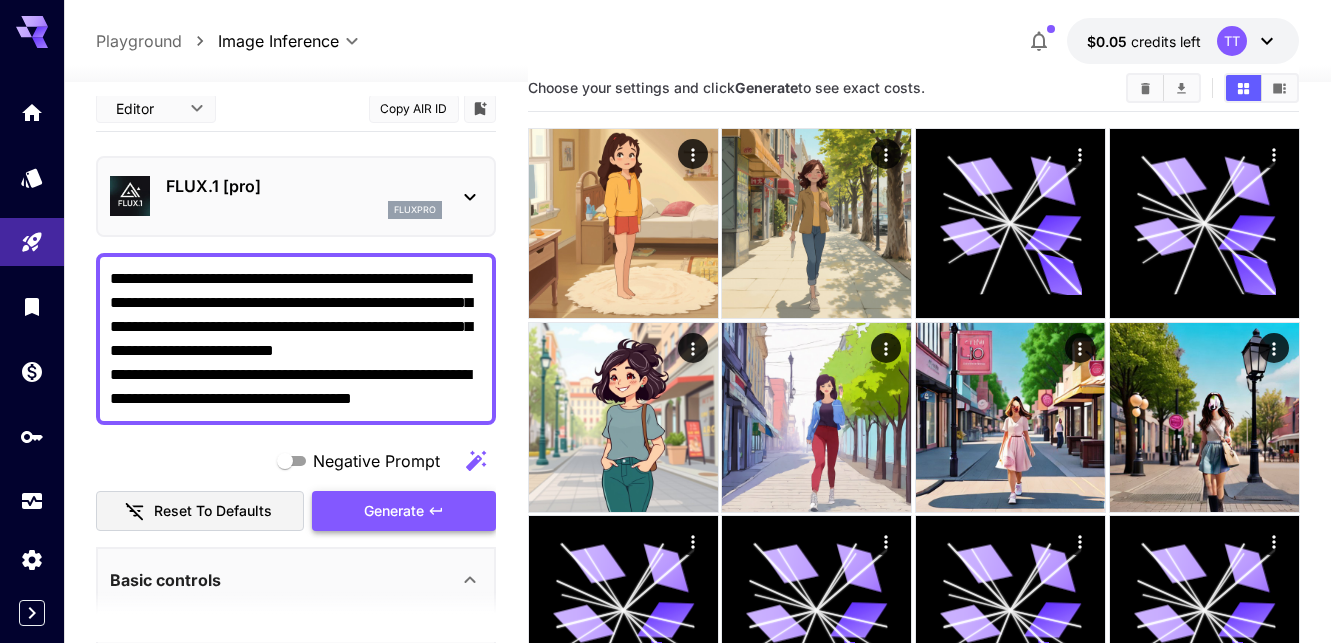 click on "Generate" at bounding box center [404, 511] 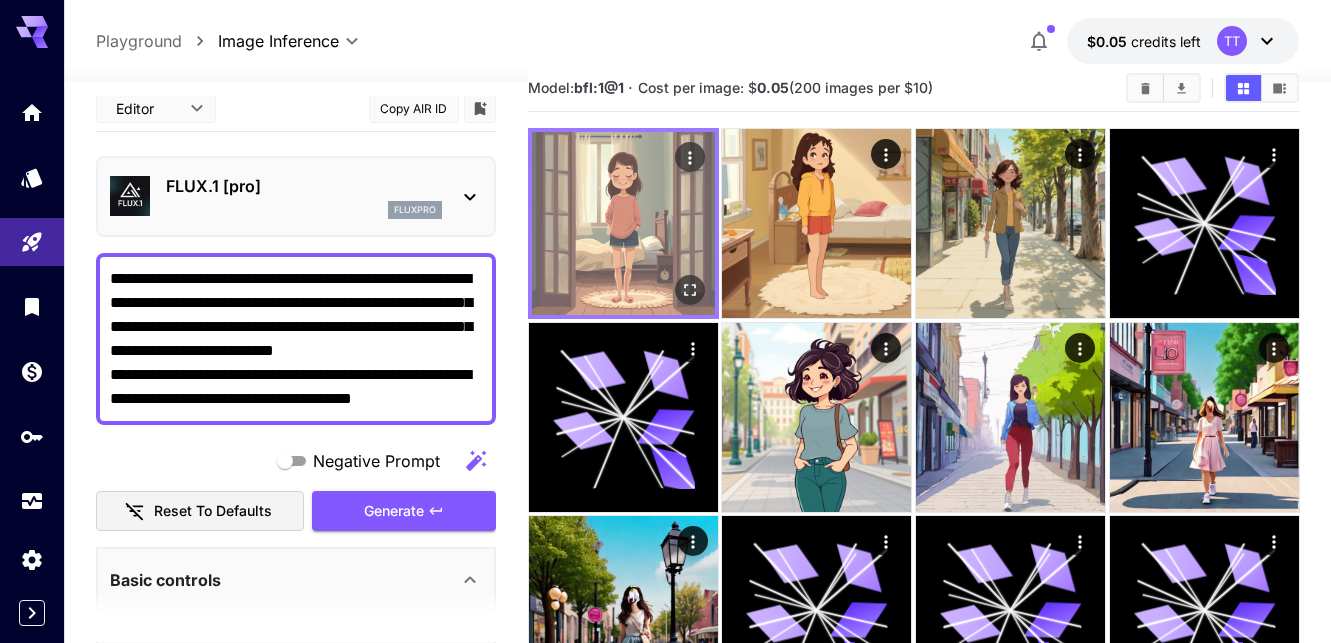 click at bounding box center (623, 223) 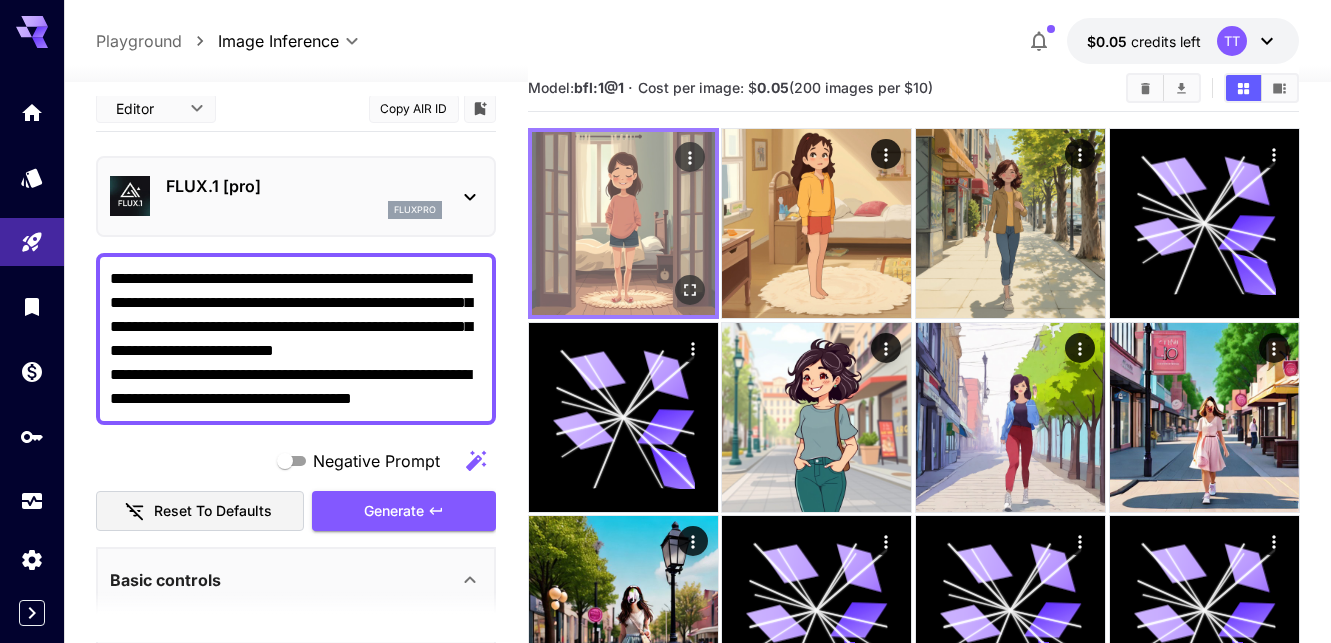 click at bounding box center [623, 223] 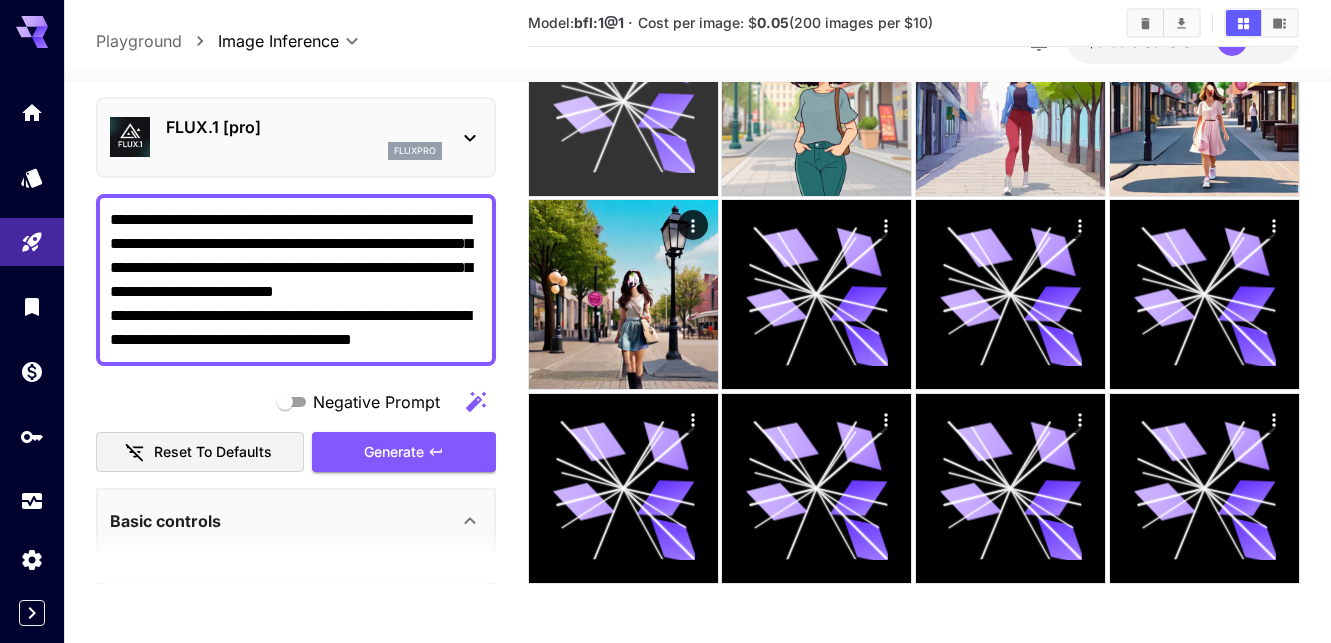 scroll, scrollTop: 0, scrollLeft: 0, axis: both 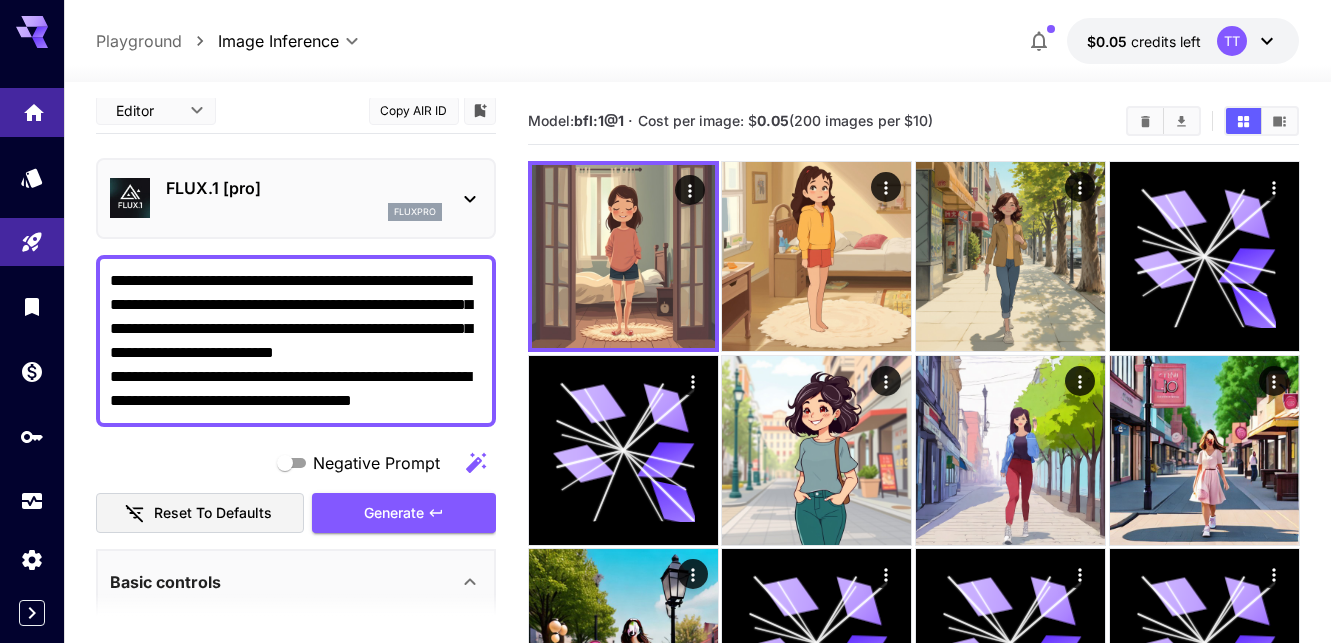 click at bounding box center [32, 112] 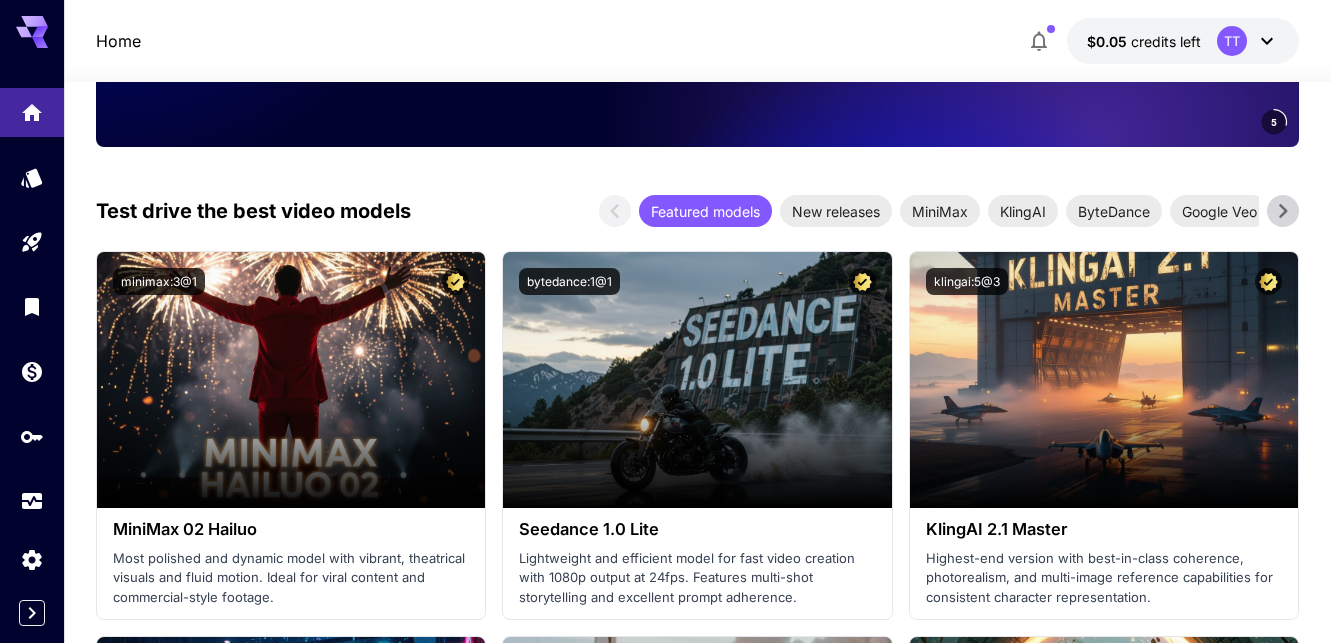 scroll, scrollTop: 917, scrollLeft: 0, axis: vertical 